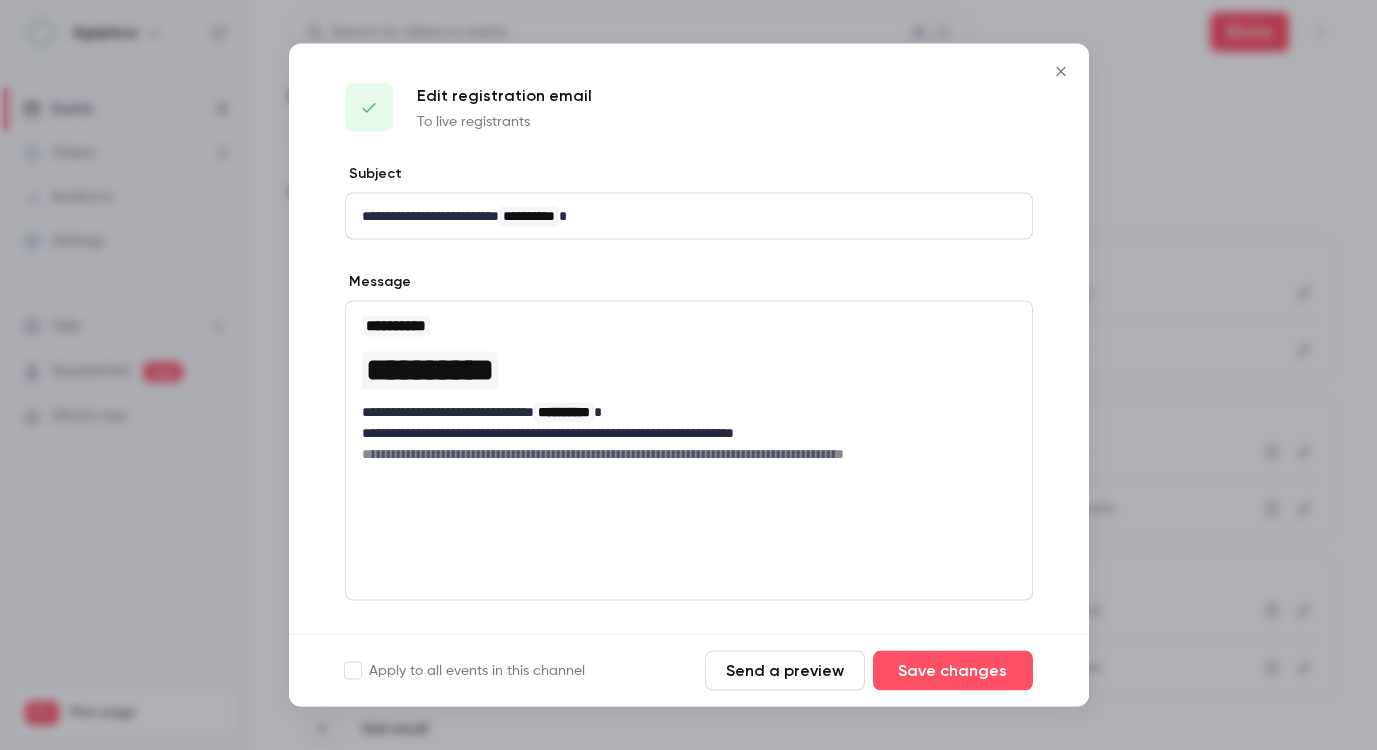 scroll, scrollTop: 0, scrollLeft: 0, axis: both 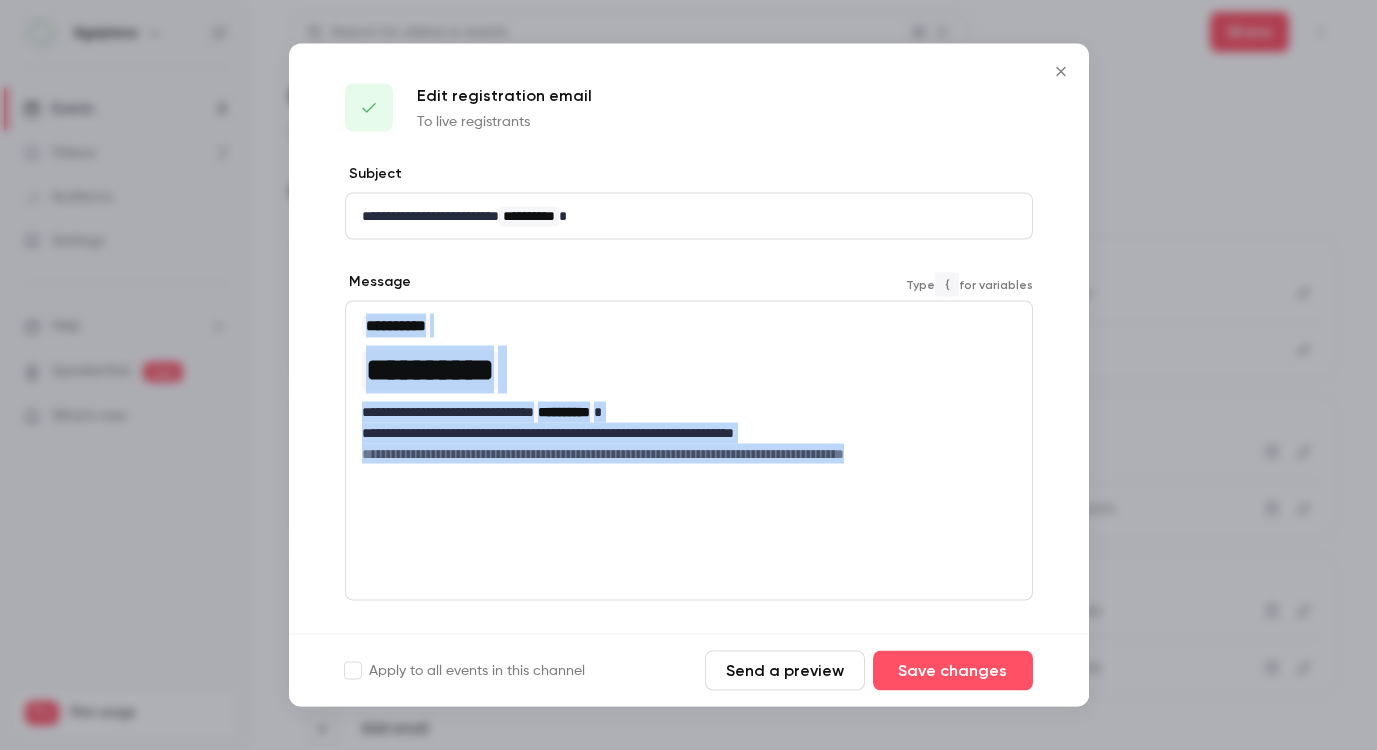drag, startPoint x: 973, startPoint y: 460, endPoint x: 355, endPoint y: 332, distance: 631.11646 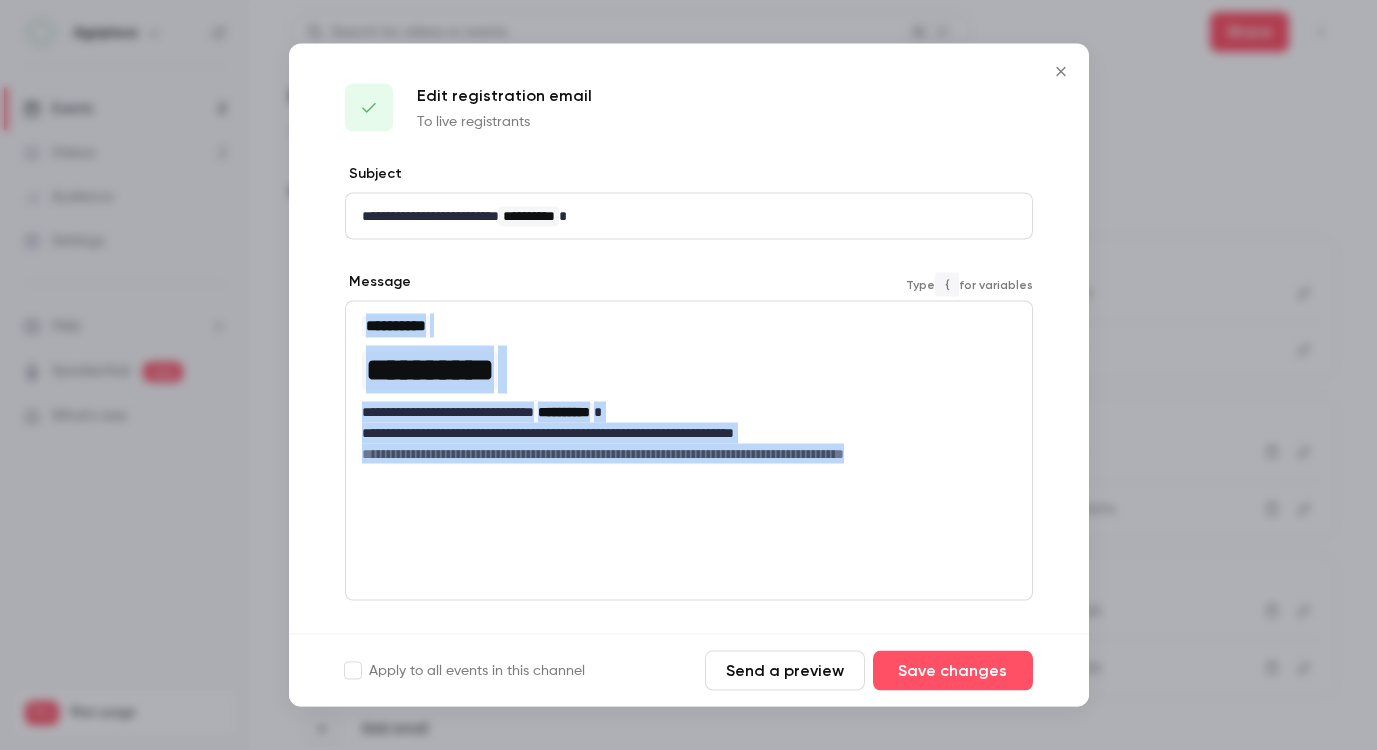click on "**********" at bounding box center [689, 389] 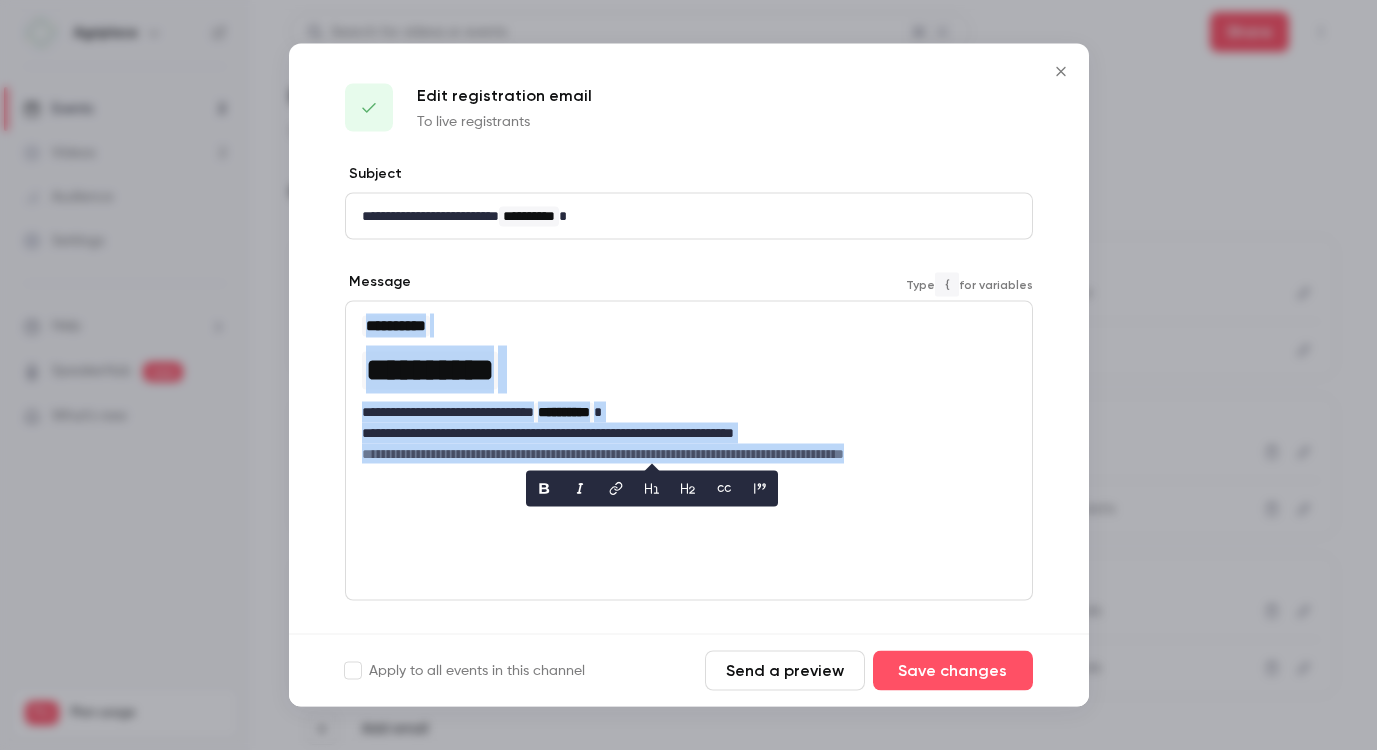 copy on "**********" 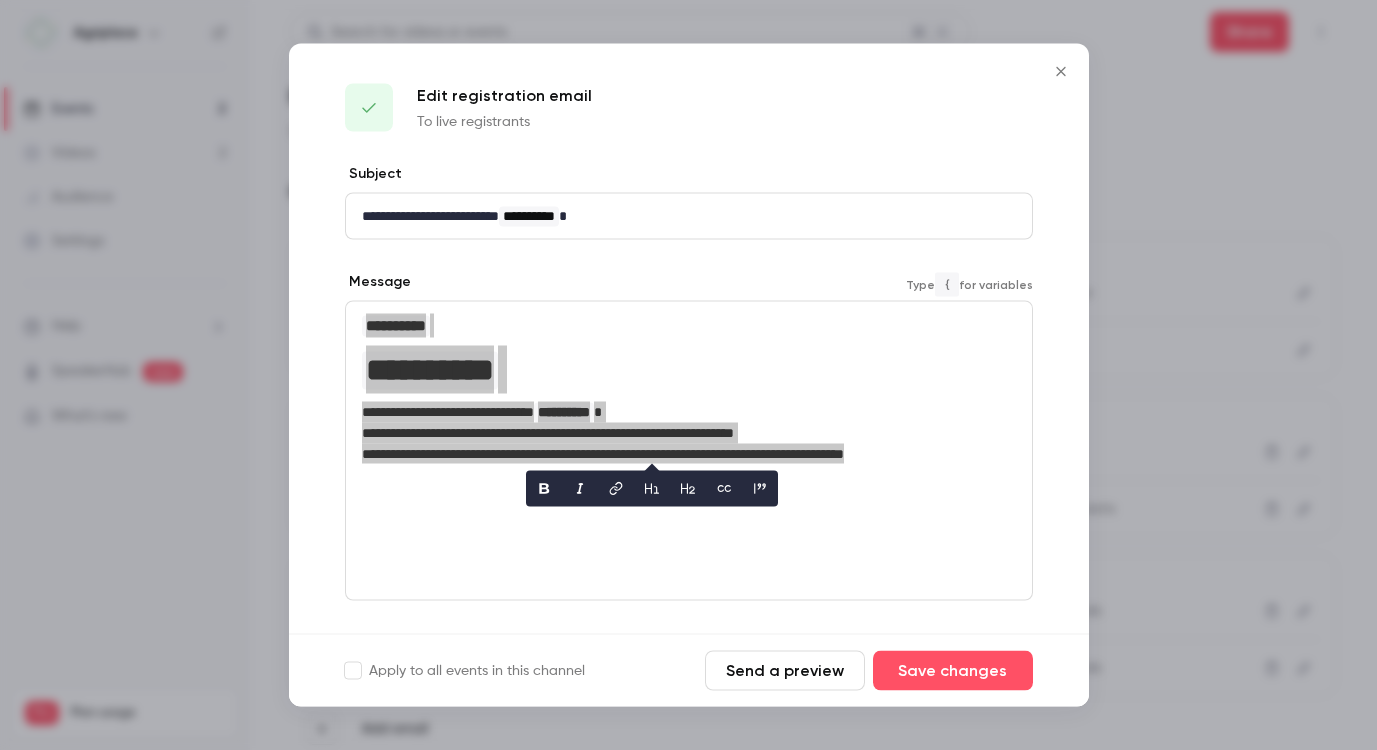 scroll, scrollTop: 0, scrollLeft: 0, axis: both 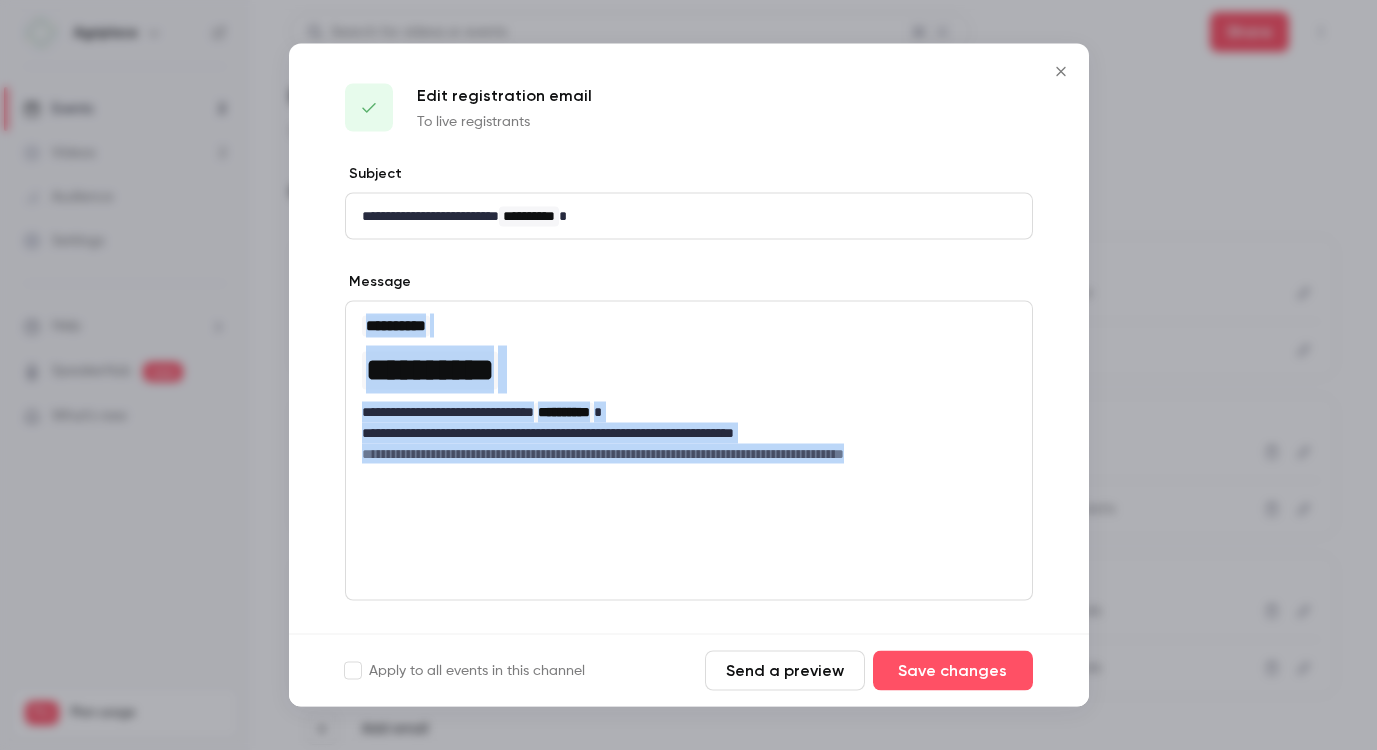 click on "**********" at bounding box center [689, 451] 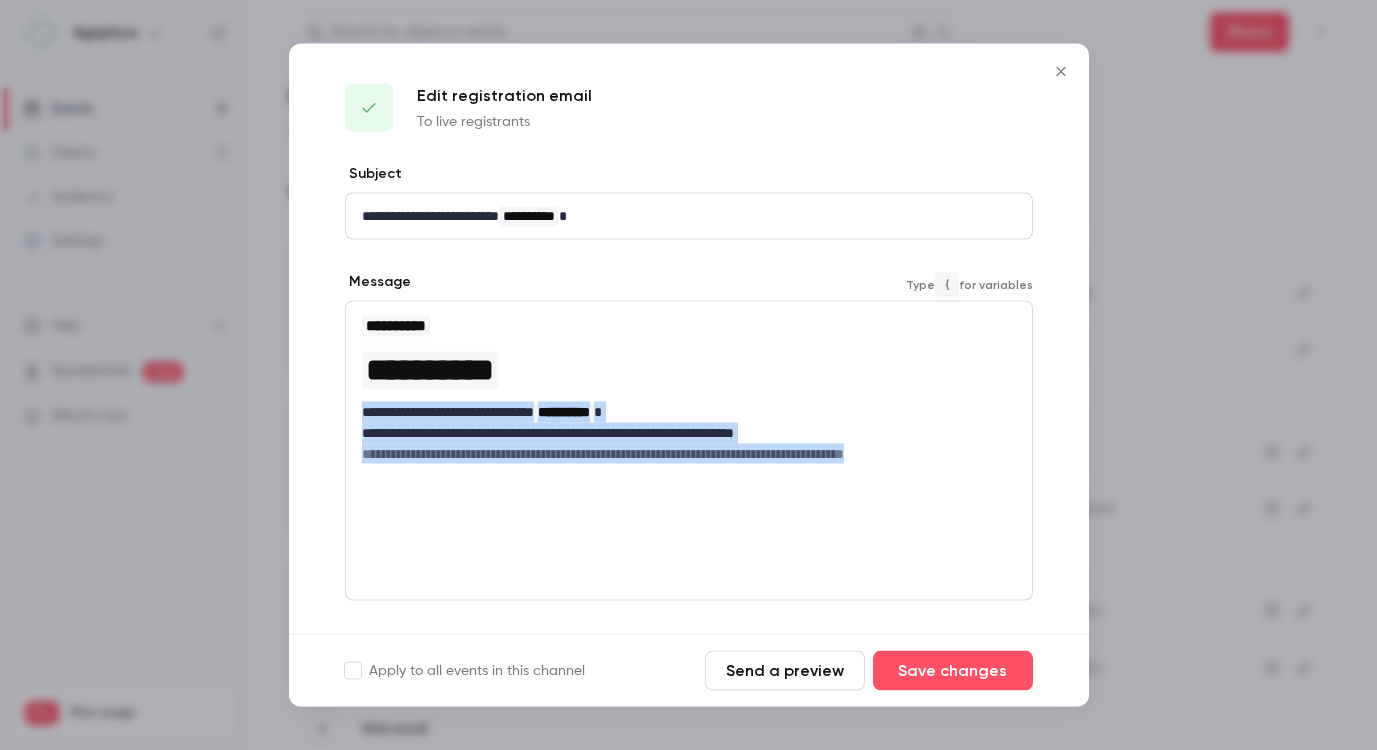 drag, startPoint x: 945, startPoint y: 455, endPoint x: 349, endPoint y: 412, distance: 597.54913 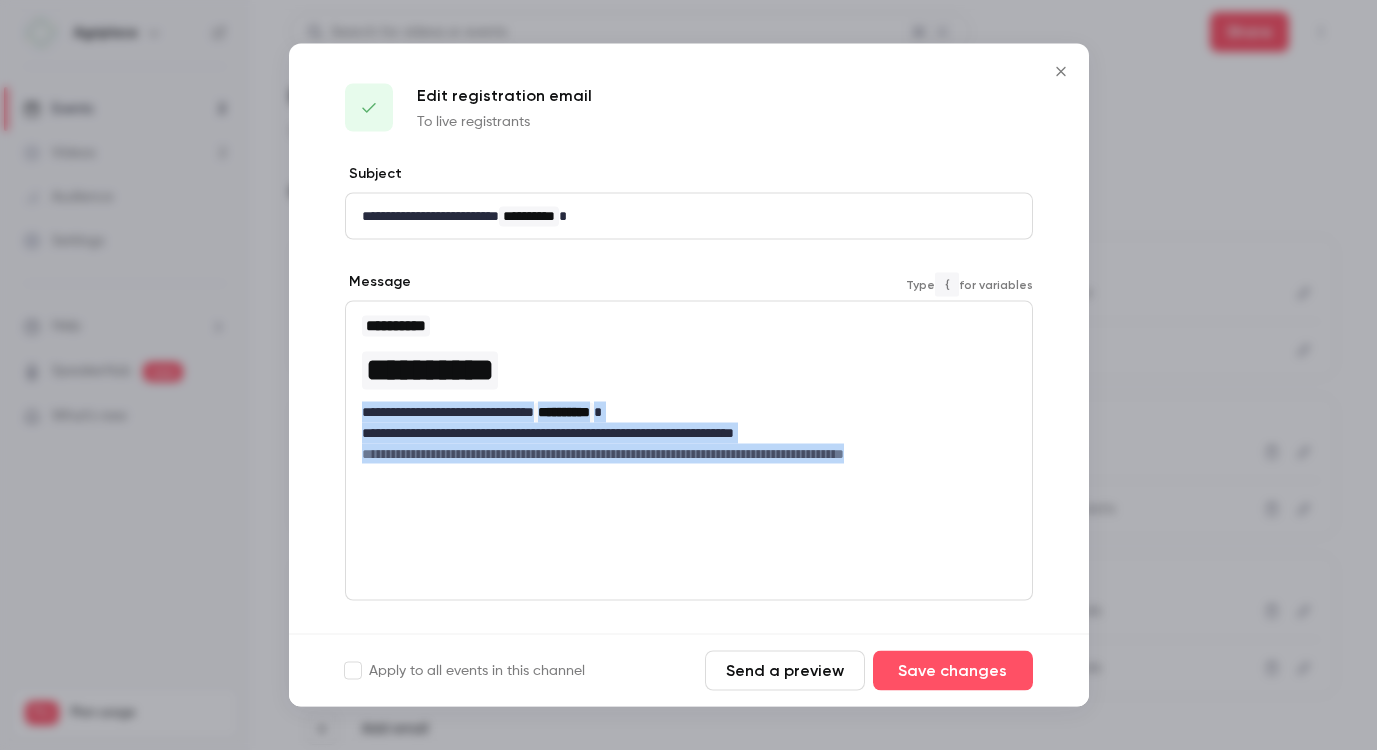 click on "**********" at bounding box center (689, 389) 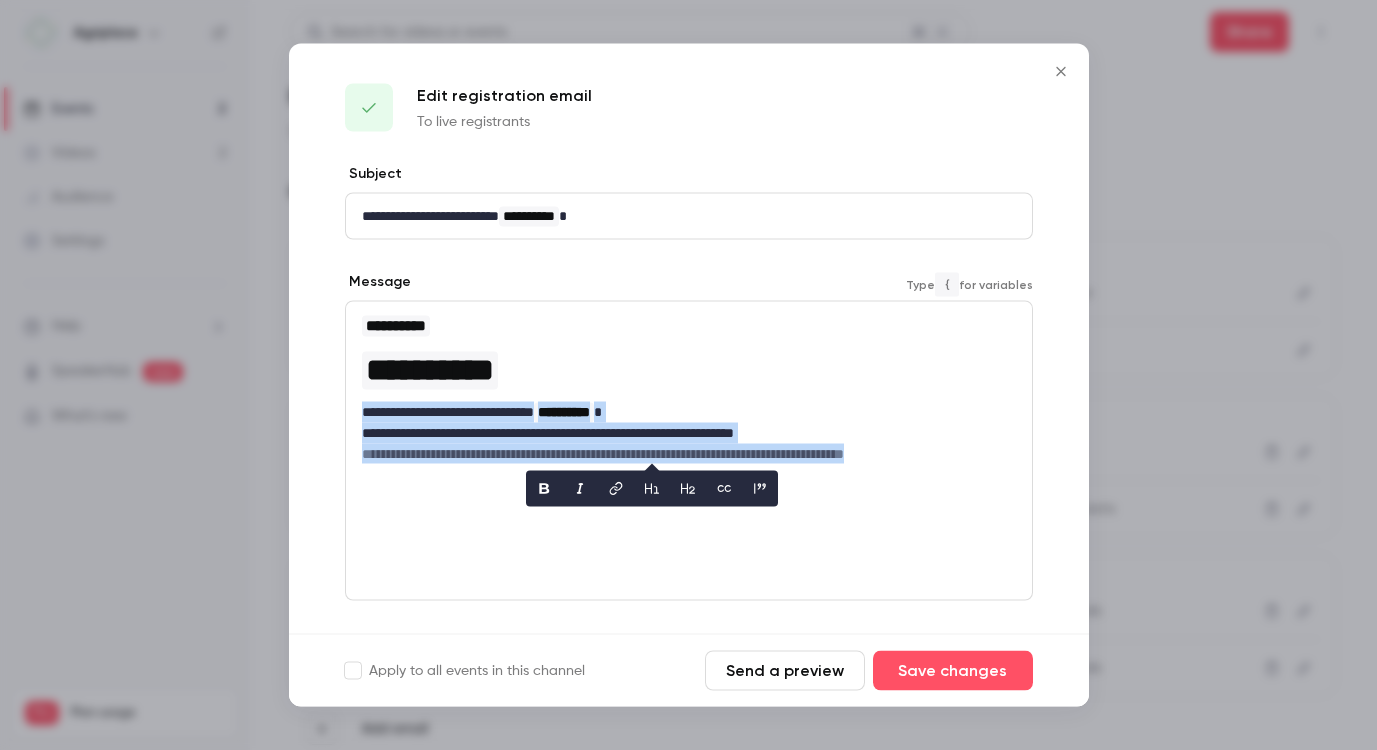 copy on "**********" 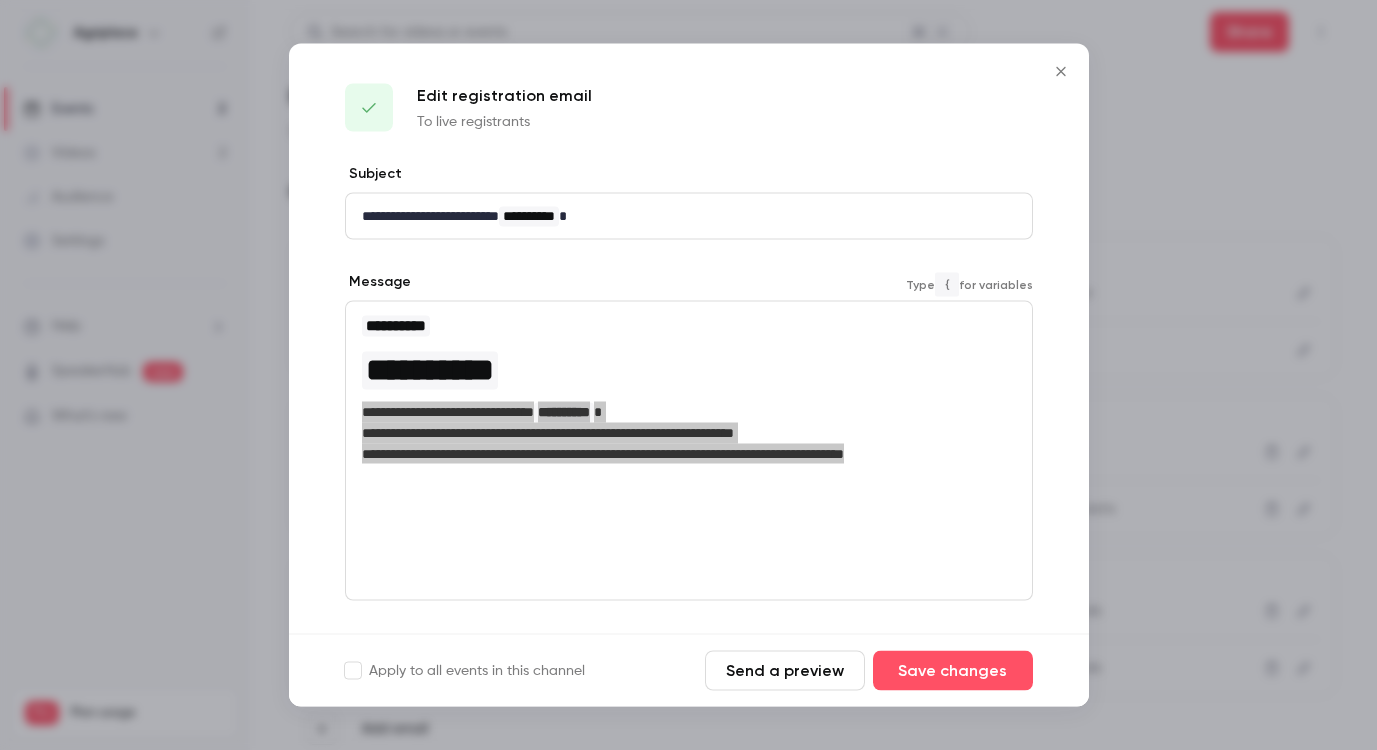 click on "**********" at bounding box center (681, 454) 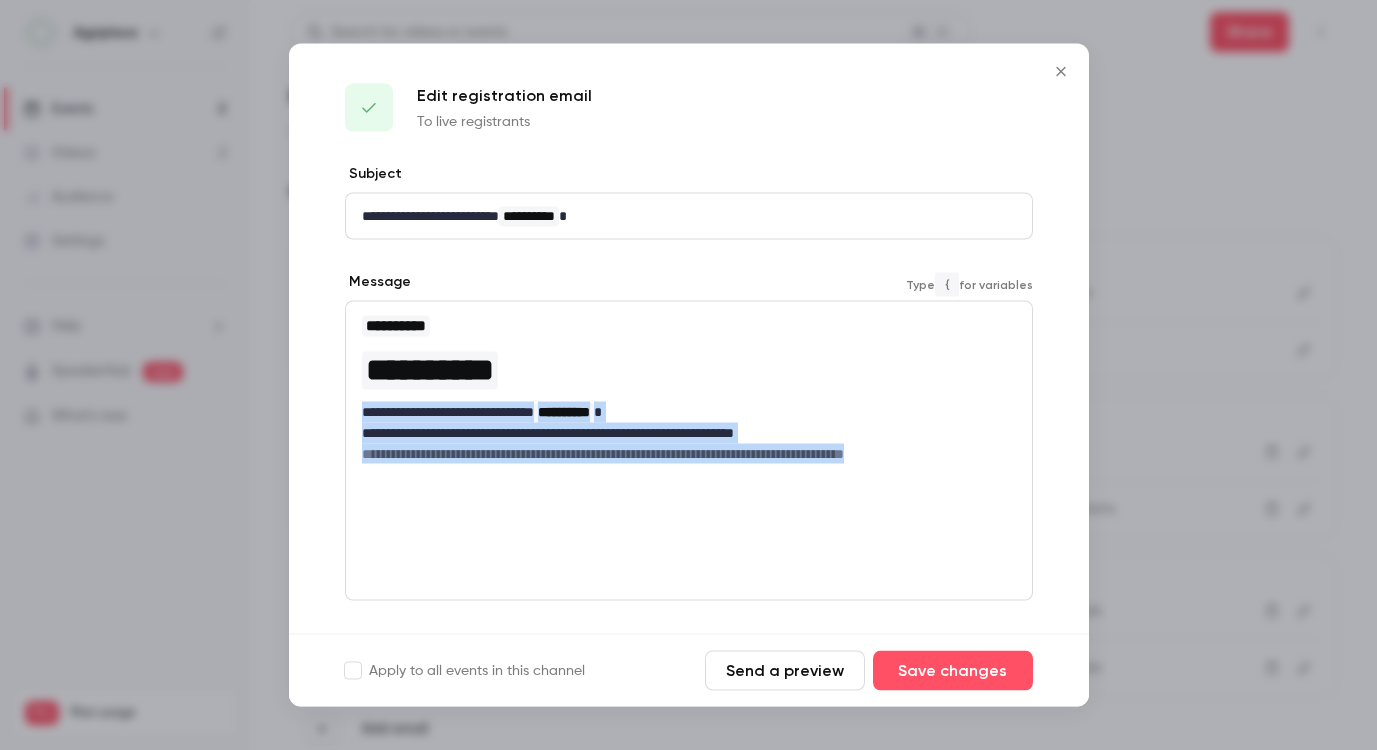 click on "**********" at bounding box center (681, 454) 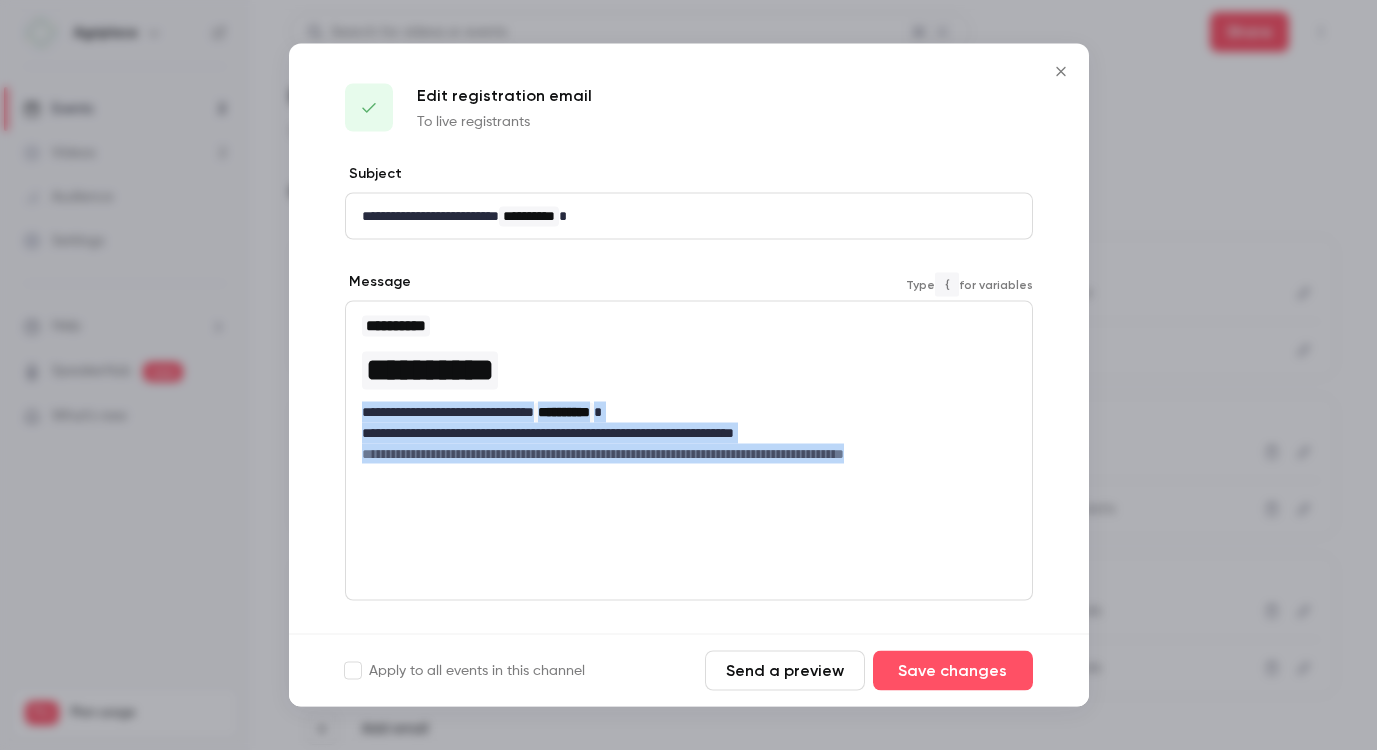 drag, startPoint x: 970, startPoint y: 458, endPoint x: 346, endPoint y: 412, distance: 625.69324 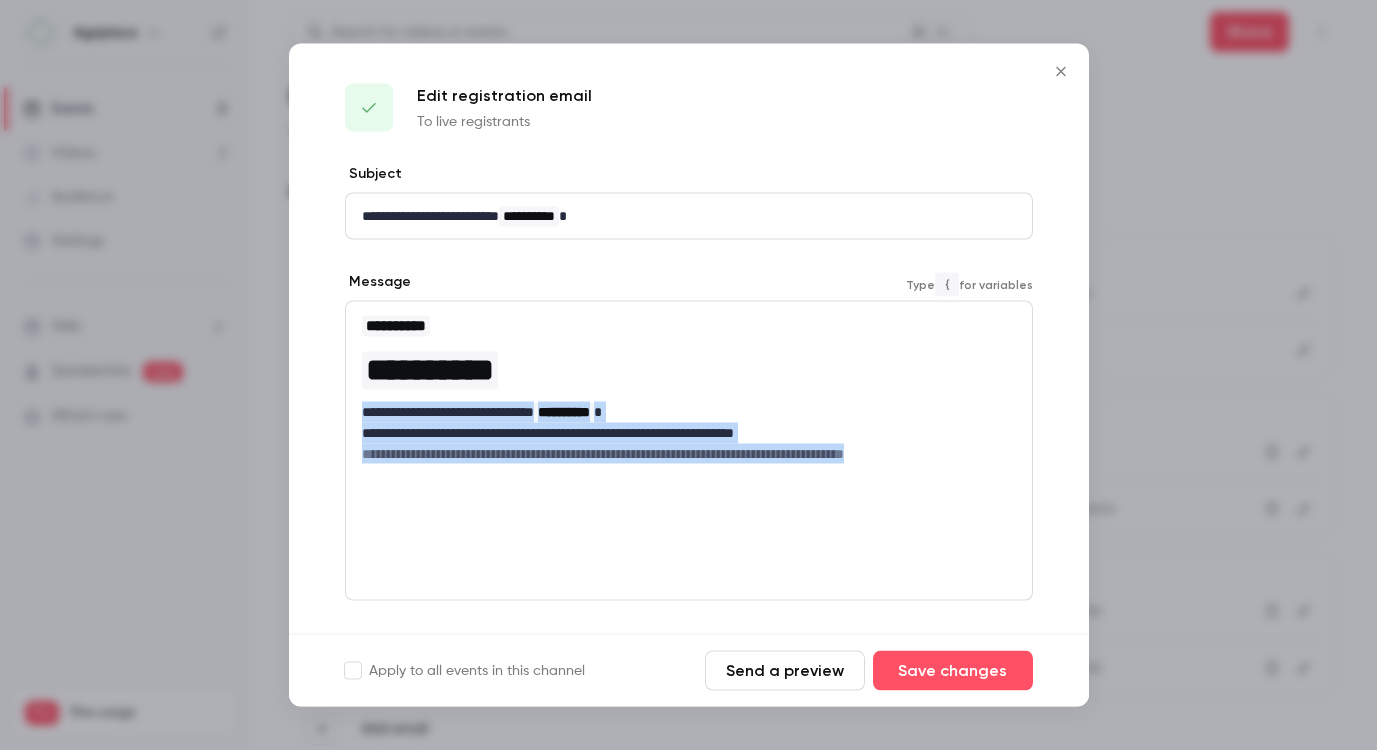 click on "**********" at bounding box center [689, 389] 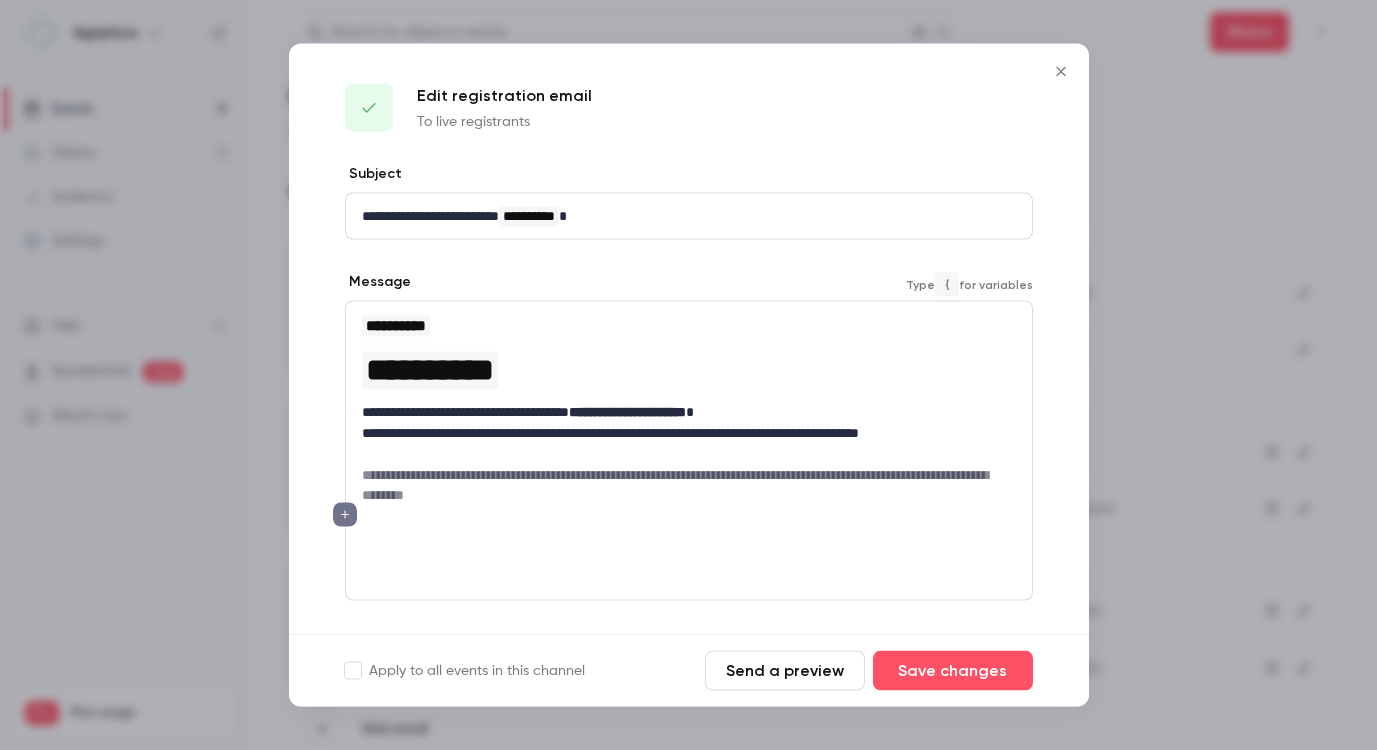 scroll, scrollTop: 19, scrollLeft: 0, axis: vertical 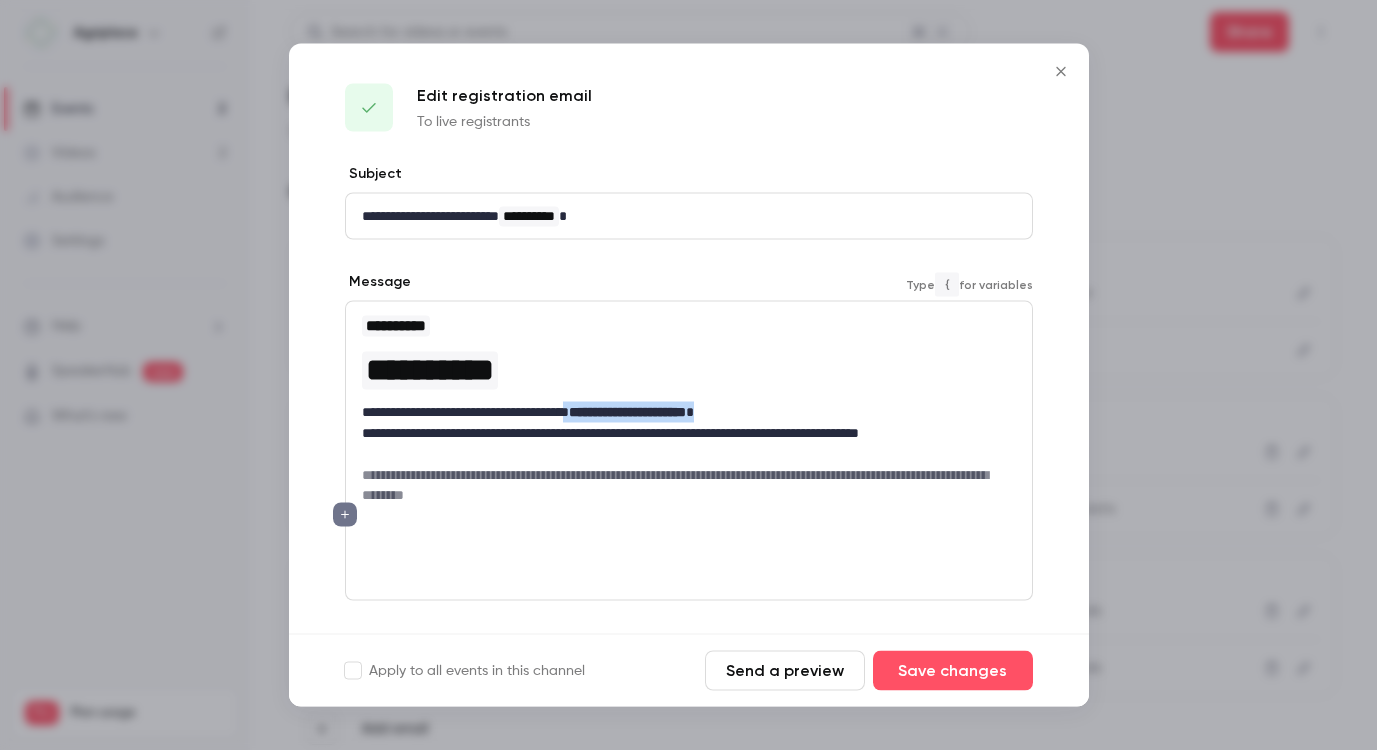 drag, startPoint x: 781, startPoint y: 407, endPoint x: 602, endPoint y: 417, distance: 179.27911 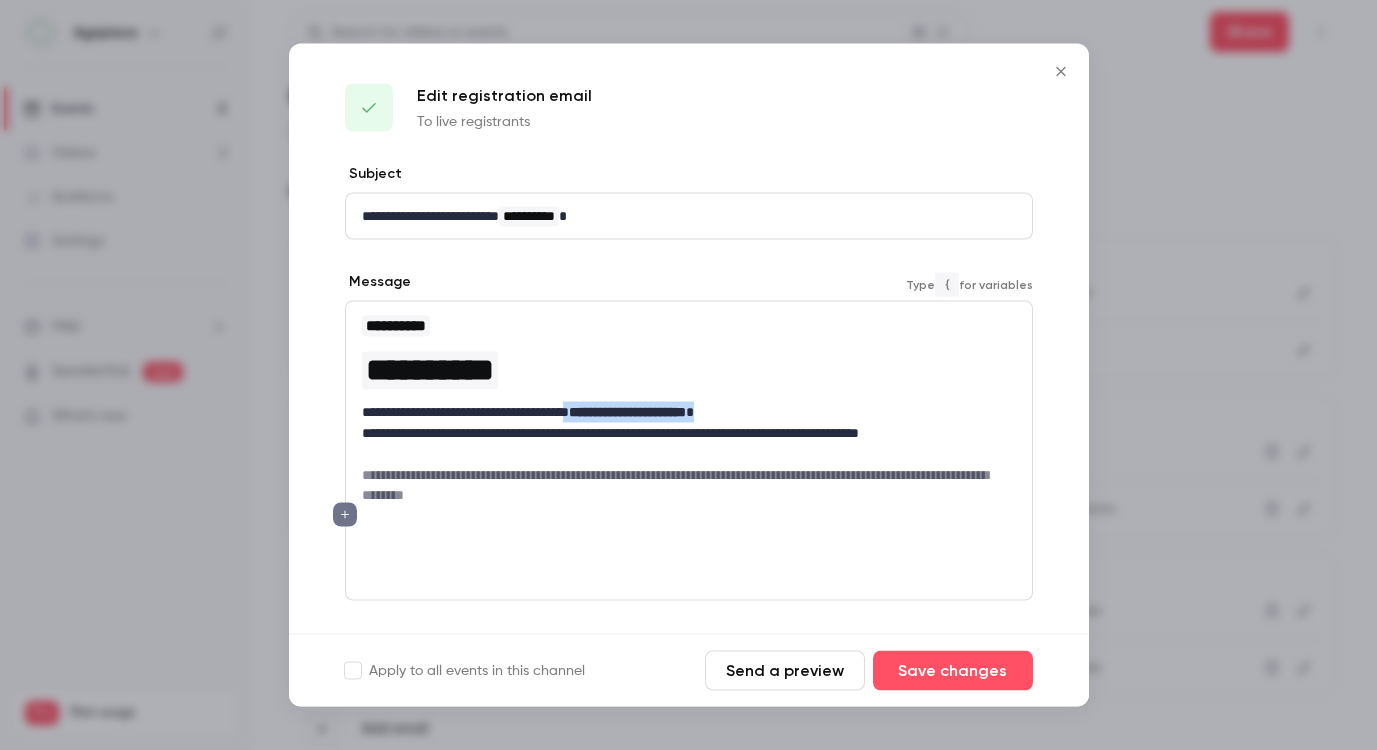 click on "**********" at bounding box center [681, 412] 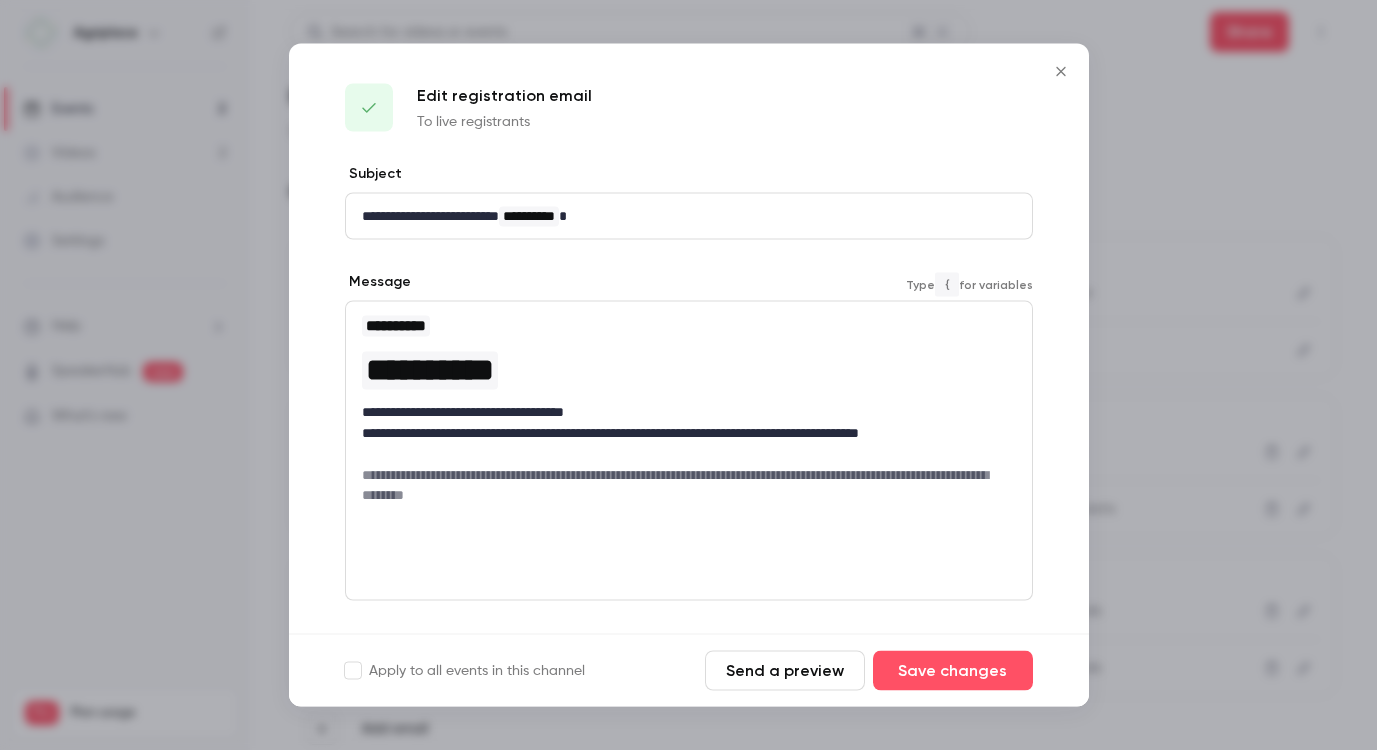 type 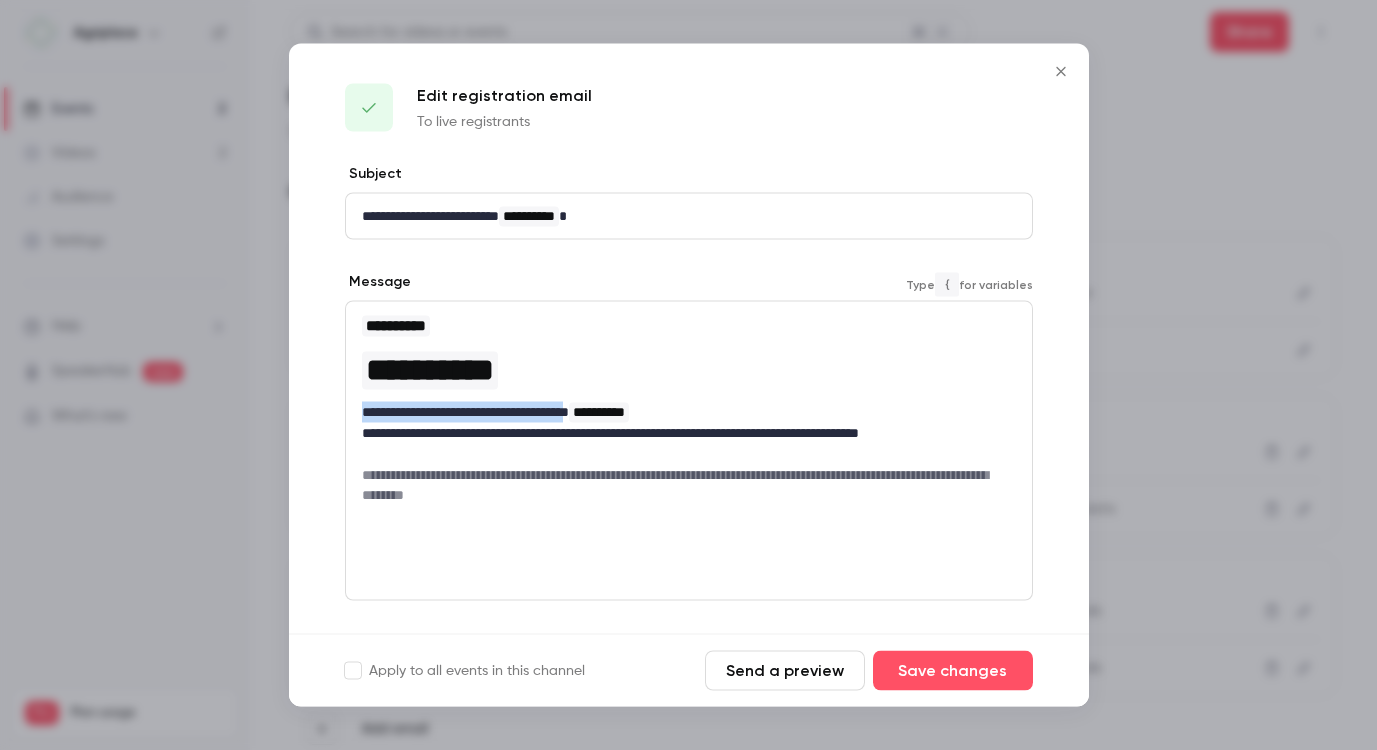 drag, startPoint x: 742, startPoint y: 400, endPoint x: 612, endPoint y: 411, distance: 130.46455 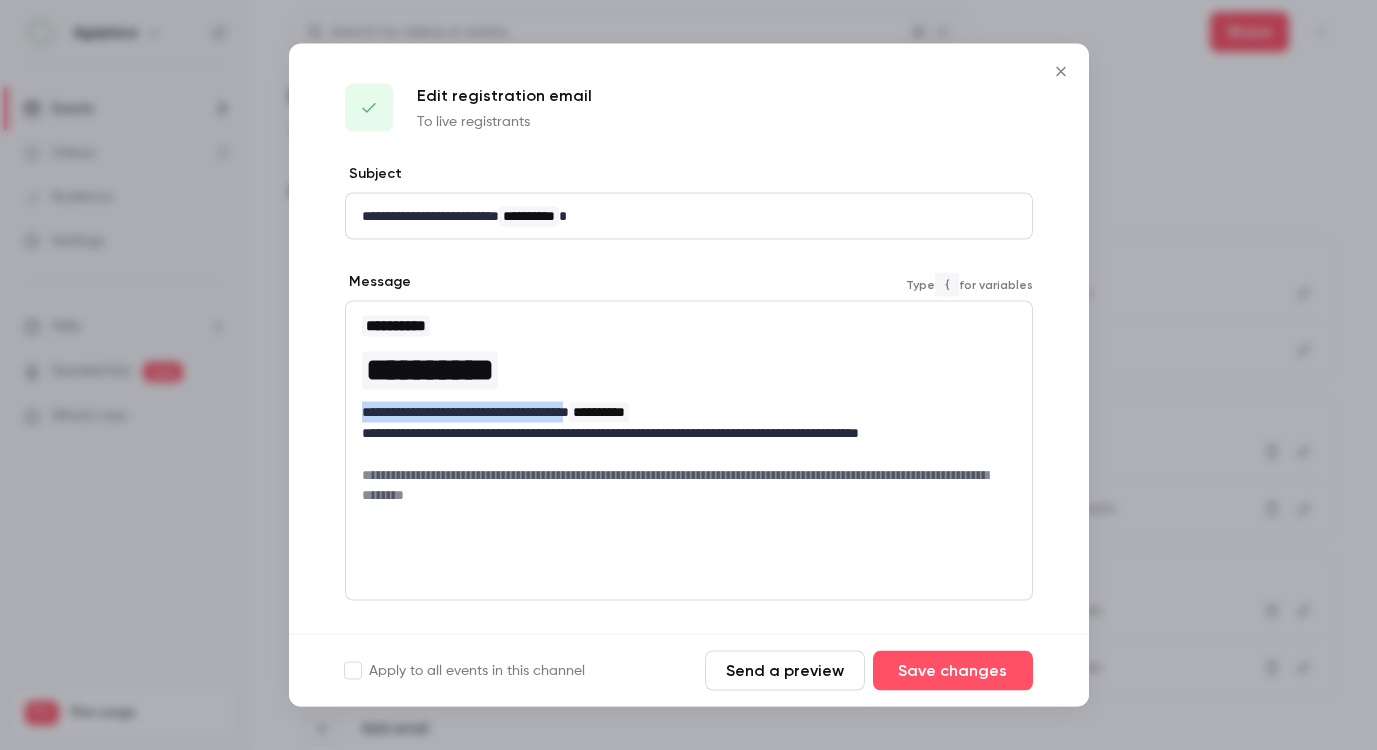 click on "**********" at bounding box center (689, 419) 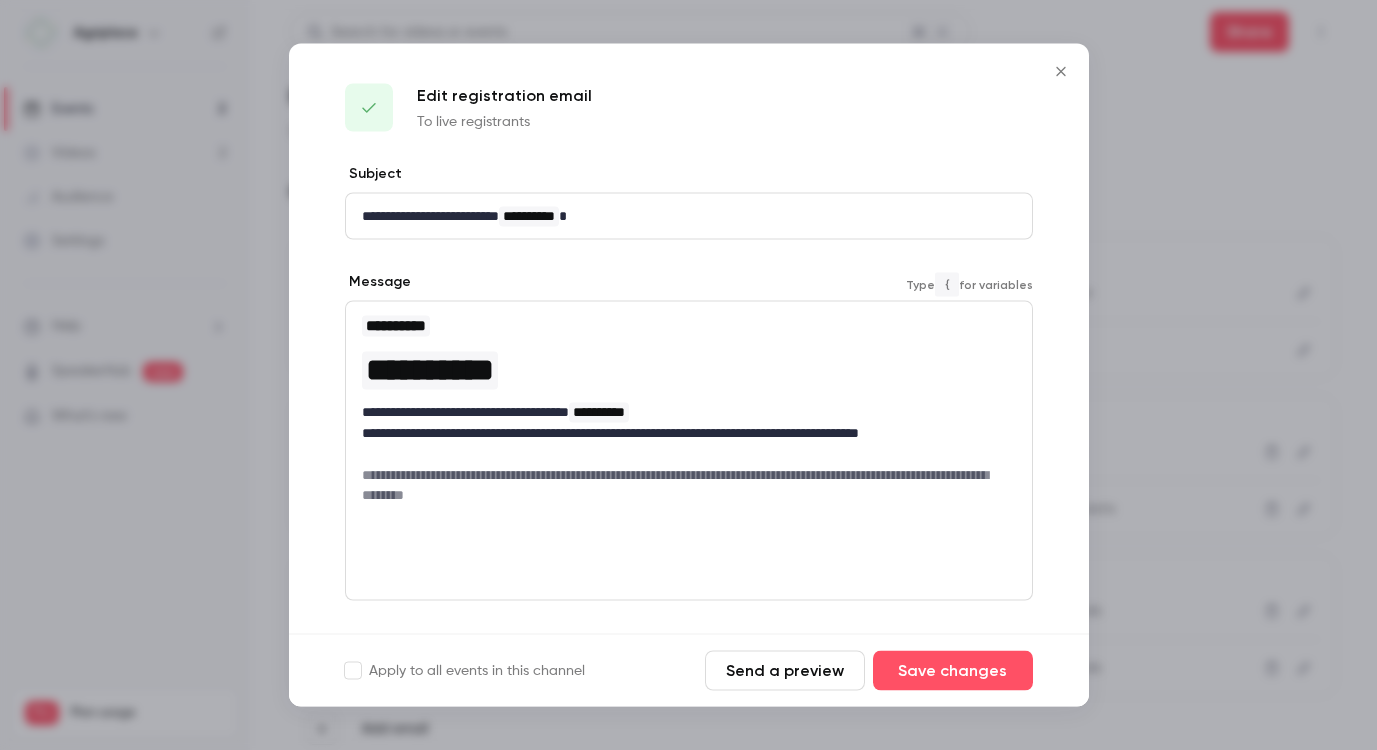 click on "**********" at bounding box center (681, 412) 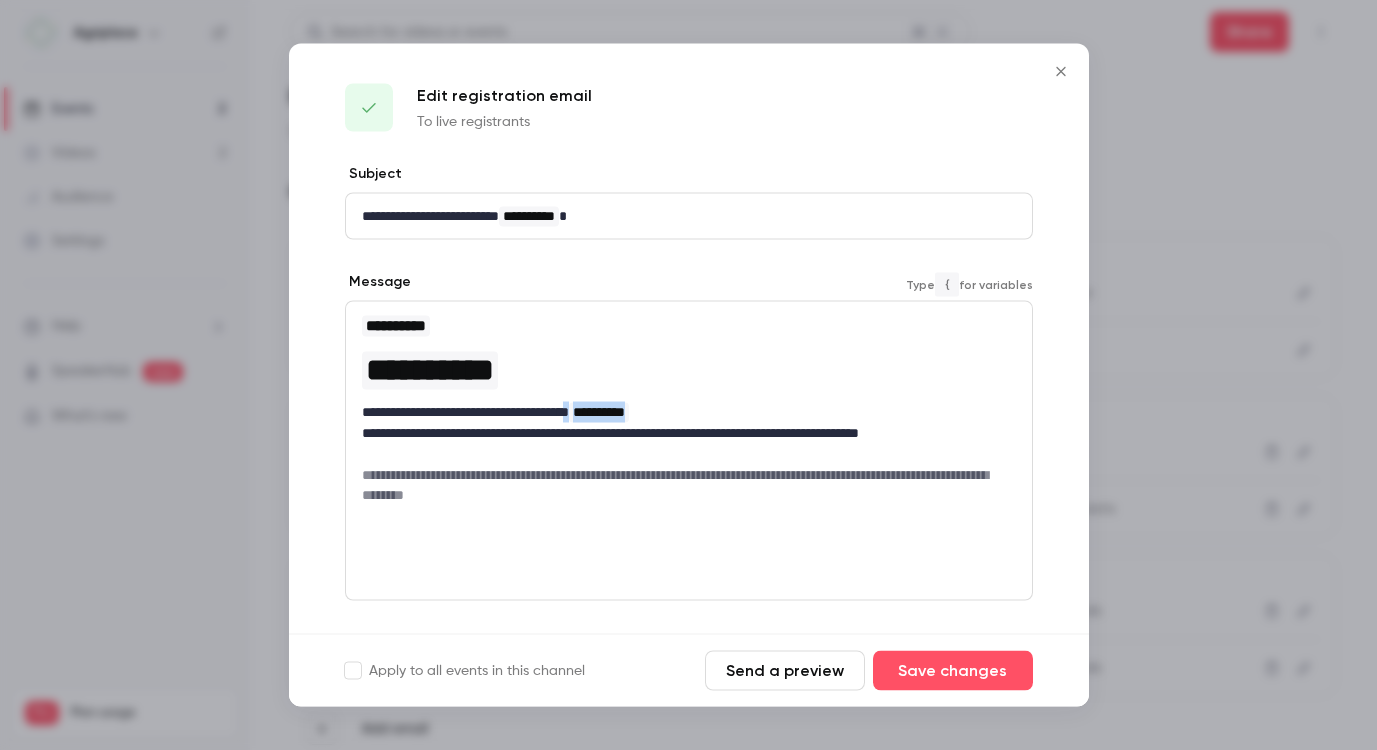 drag, startPoint x: 605, startPoint y: 411, endPoint x: 687, endPoint y: 412, distance: 82.006096 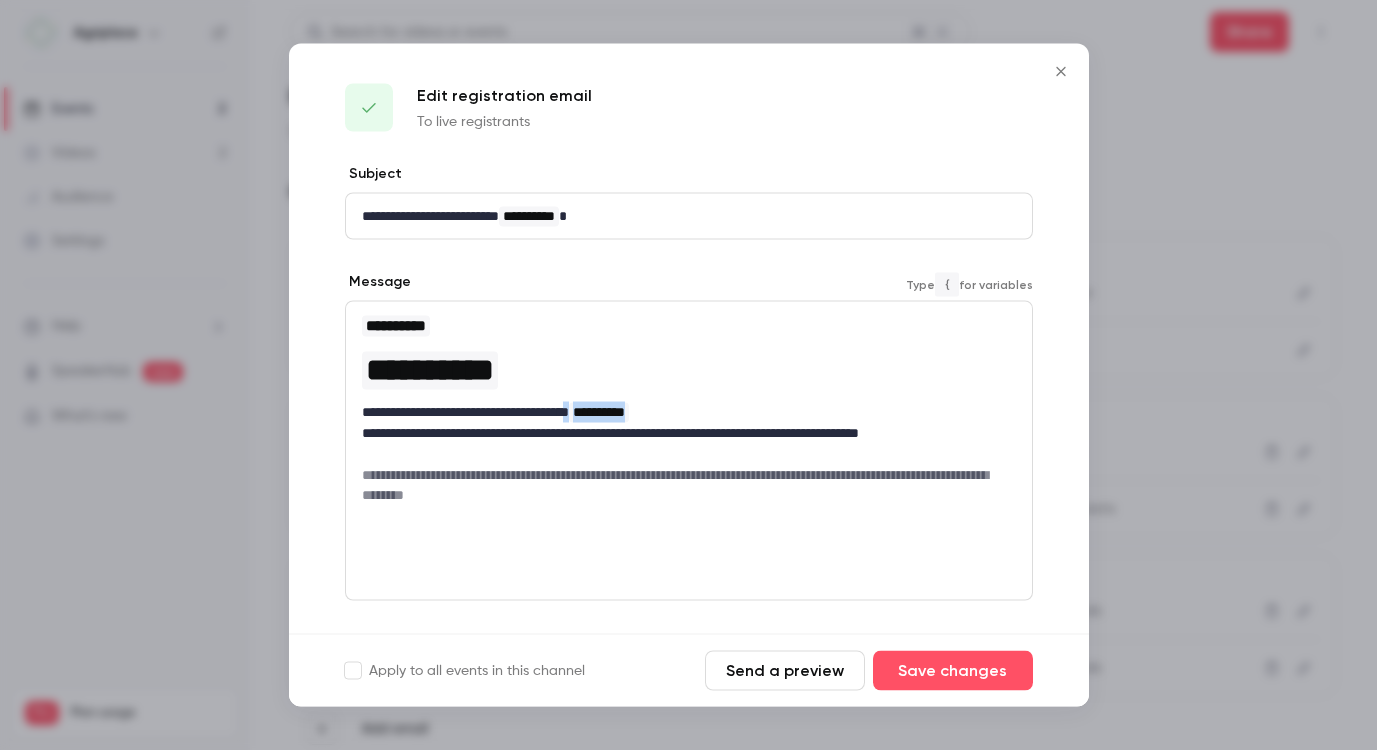 click on "**********" at bounding box center [681, 412] 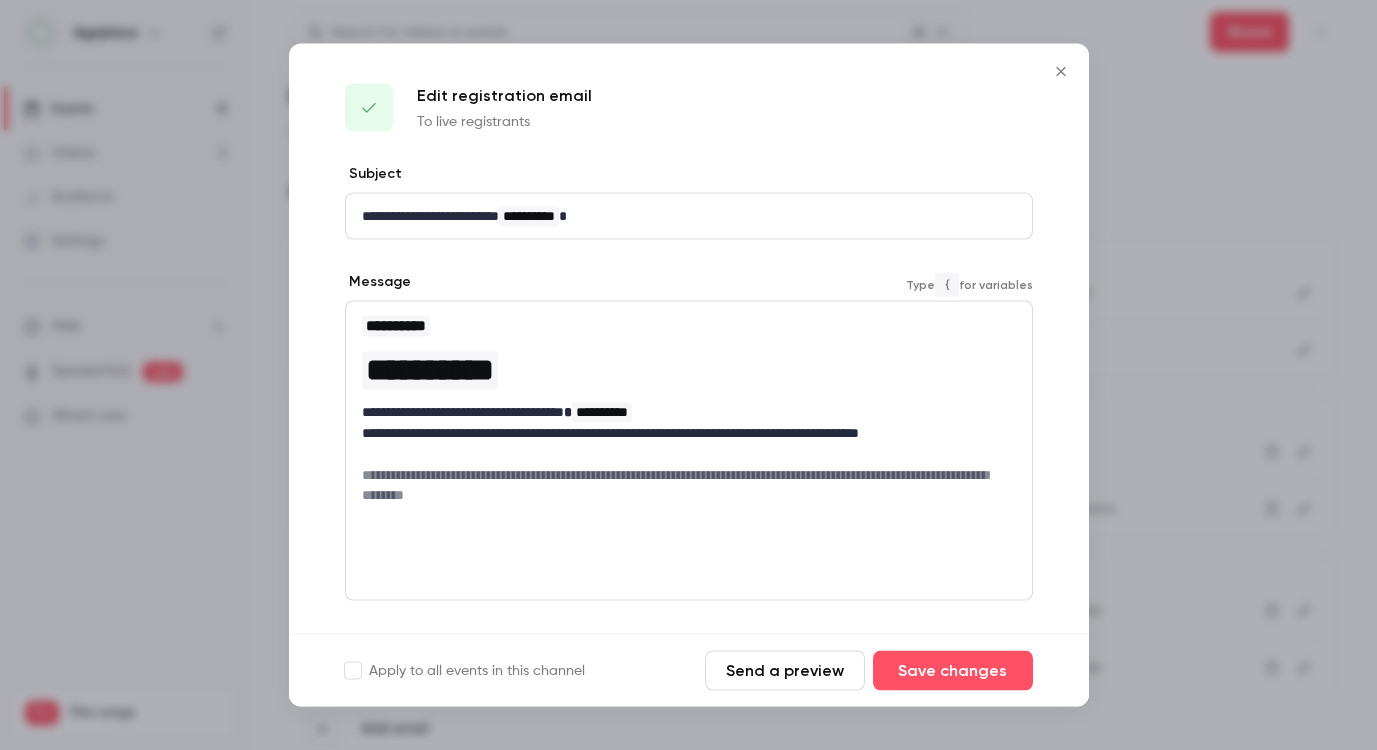 click on "**********" at bounding box center (689, 419) 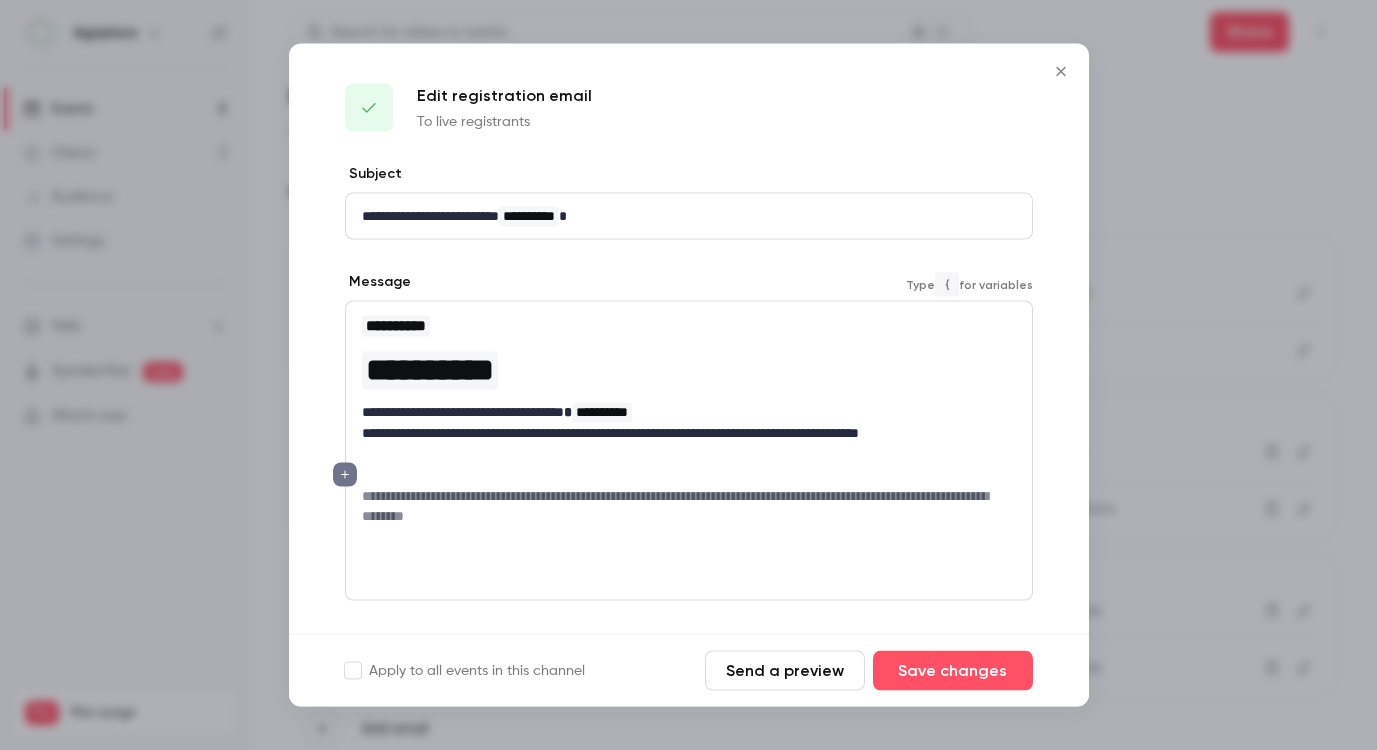 click at bounding box center (681, 536) 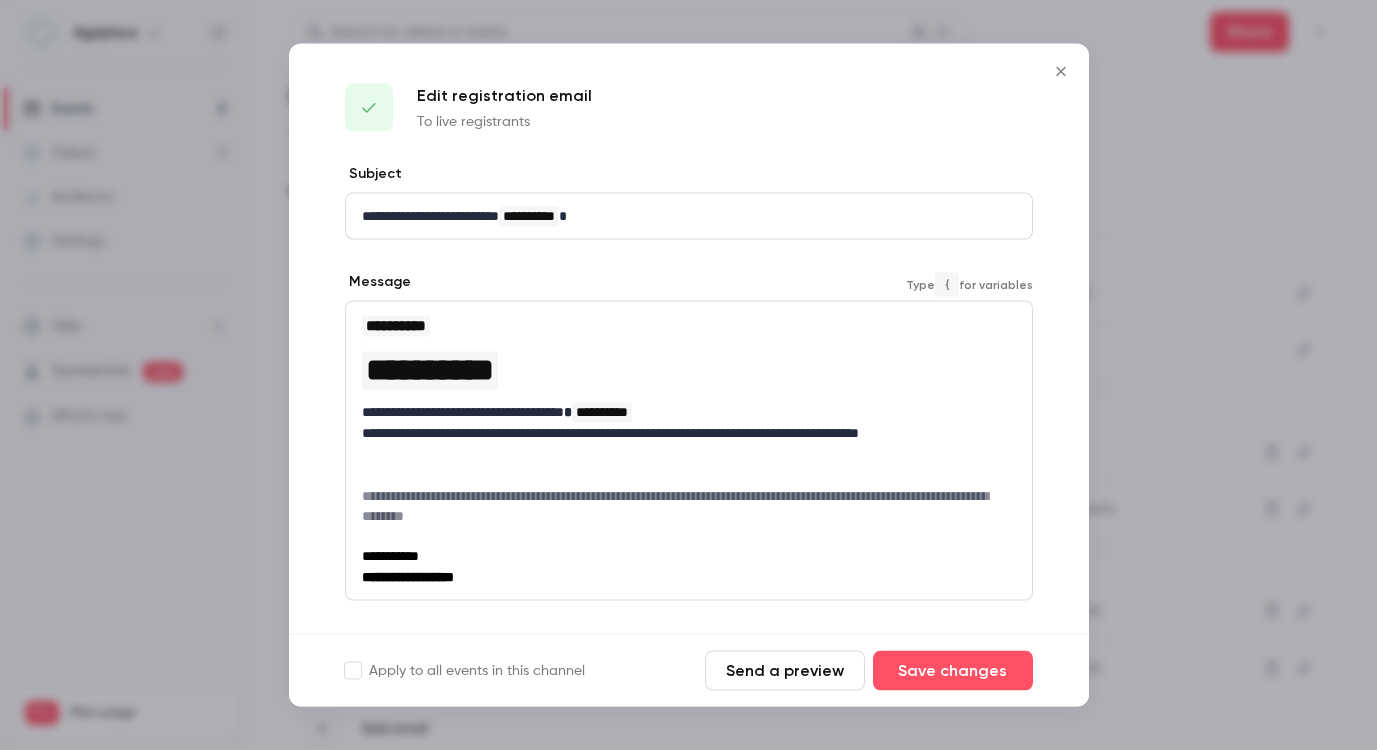 scroll, scrollTop: 20, scrollLeft: 1, axis: both 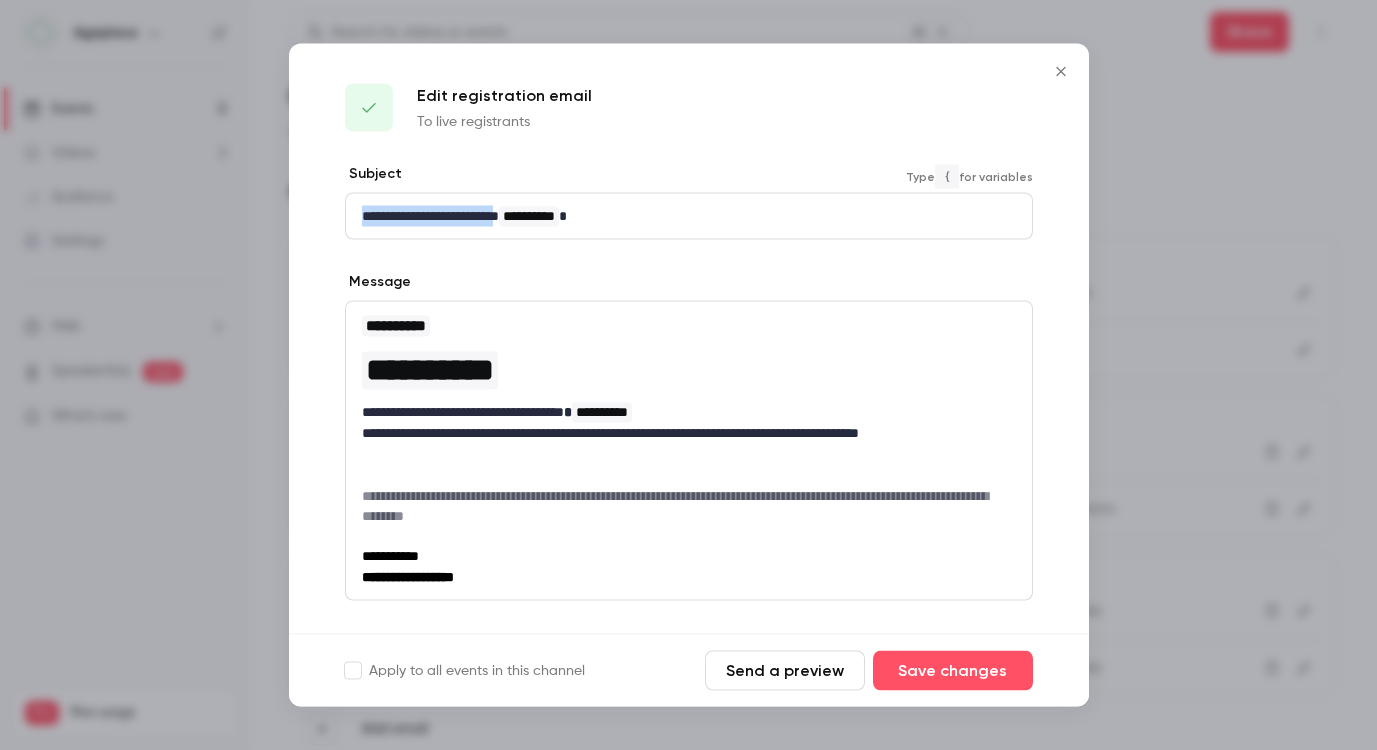 drag, startPoint x: 517, startPoint y: 219, endPoint x: 339, endPoint y: 219, distance: 178 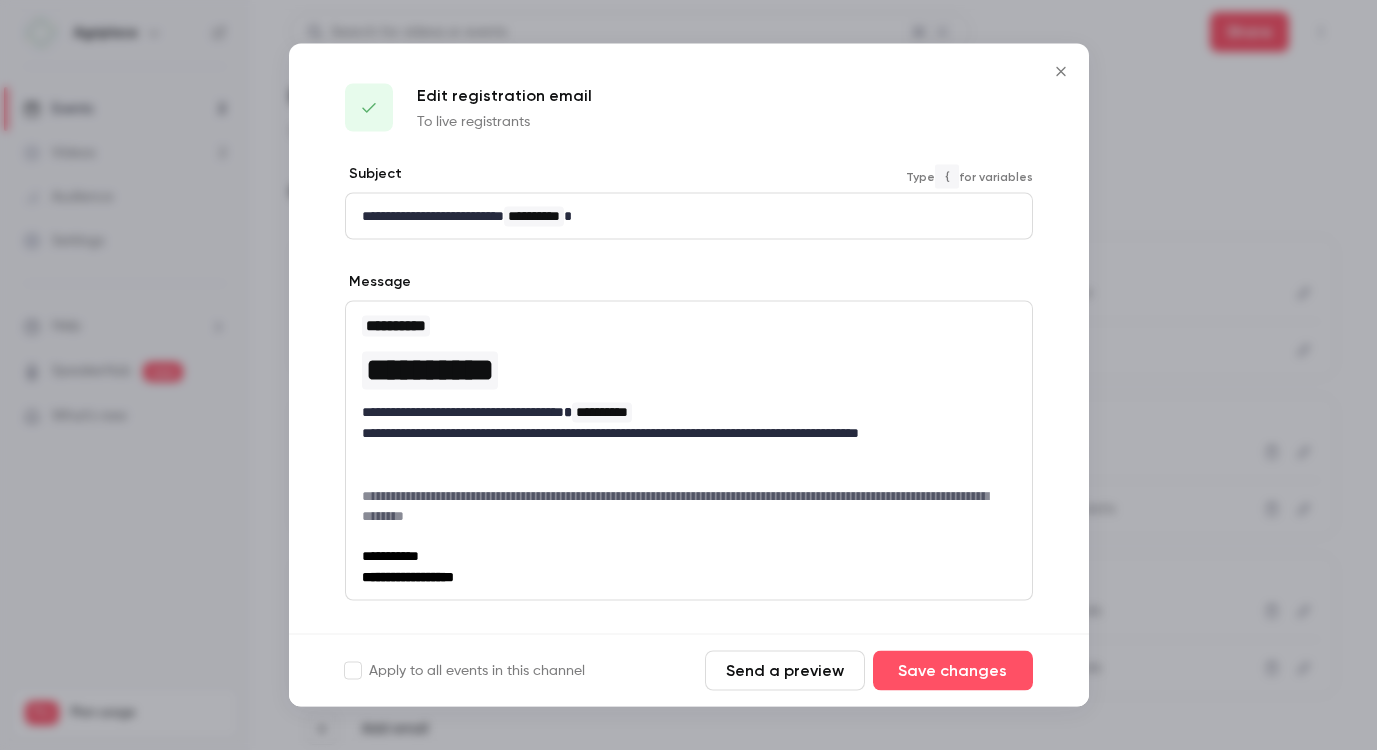 scroll, scrollTop: 10, scrollLeft: 1, axis: both 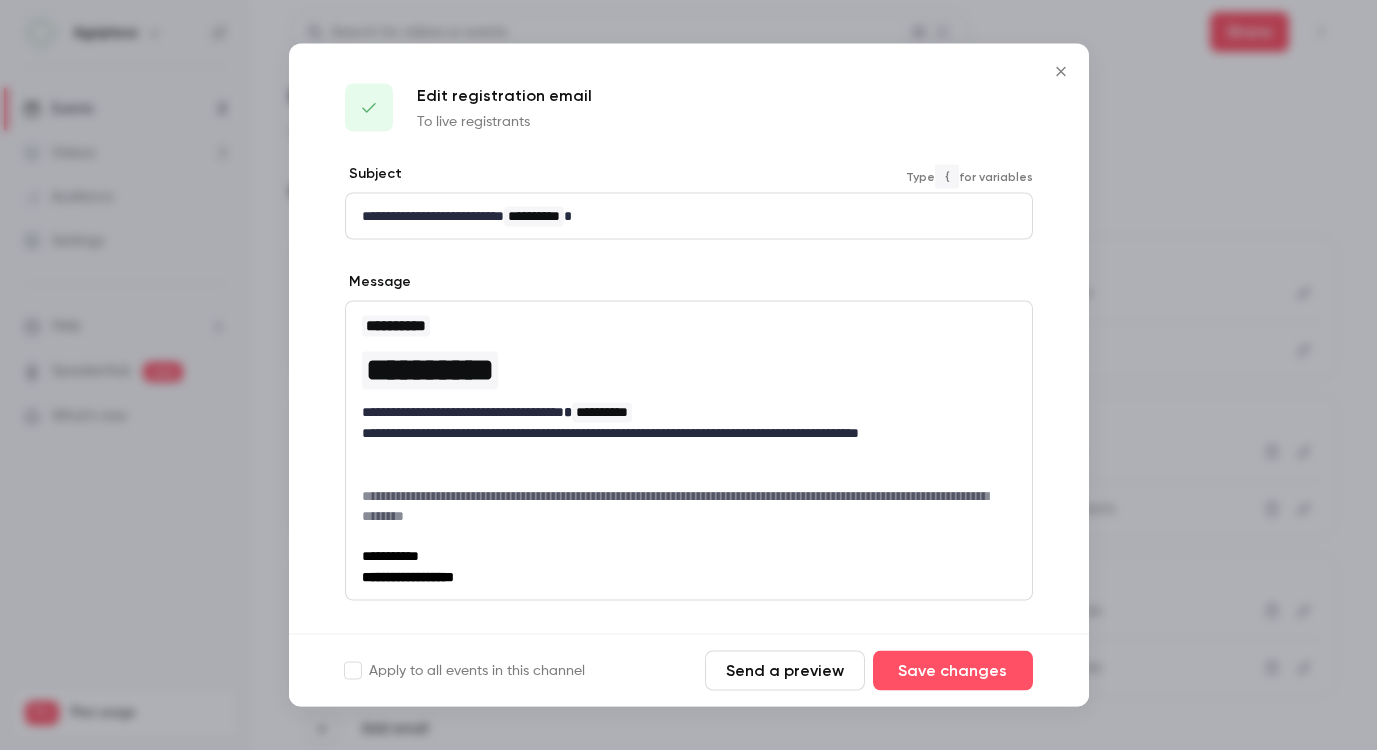 click on "**********" at bounding box center (681, 444) 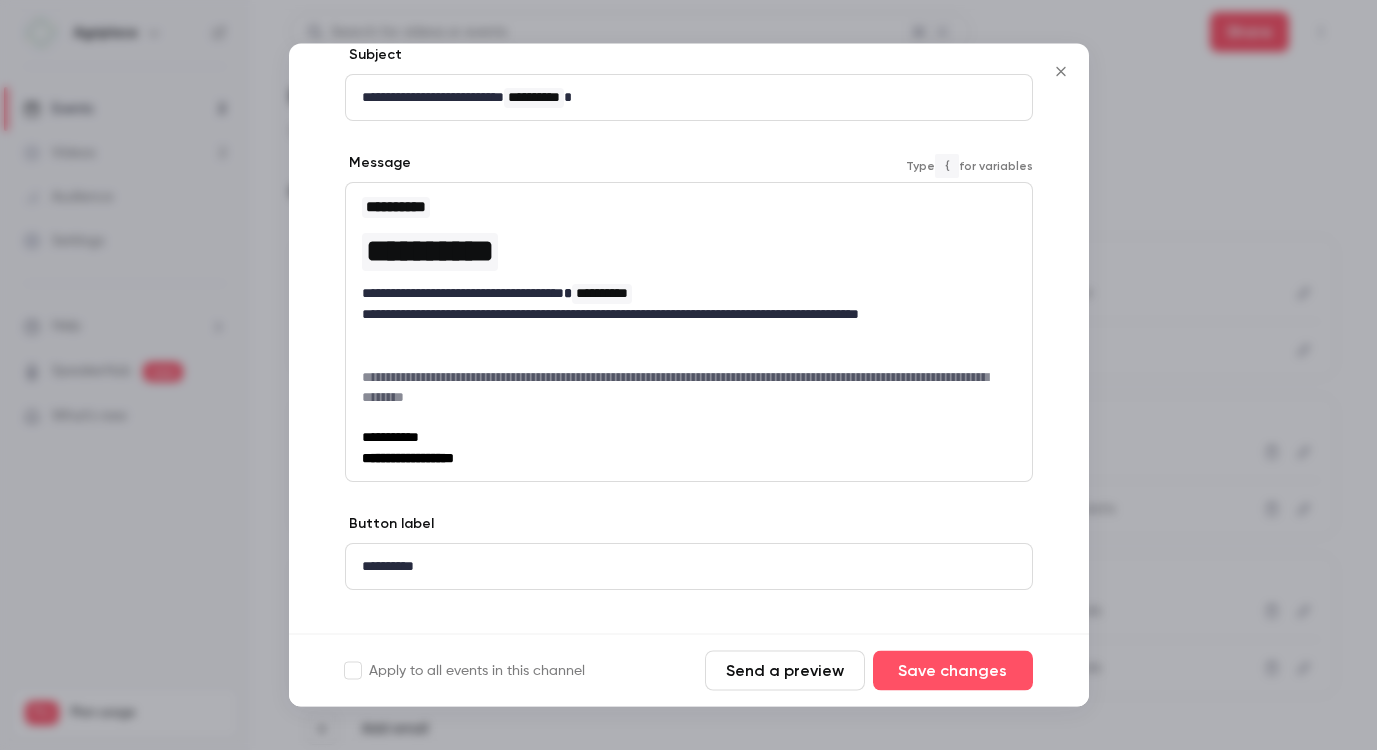 scroll, scrollTop: 147, scrollLeft: 0, axis: vertical 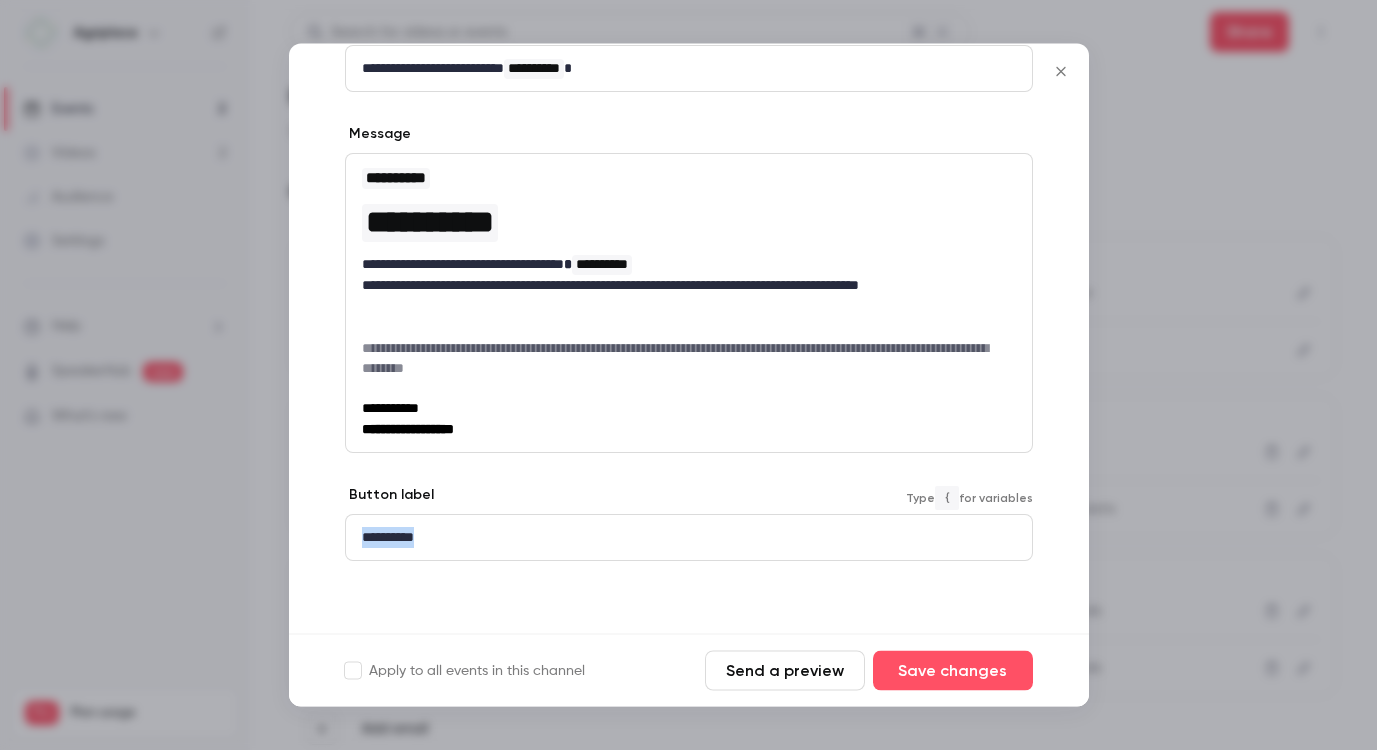 drag, startPoint x: 461, startPoint y: 543, endPoint x: 327, endPoint y: 539, distance: 134.0597 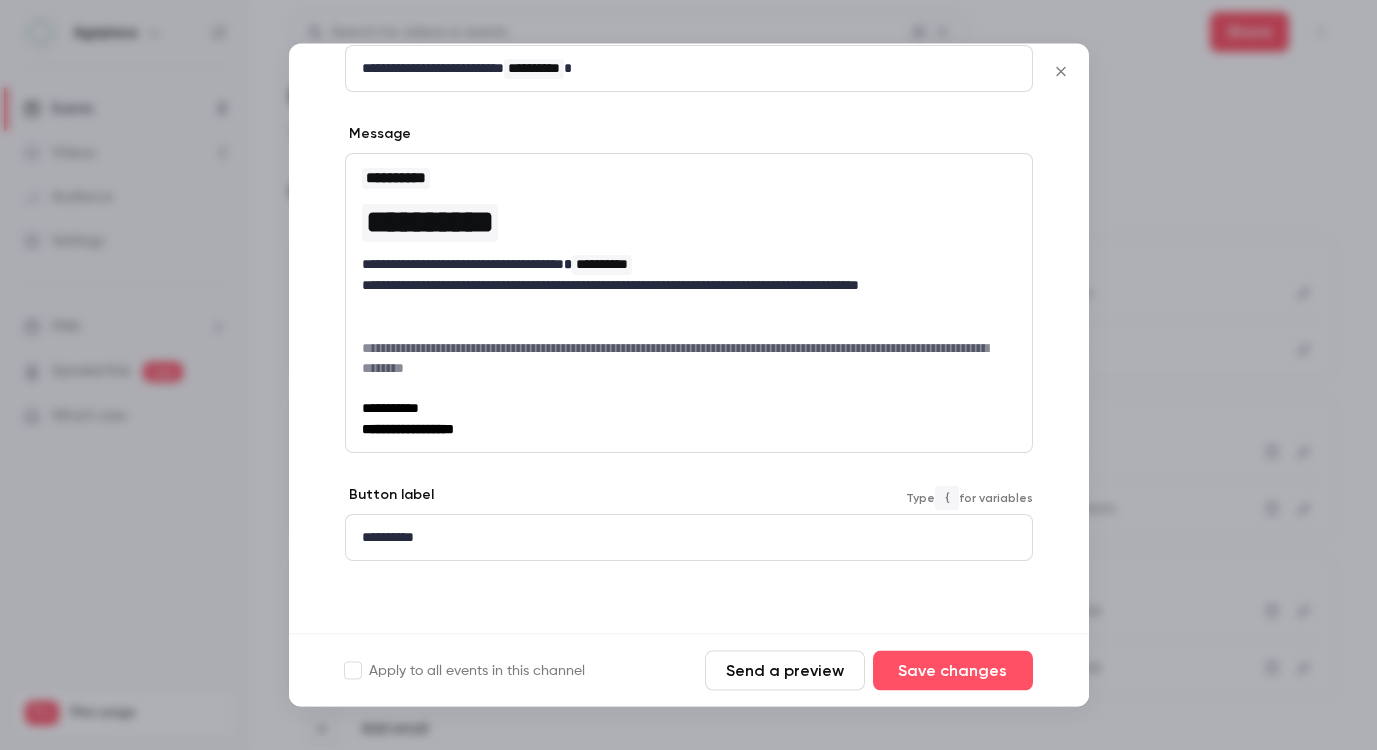 scroll, scrollTop: 10, scrollLeft: 1, axis: both 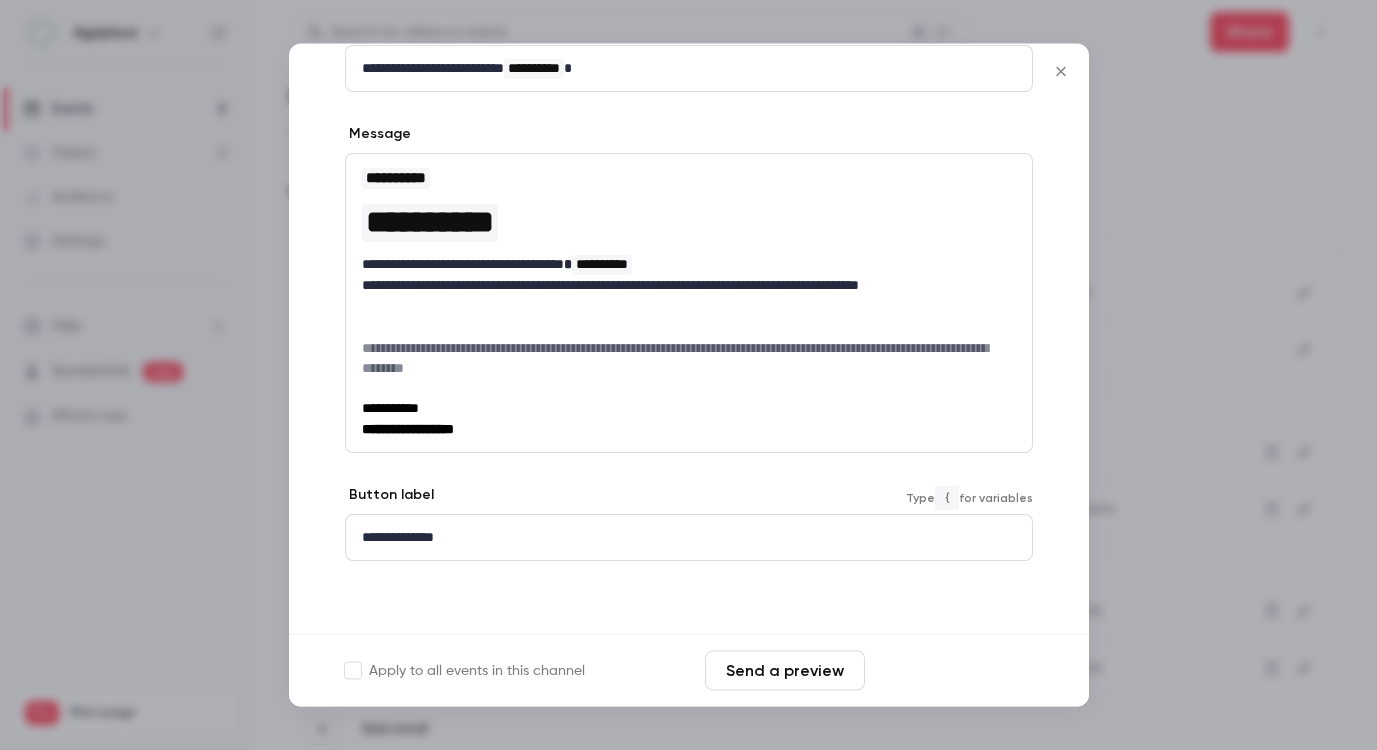 click on "Save changes" at bounding box center [953, 671] 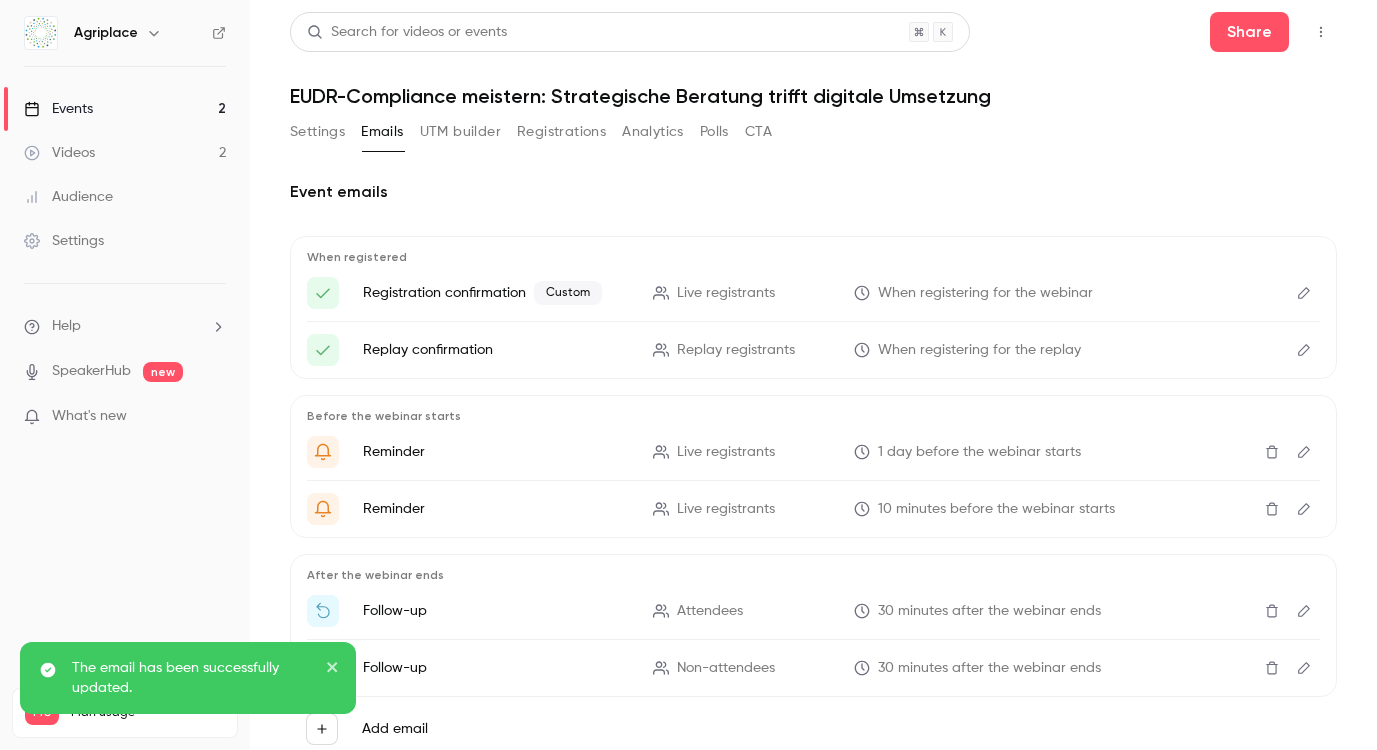 click 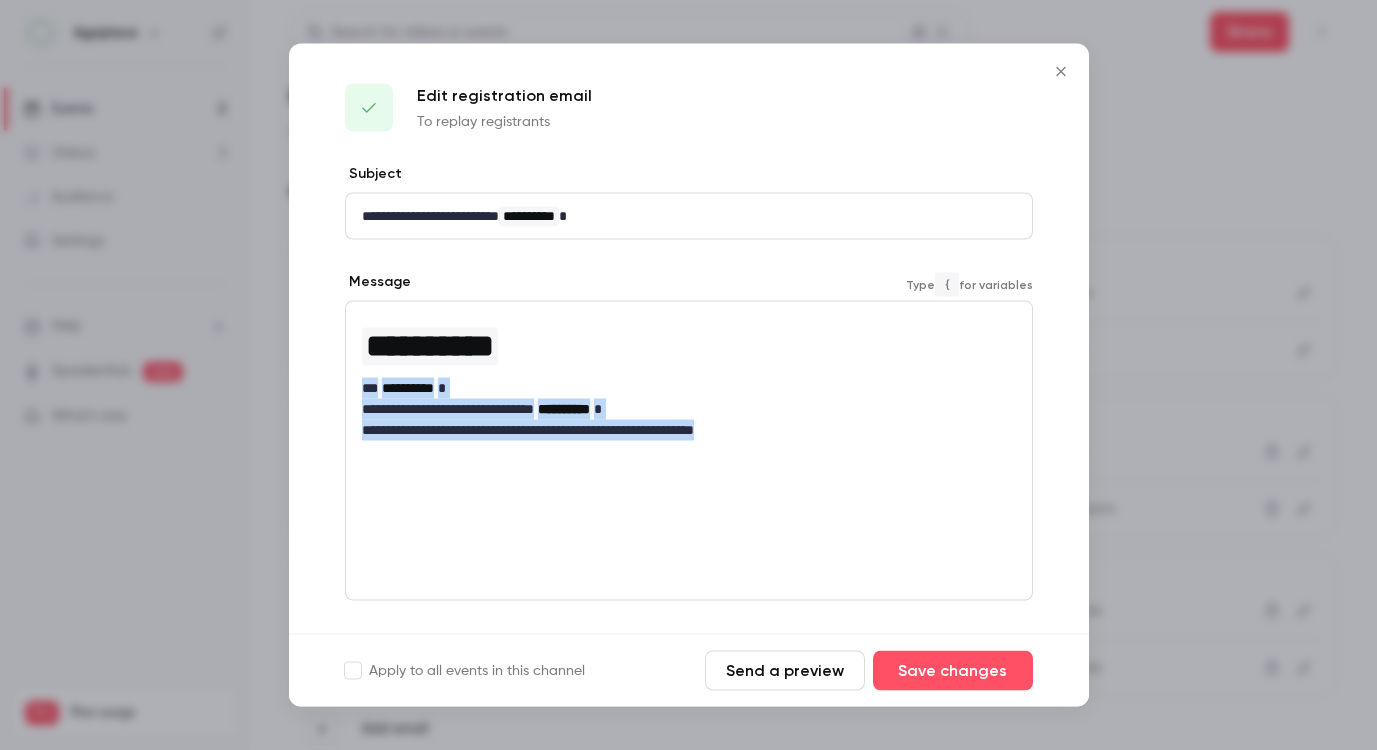 drag, startPoint x: 810, startPoint y: 427, endPoint x: 336, endPoint y: 385, distance: 475.85712 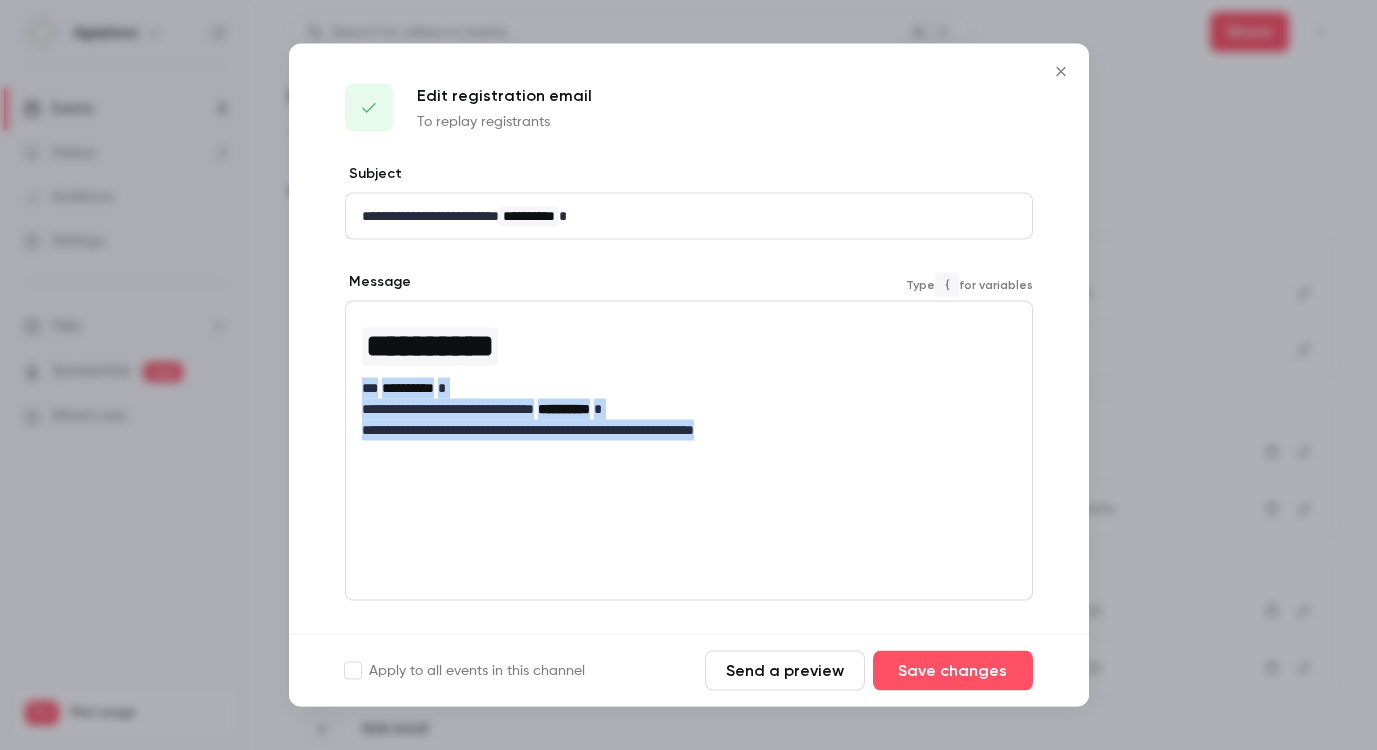 click on "**********" at bounding box center [689, 472] 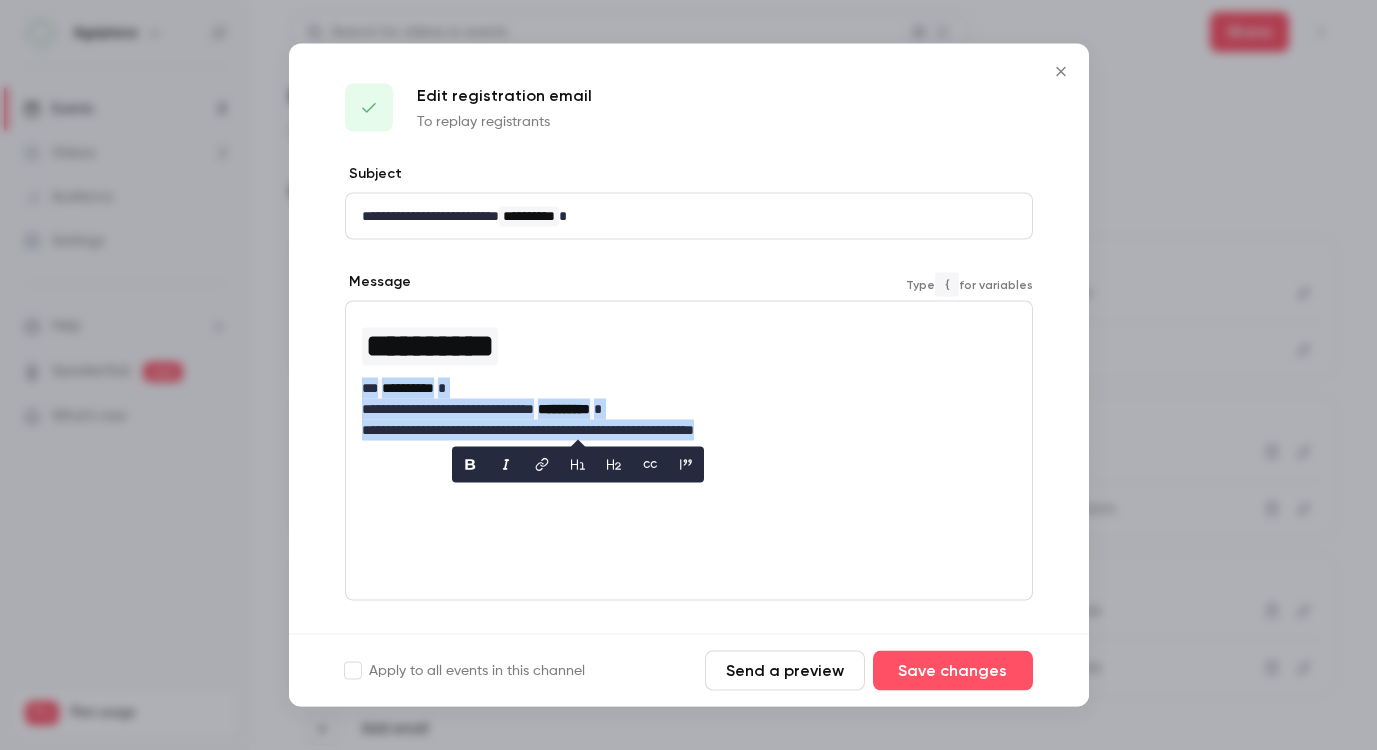copy on "**********" 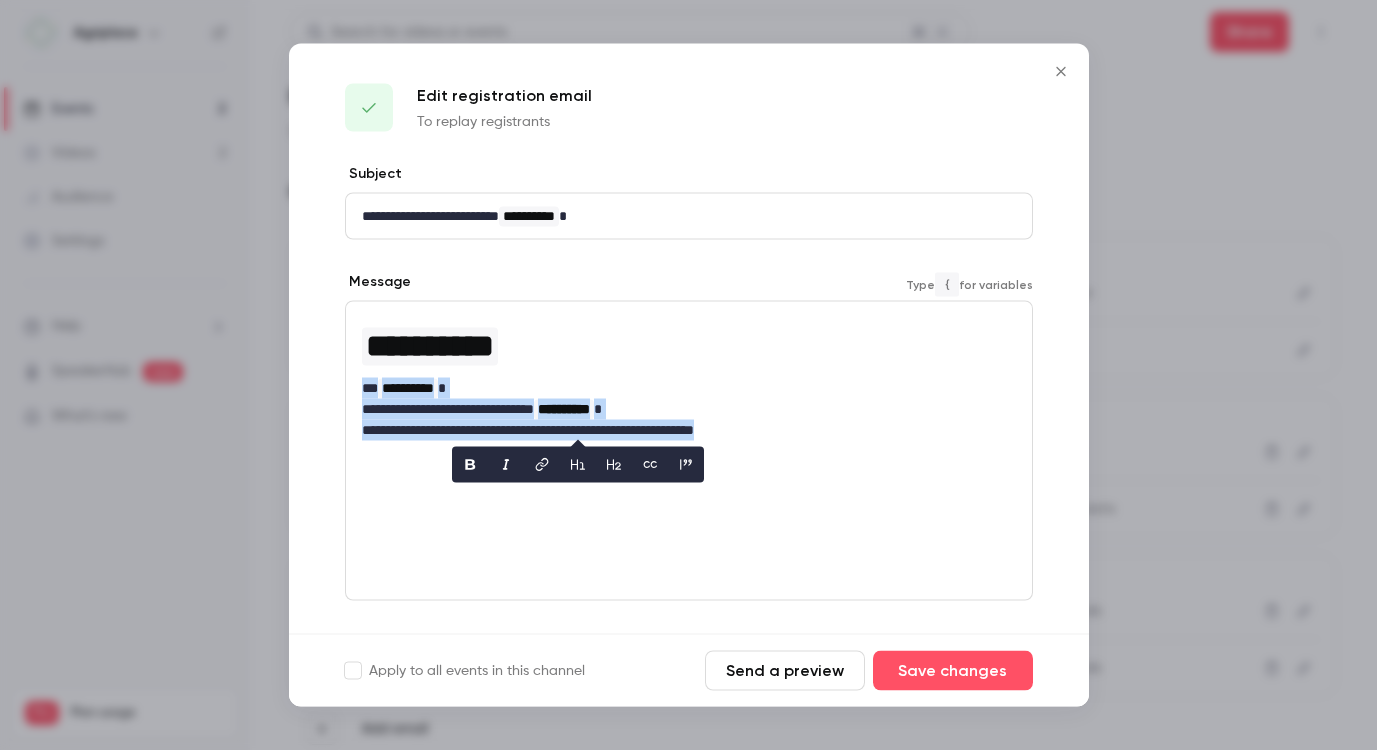 click on "**********" at bounding box center [681, 430] 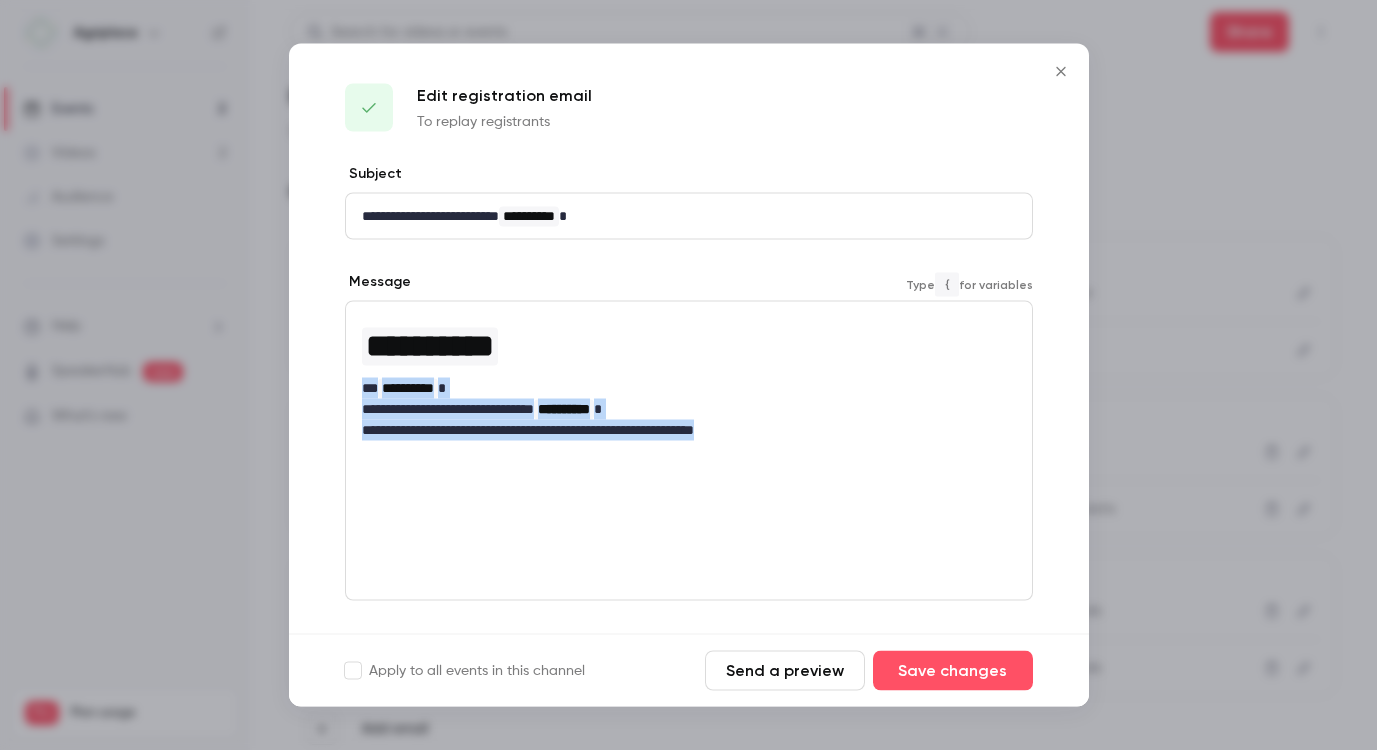 drag, startPoint x: 816, startPoint y: 424, endPoint x: 345, endPoint y: 395, distance: 471.89194 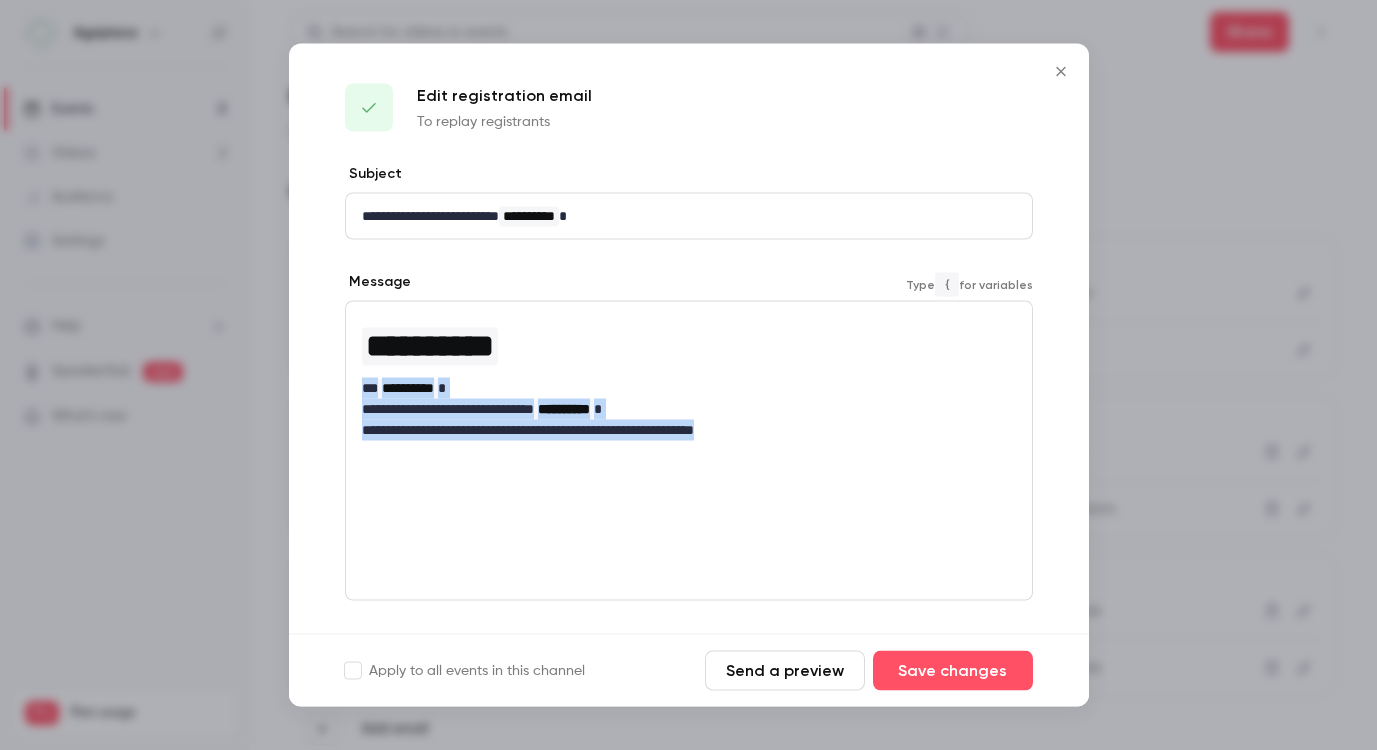 click on "**********" at bounding box center [689, 451] 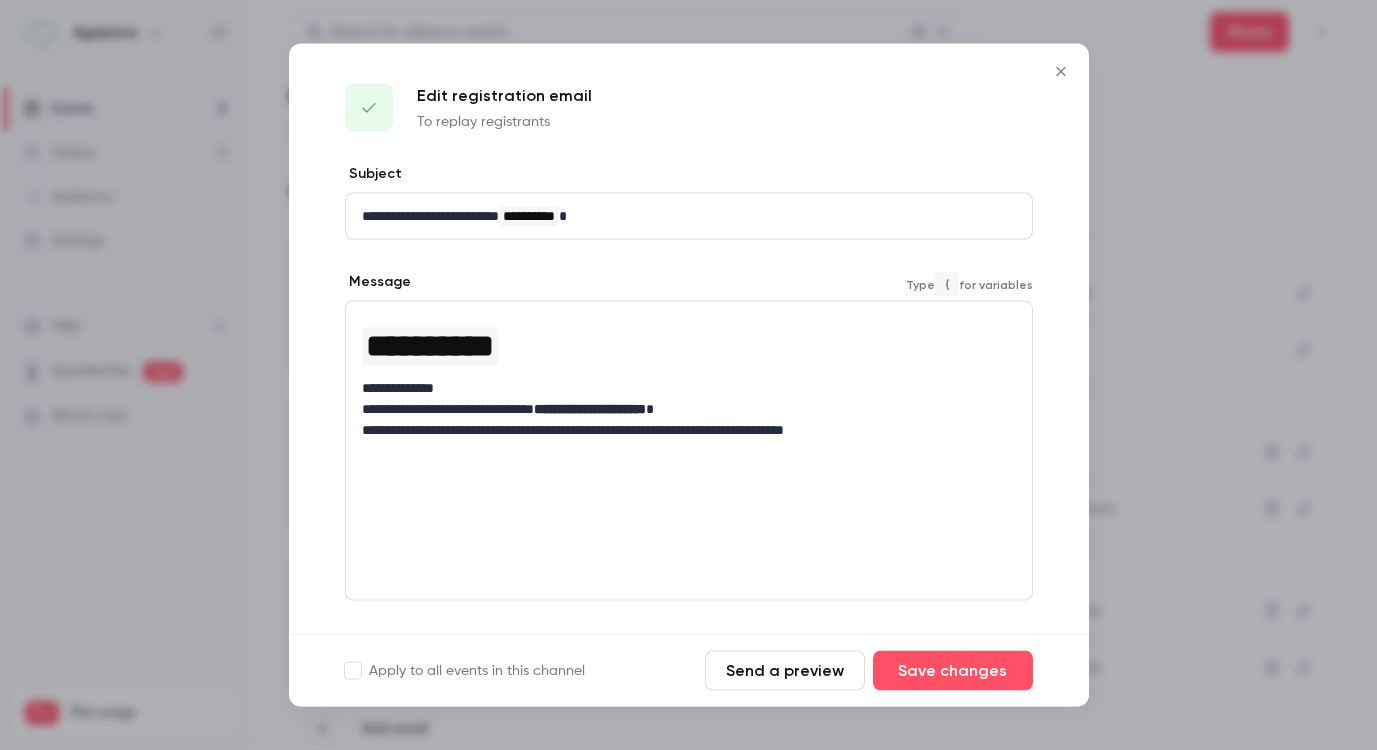 scroll, scrollTop: 19, scrollLeft: 0, axis: vertical 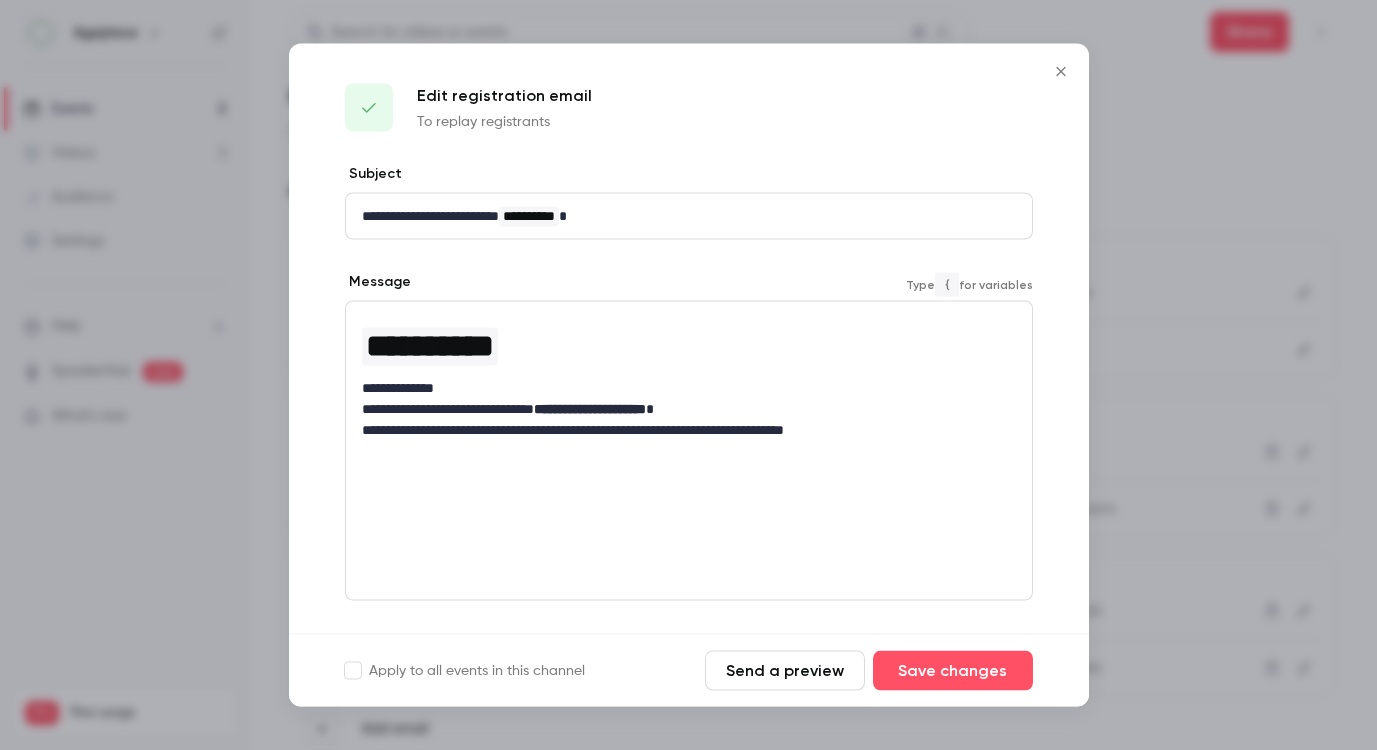click on "**********" at bounding box center [681, 388] 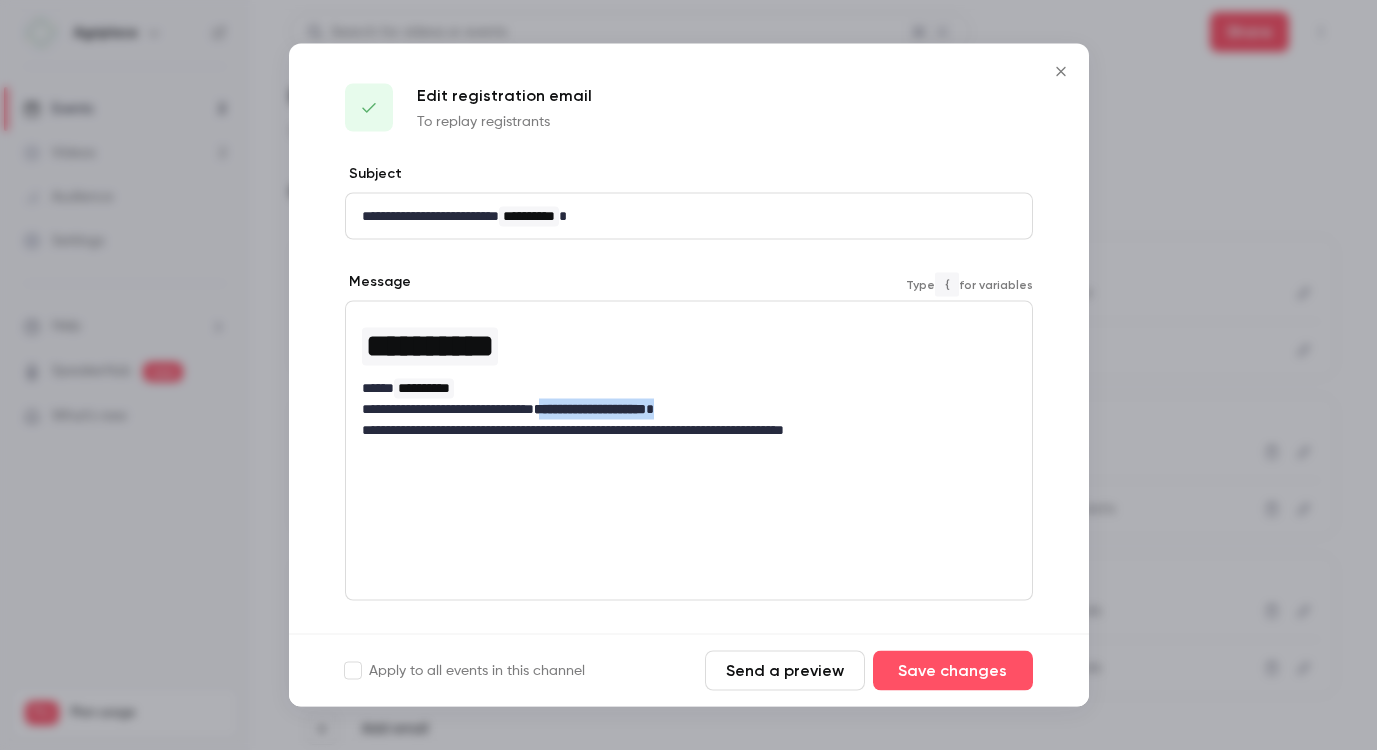 drag, startPoint x: 723, startPoint y: 411, endPoint x: 563, endPoint y: 407, distance: 160.04999 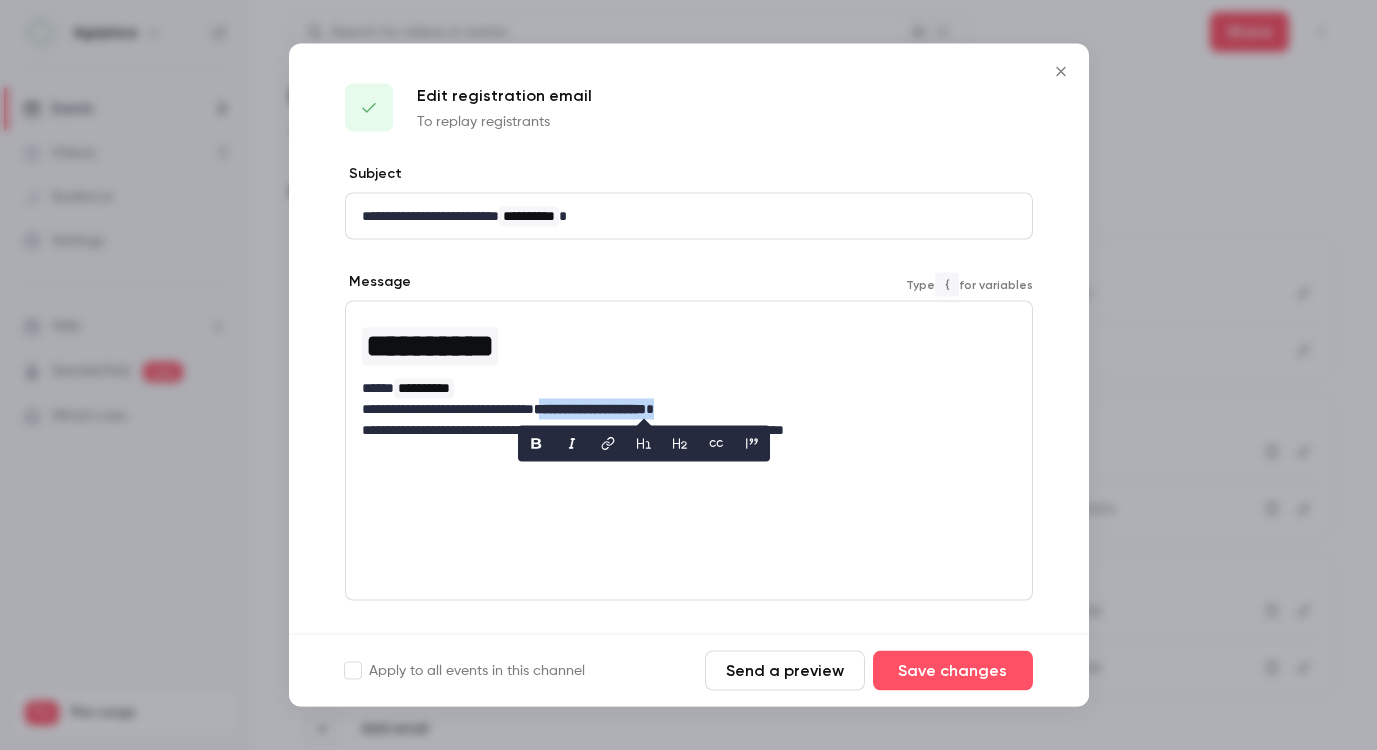 click on "**********" at bounding box center (590, 409) 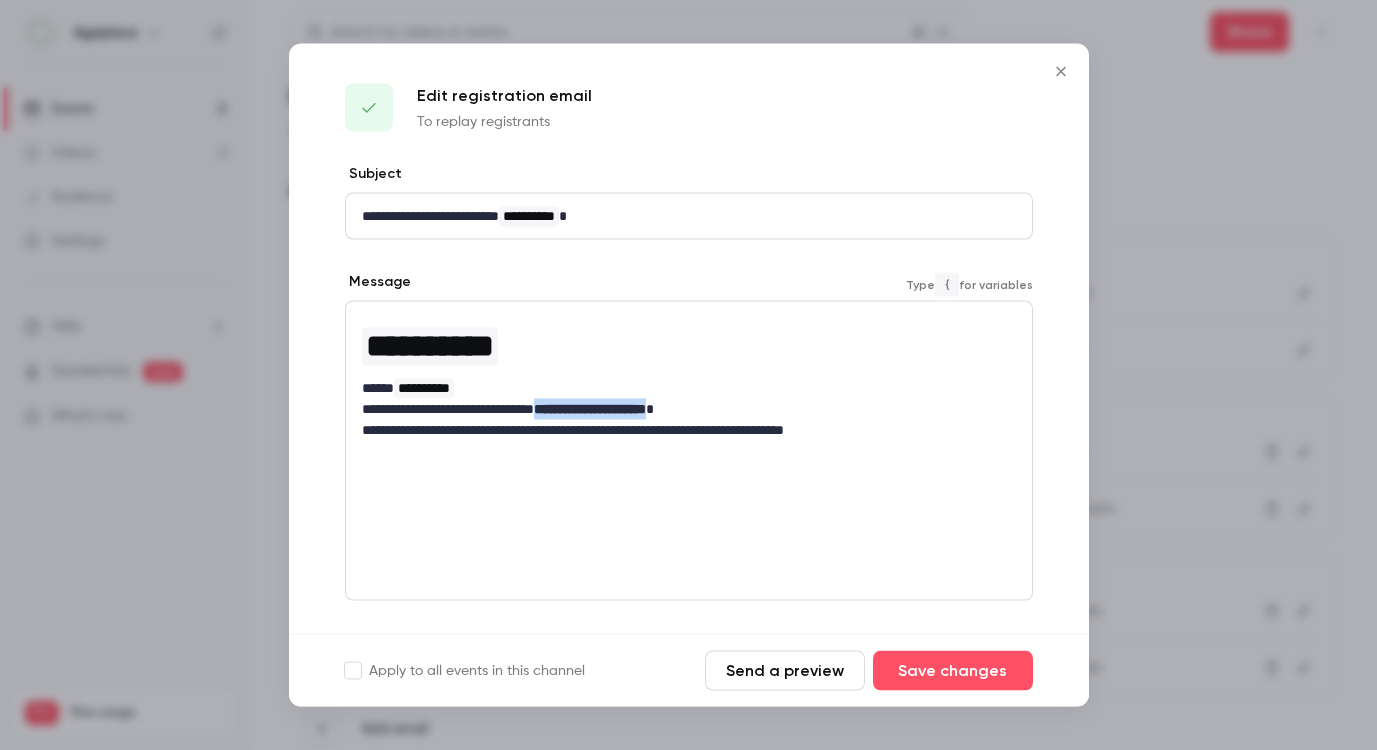 drag, startPoint x: 721, startPoint y: 408, endPoint x: 556, endPoint y: 413, distance: 165.07574 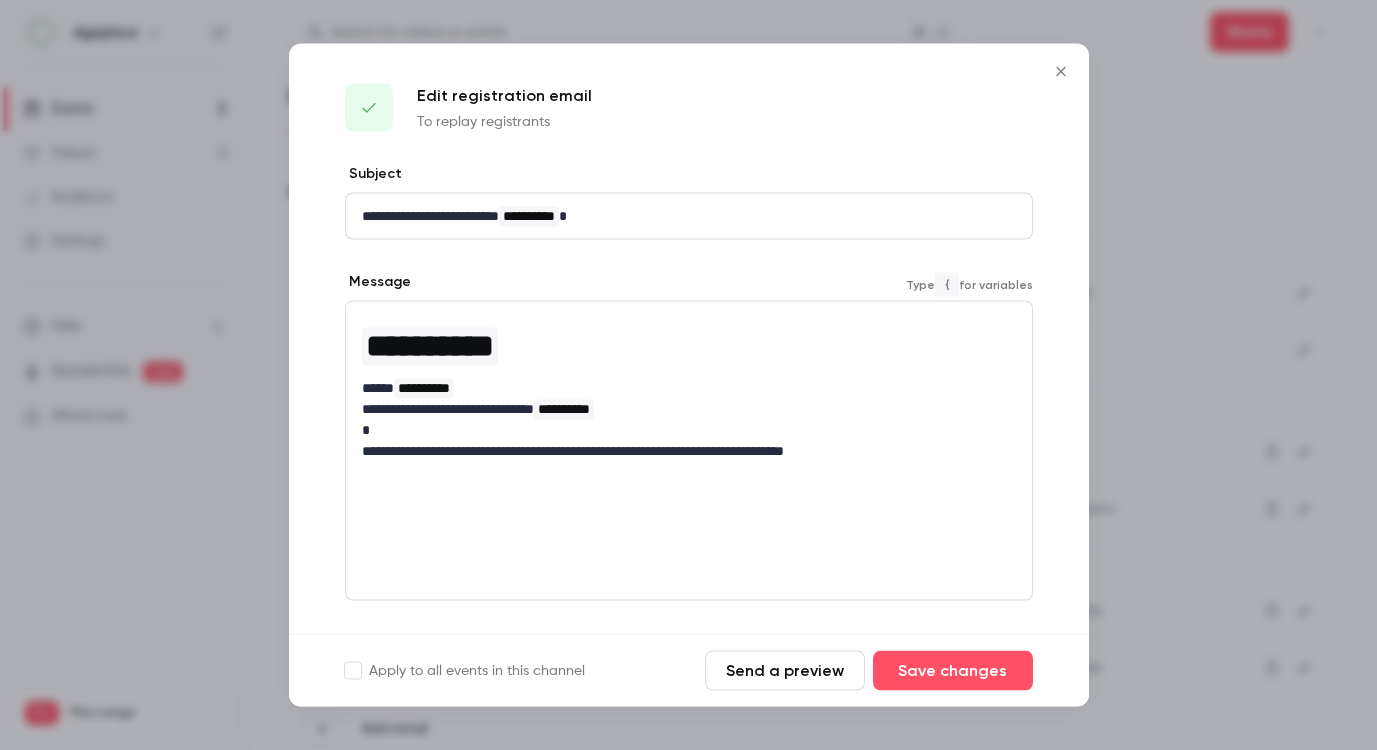 click on "**********" at bounding box center [689, 451] 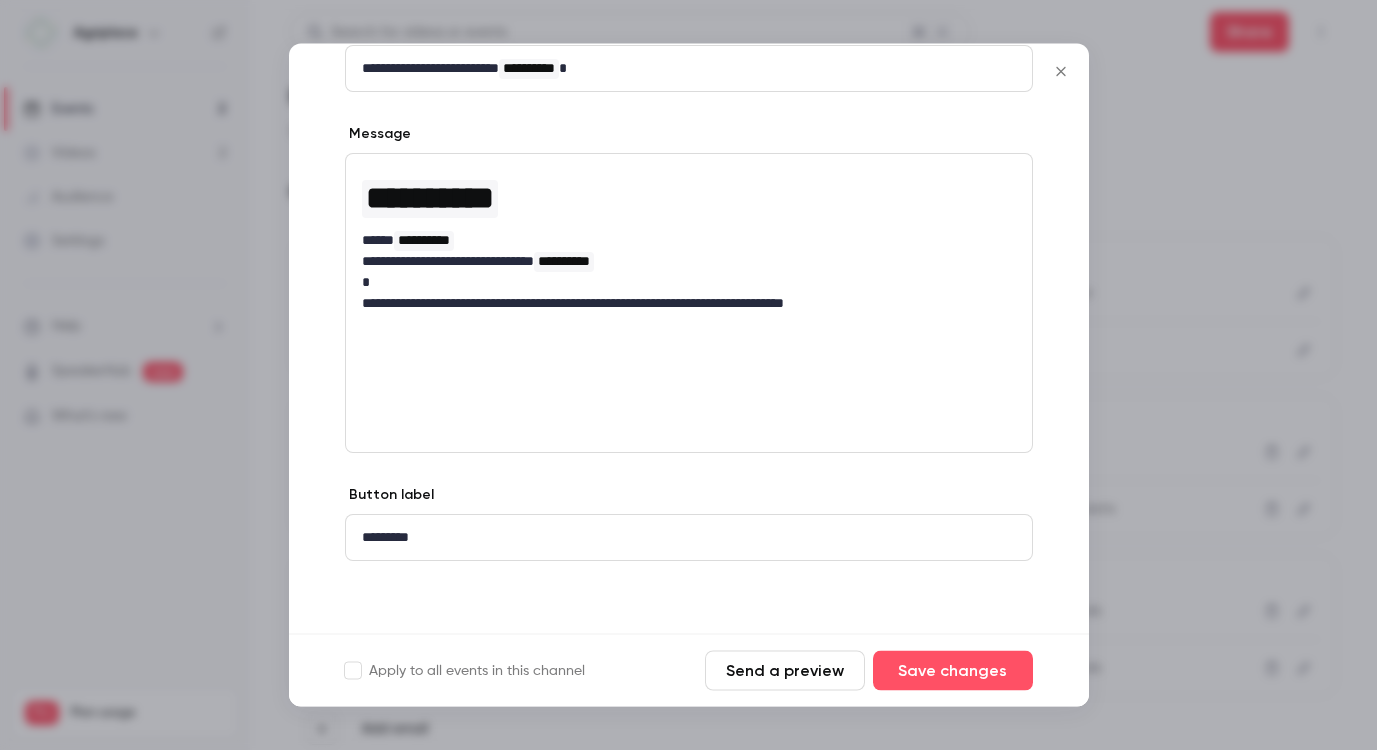 scroll, scrollTop: 0, scrollLeft: 0, axis: both 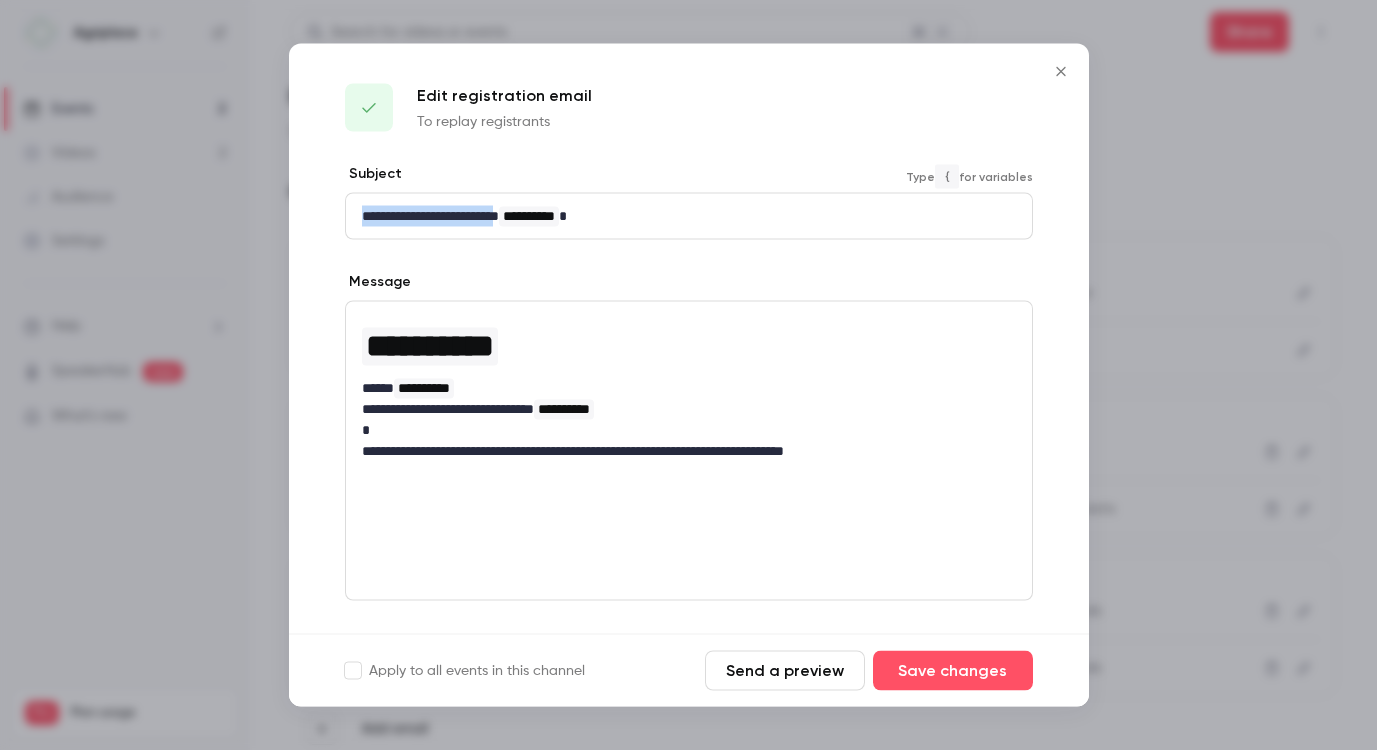 drag, startPoint x: 520, startPoint y: 212, endPoint x: 329, endPoint y: 218, distance: 191.09422 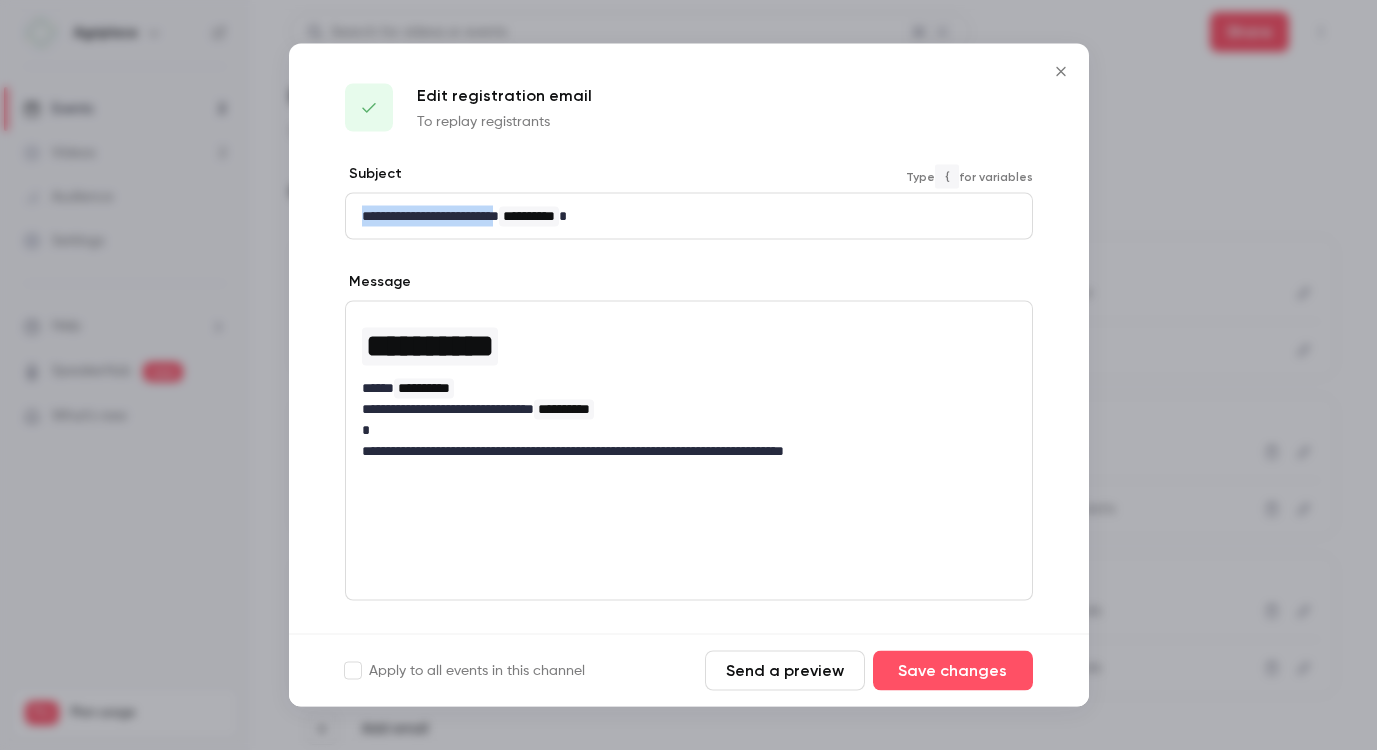 click on "**********" at bounding box center [689, 472] 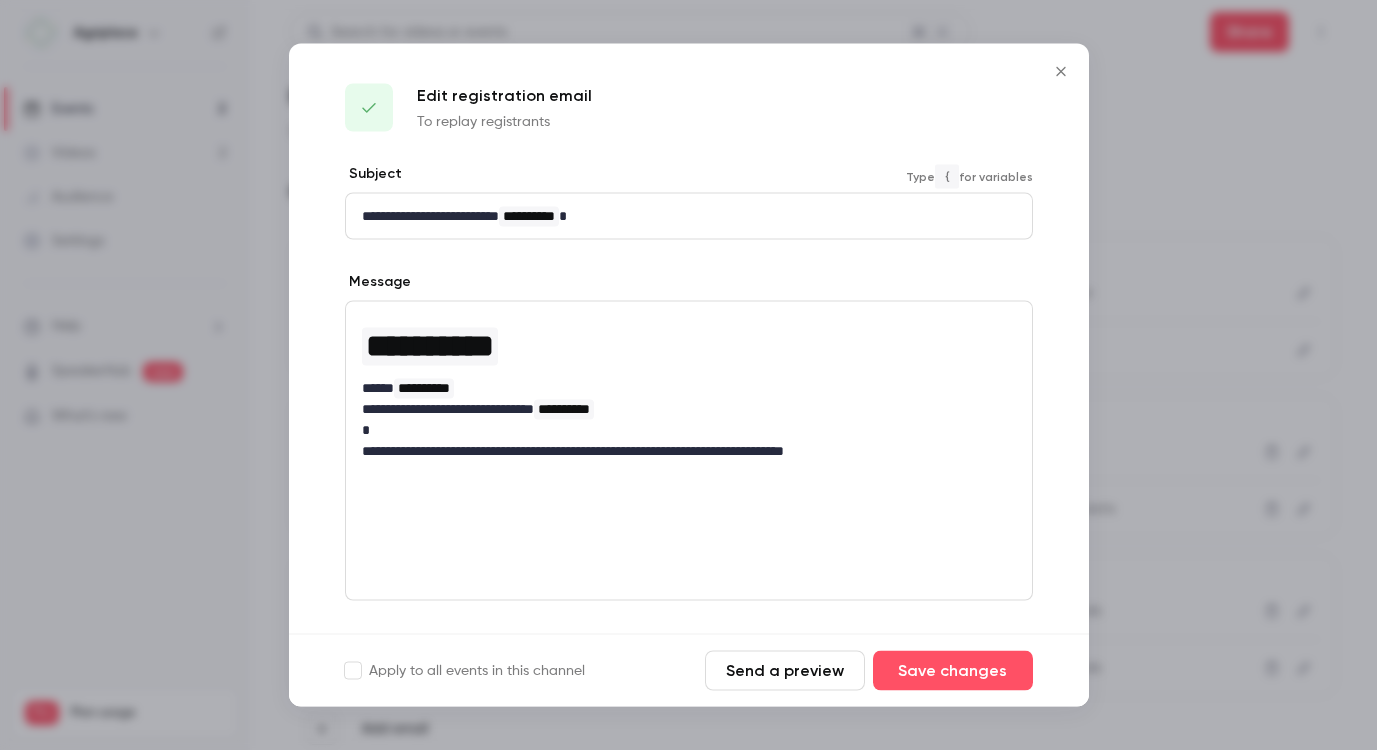 scroll, scrollTop: 10, scrollLeft: 0, axis: vertical 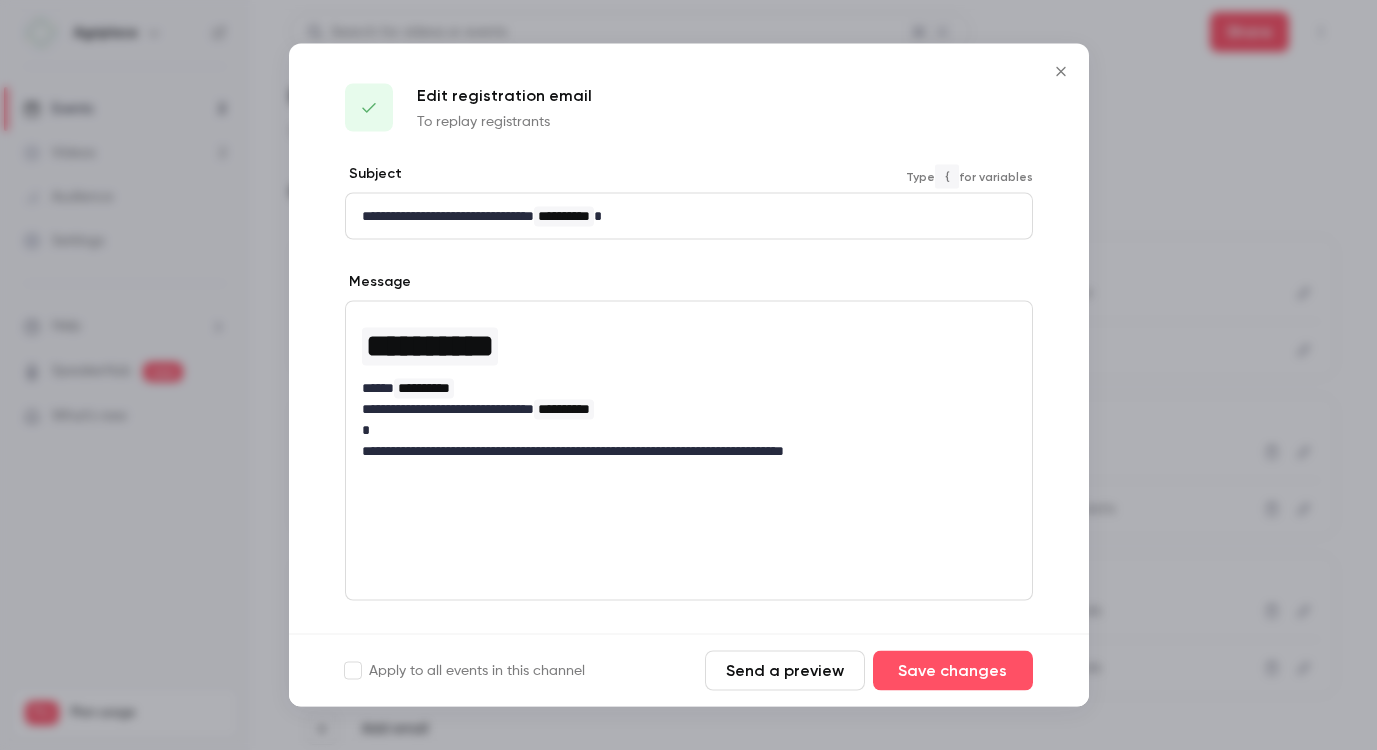 click on "*" at bounding box center (681, 430) 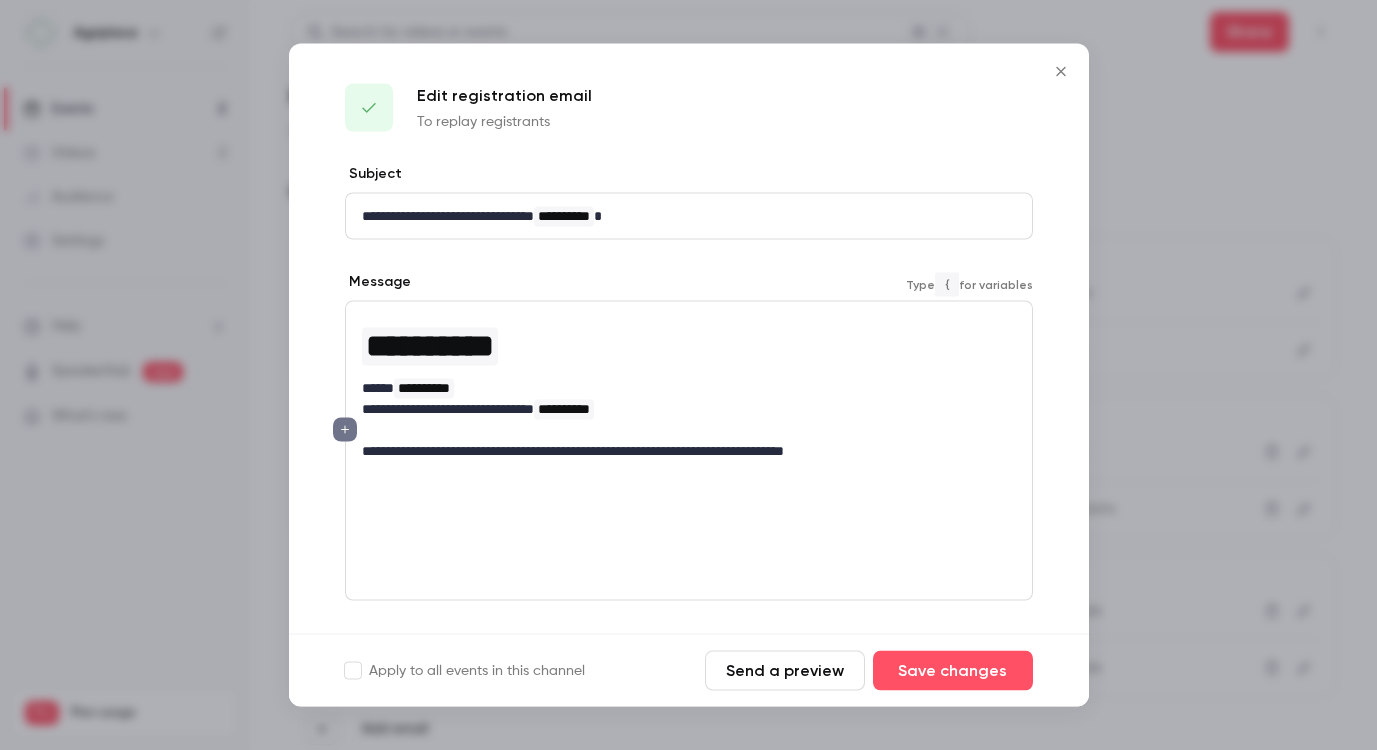 scroll, scrollTop: 147, scrollLeft: 0, axis: vertical 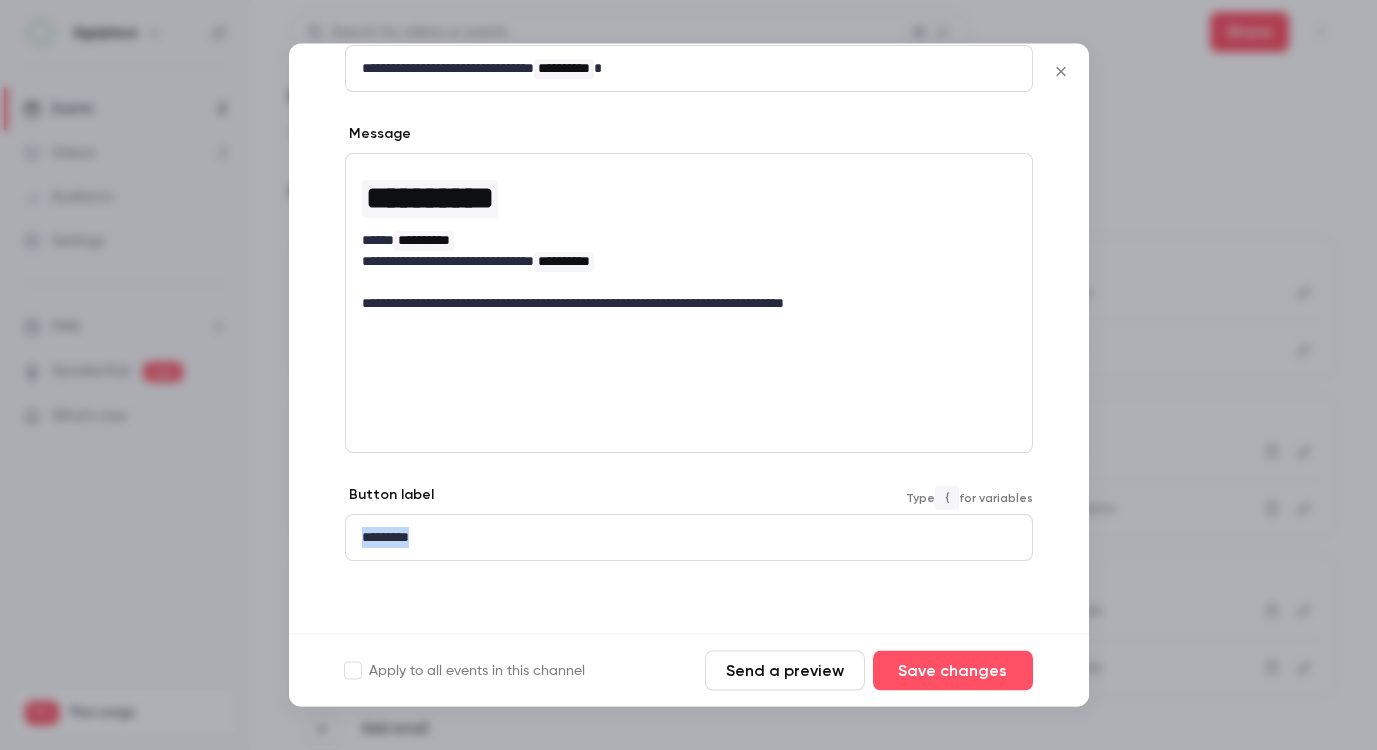 drag, startPoint x: 450, startPoint y: 533, endPoint x: 264, endPoint y: 541, distance: 186.17197 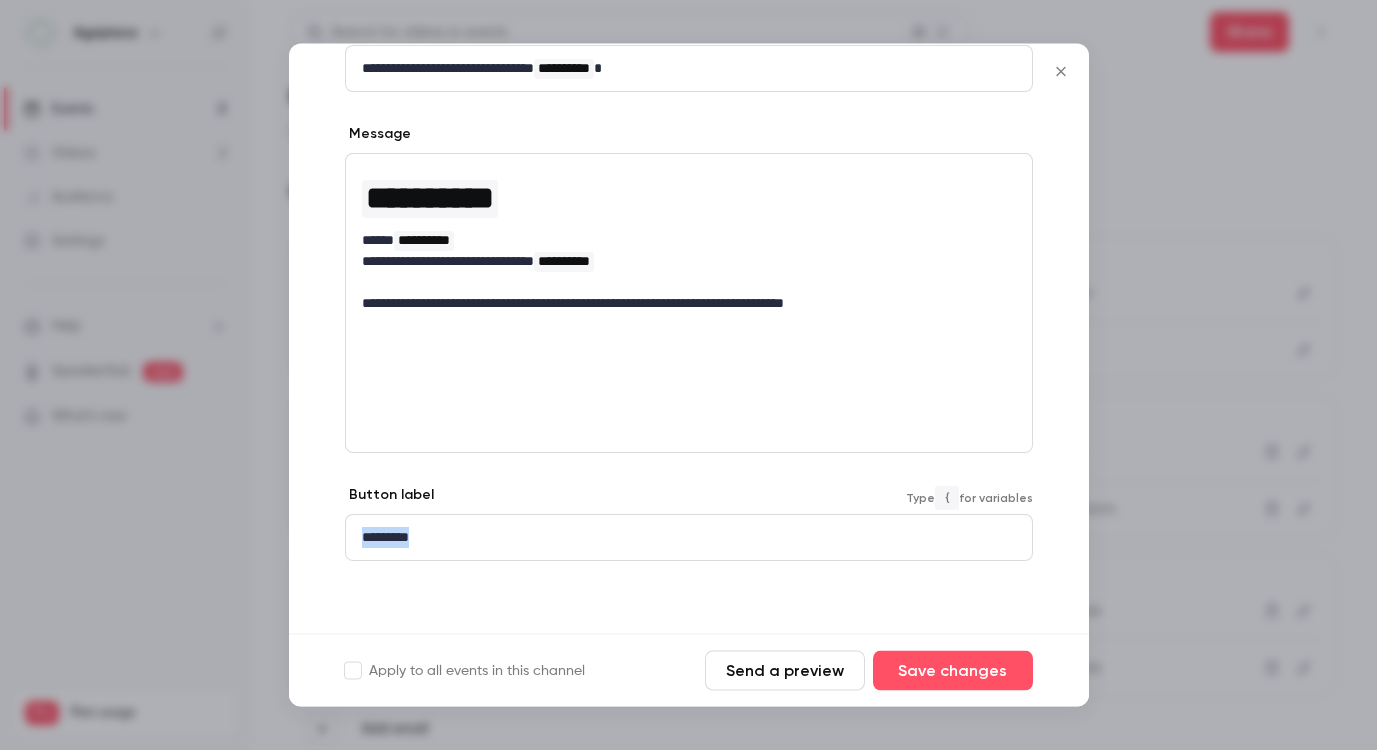 click on "**********" at bounding box center (688, 375) 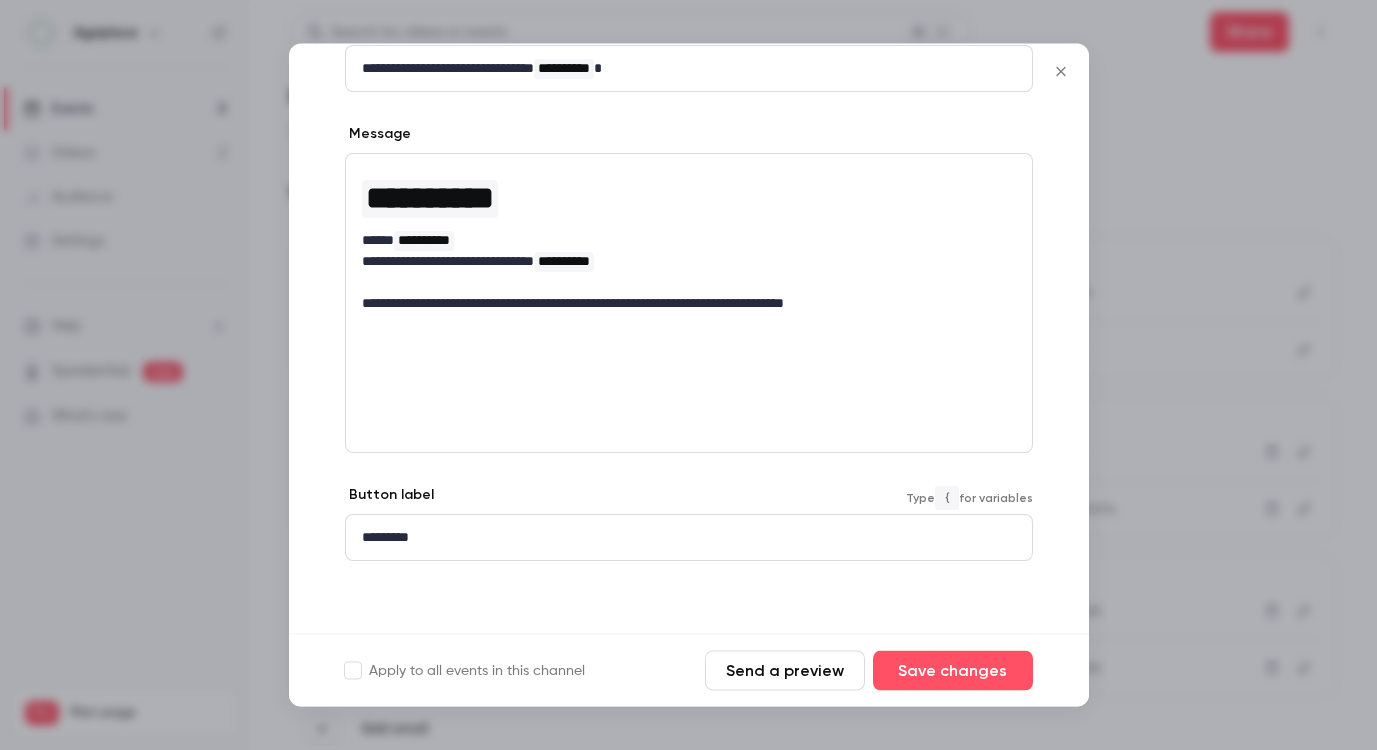 scroll, scrollTop: 10, scrollLeft: 1, axis: both 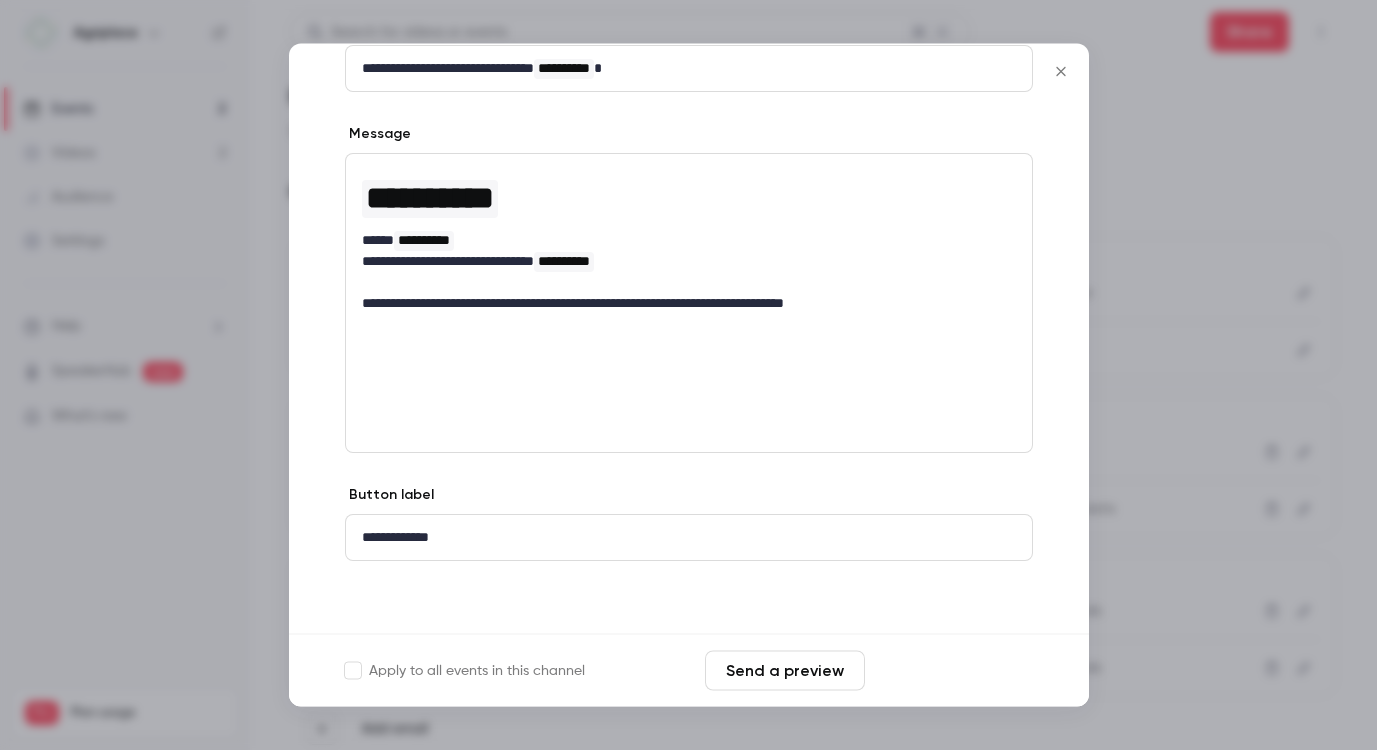 click on "Save changes" at bounding box center (953, 671) 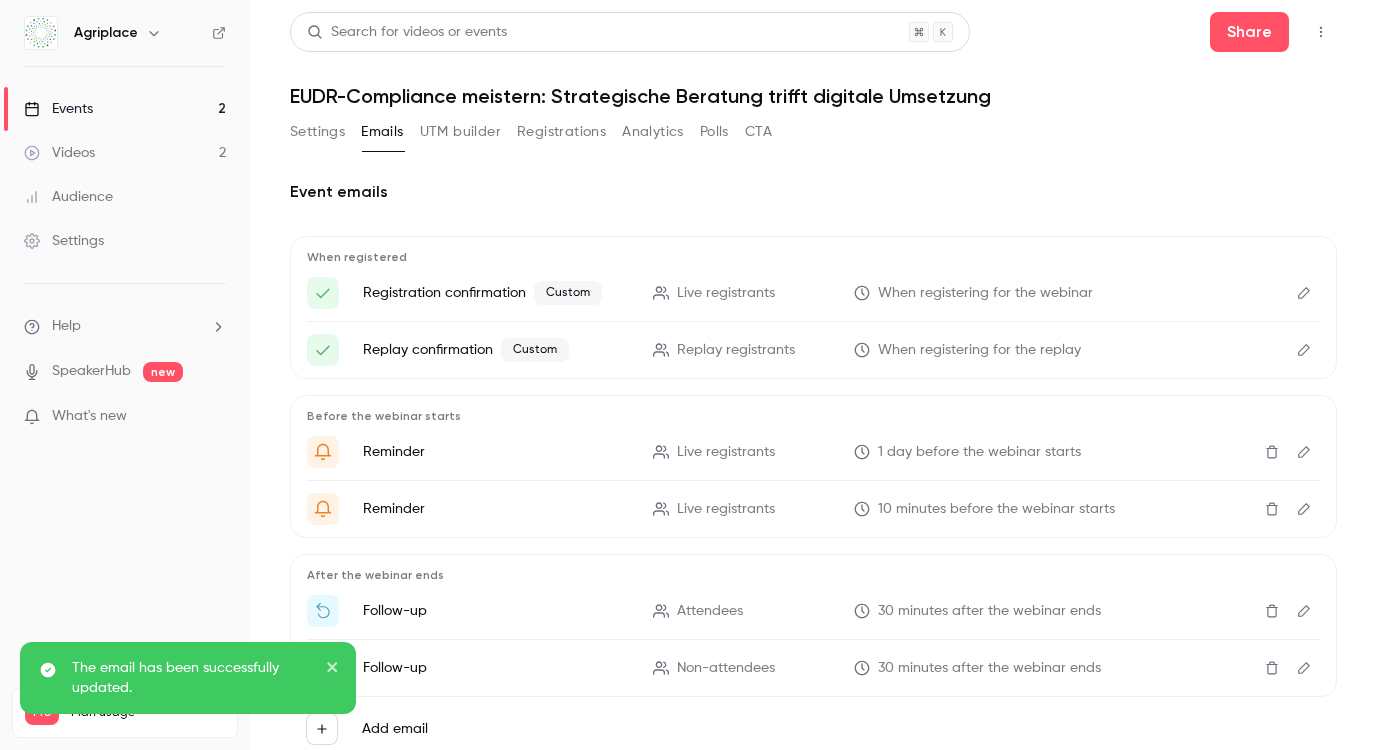 click at bounding box center (1304, 452) 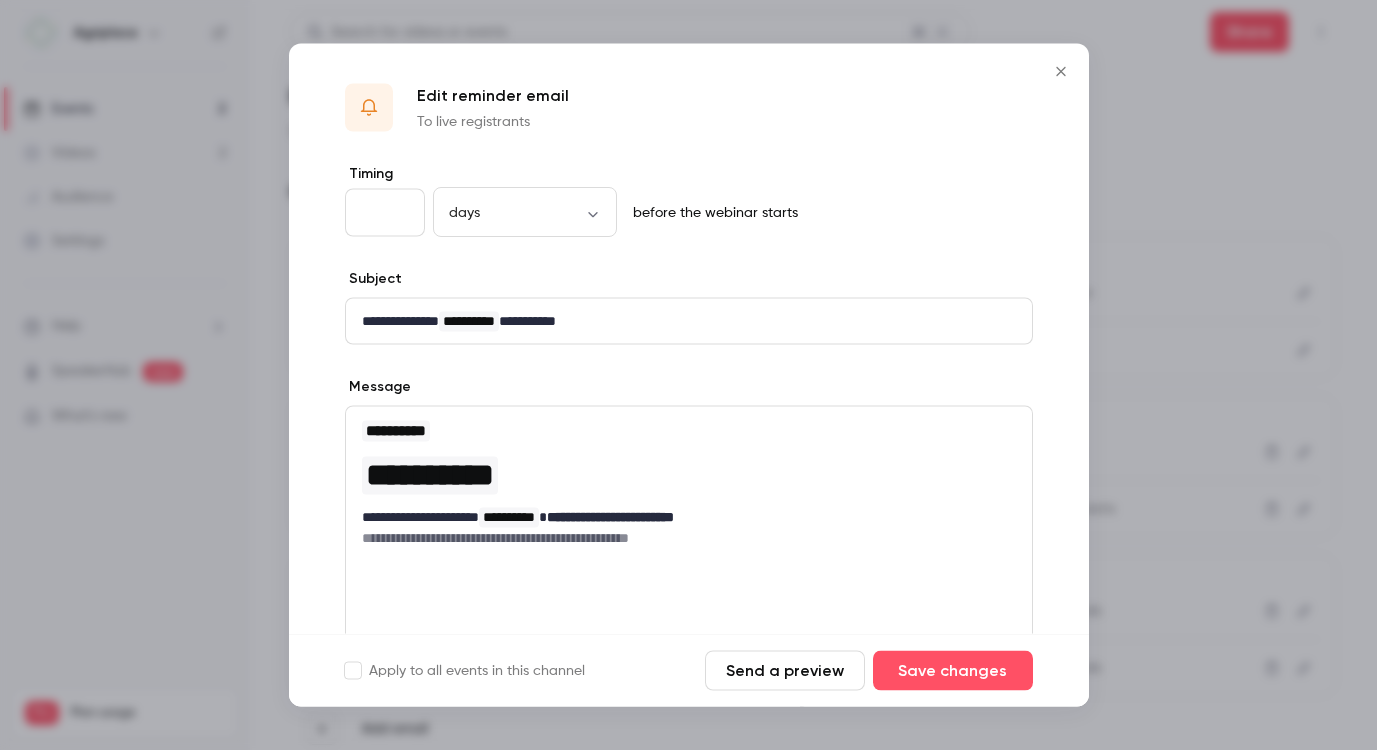 scroll, scrollTop: 158, scrollLeft: 0, axis: vertical 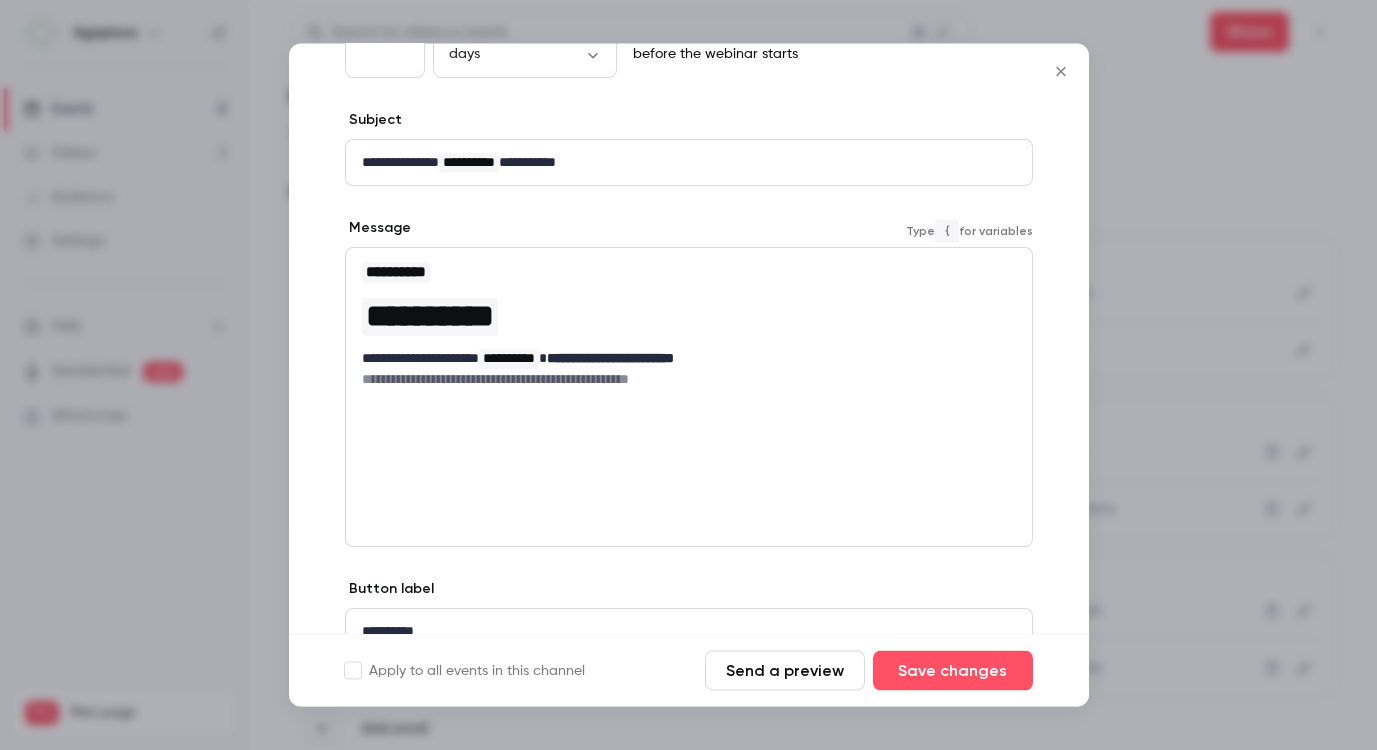 drag, startPoint x: 732, startPoint y: 383, endPoint x: 425, endPoint y: 391, distance: 307.10422 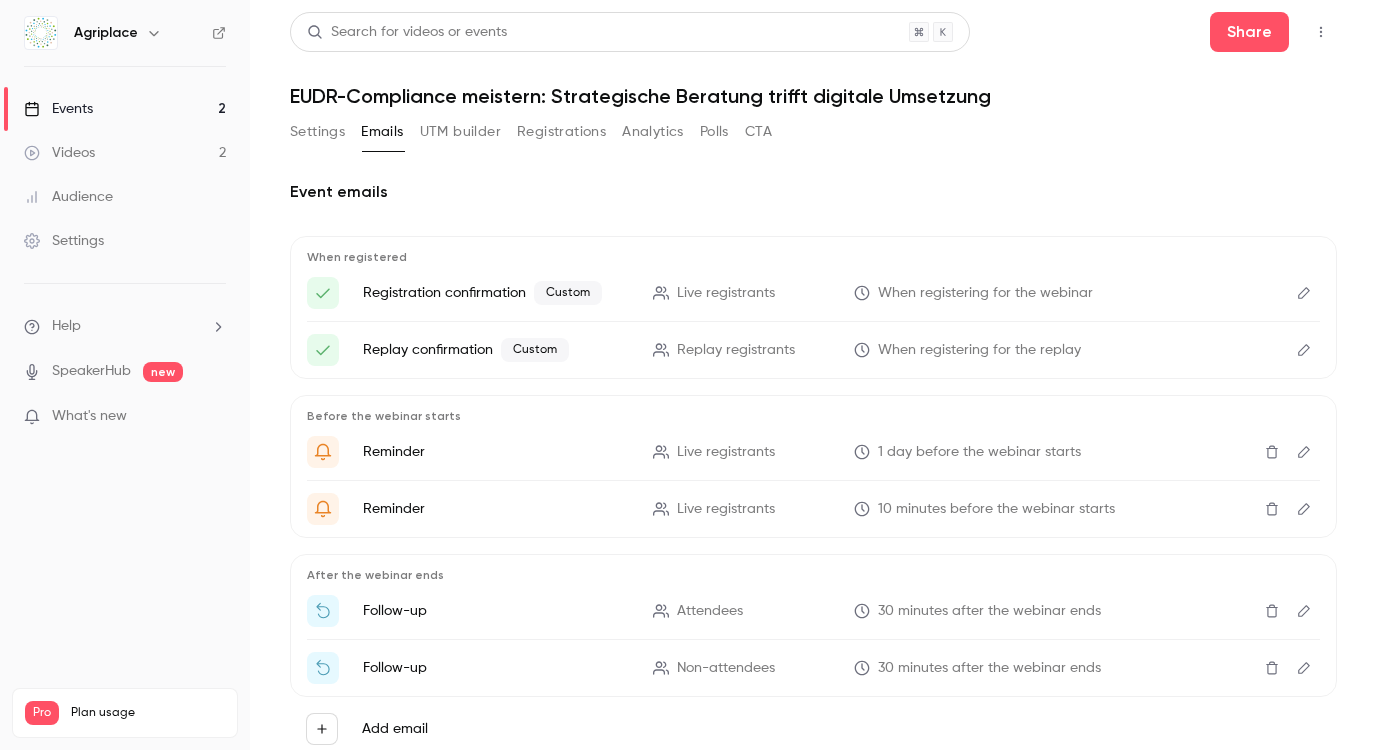 click at bounding box center (1304, 350) 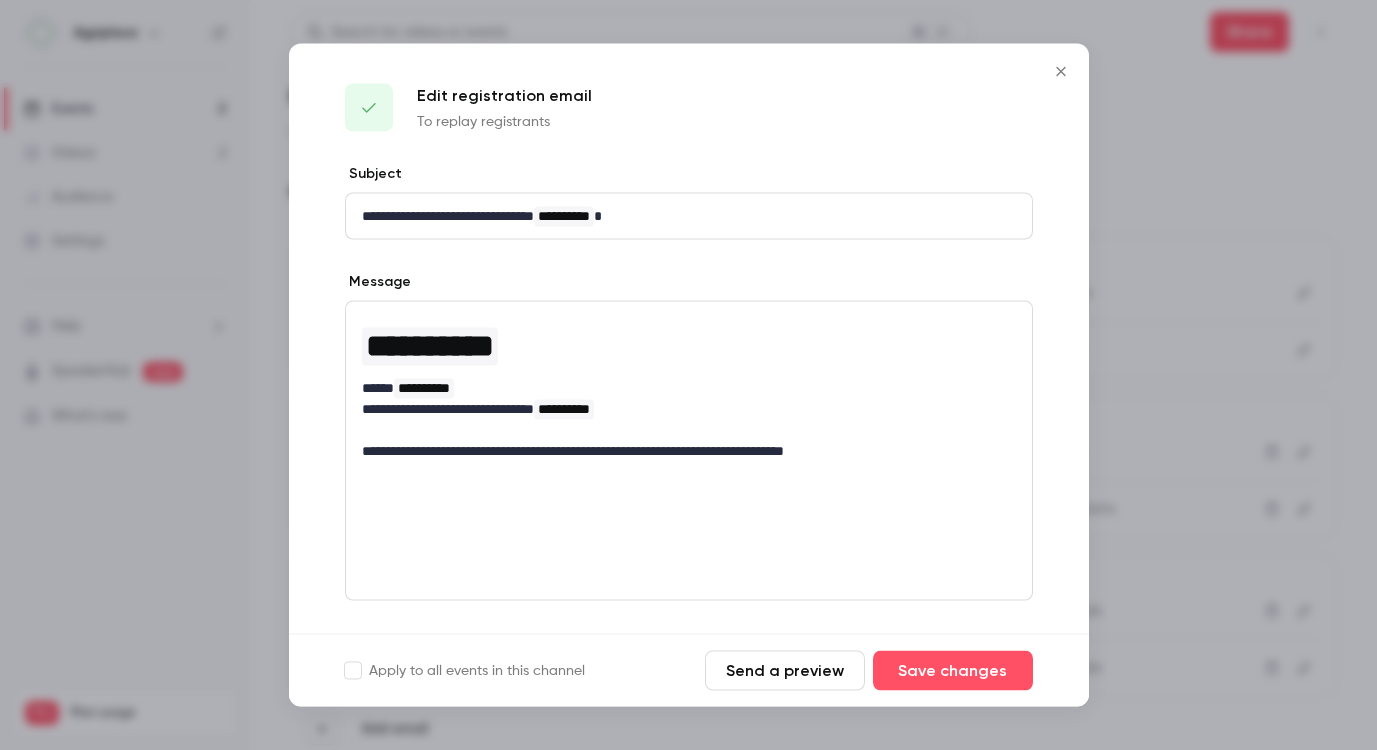 click 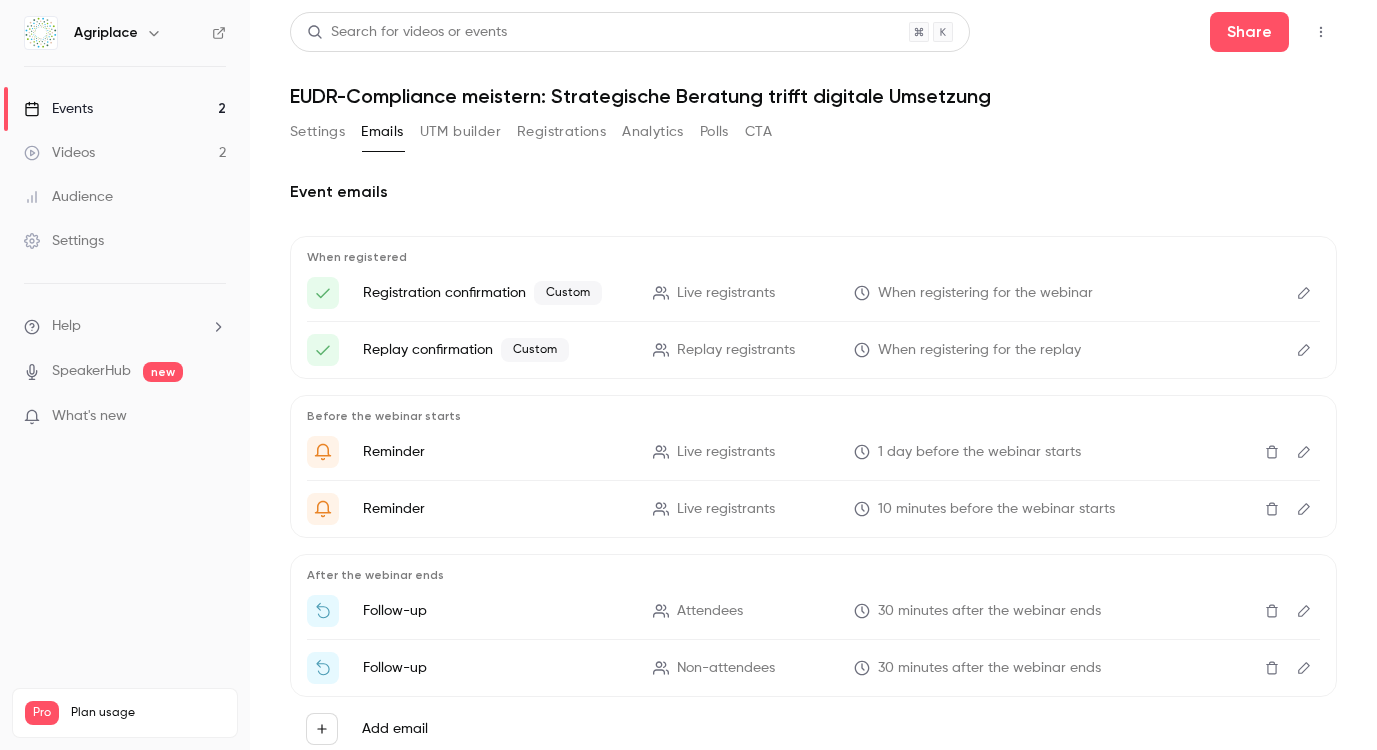 click 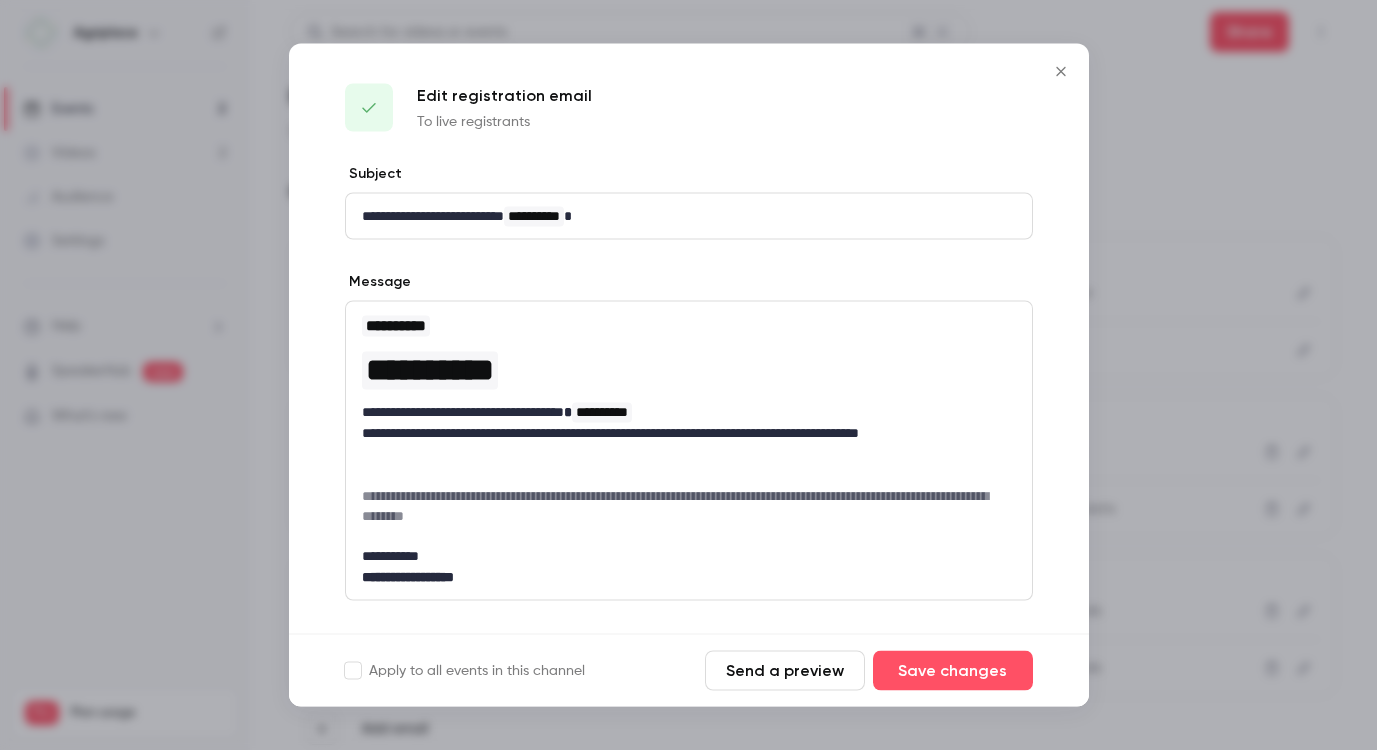 scroll, scrollTop: 147, scrollLeft: 0, axis: vertical 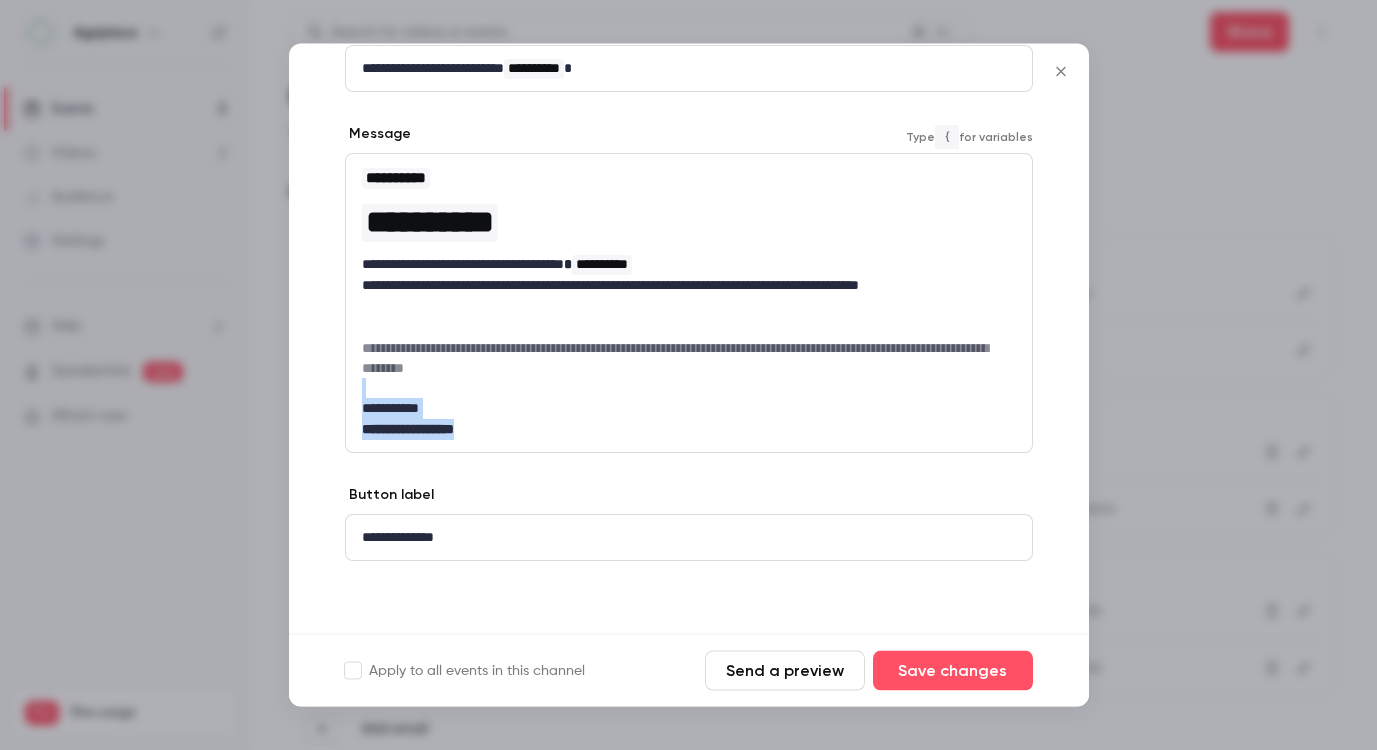 drag, startPoint x: 500, startPoint y: 432, endPoint x: 348, endPoint y: 396, distance: 156.20499 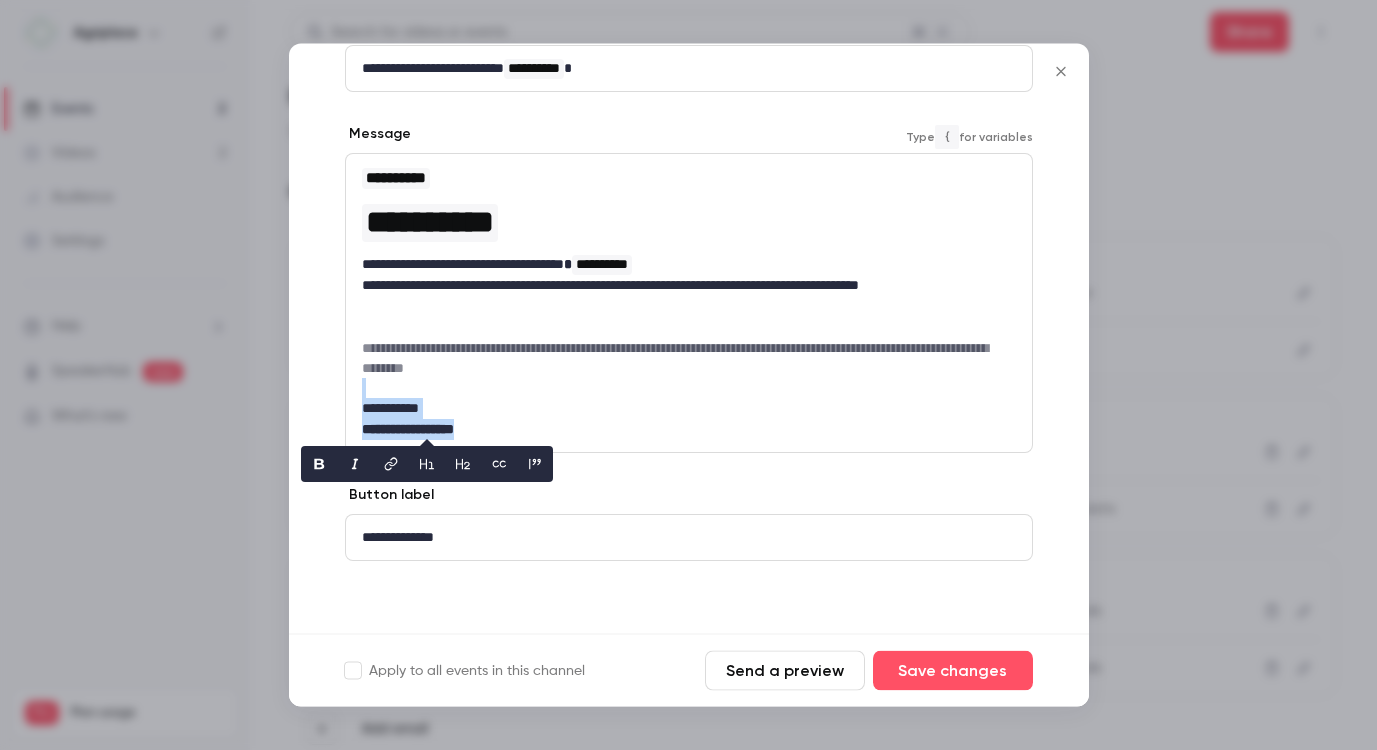 copy on "**********" 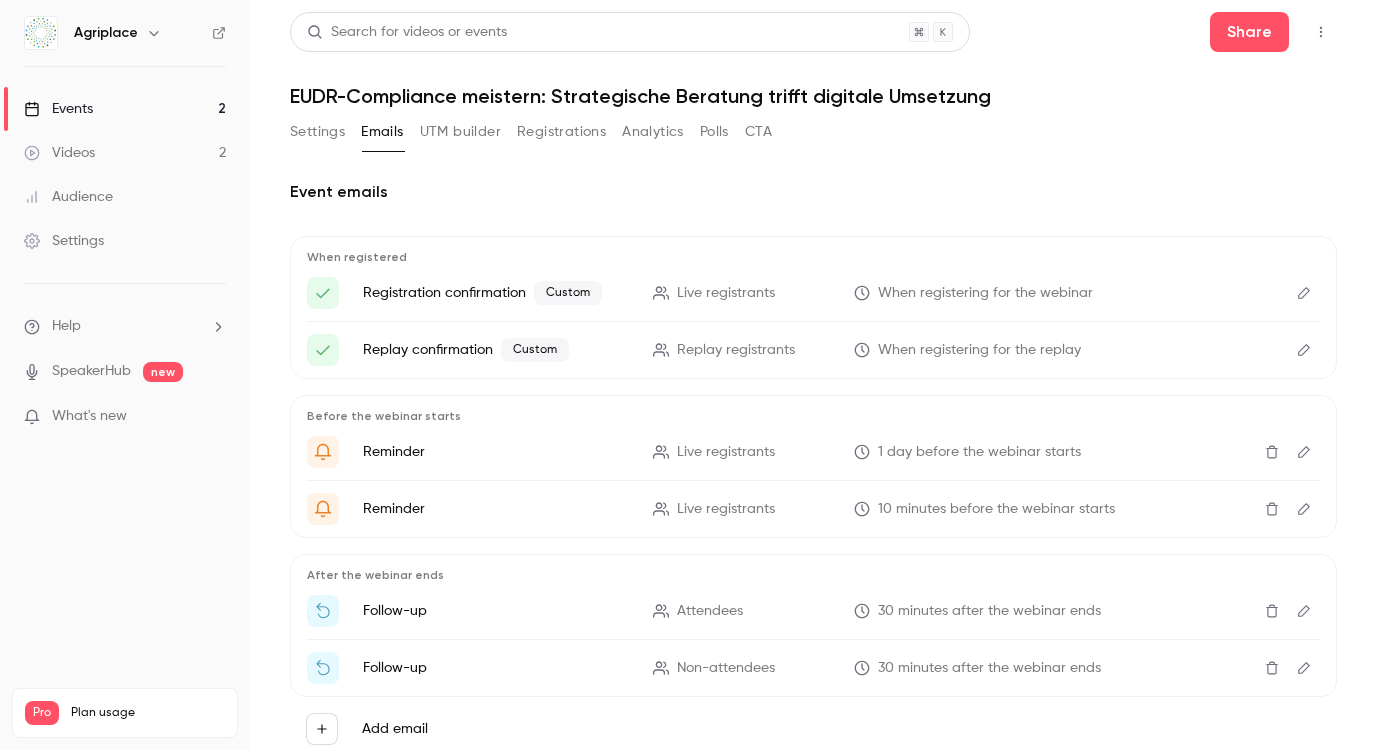 click at bounding box center [1304, 350] 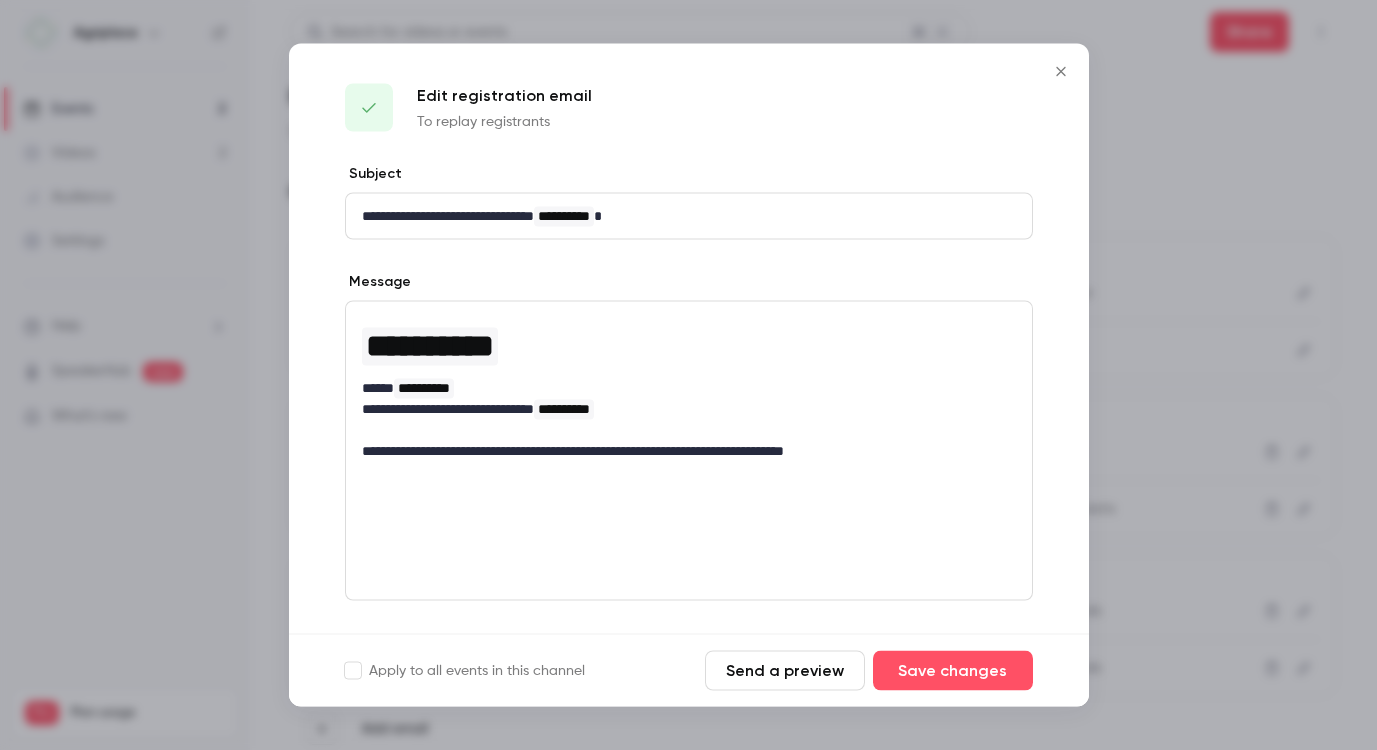 click on "**********" at bounding box center [689, 451] 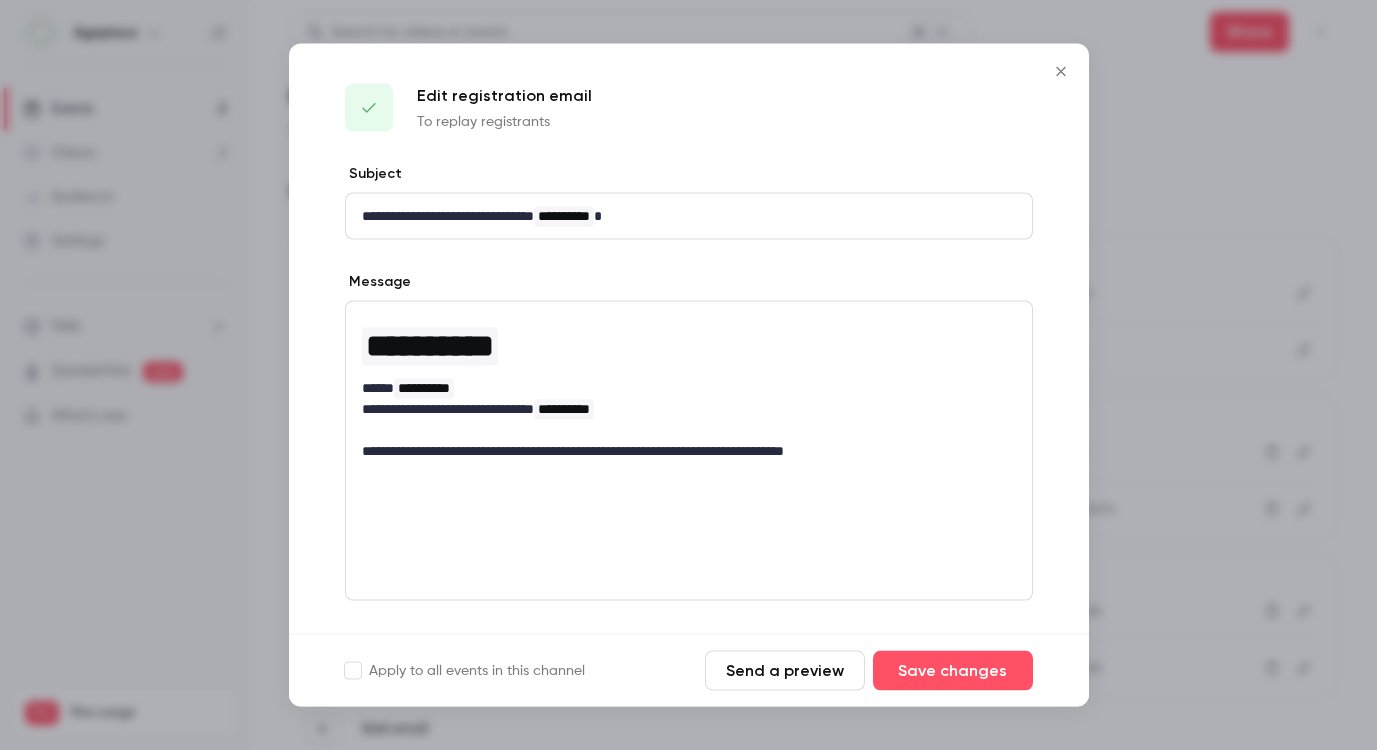click on "**********" at bounding box center (681, 451) 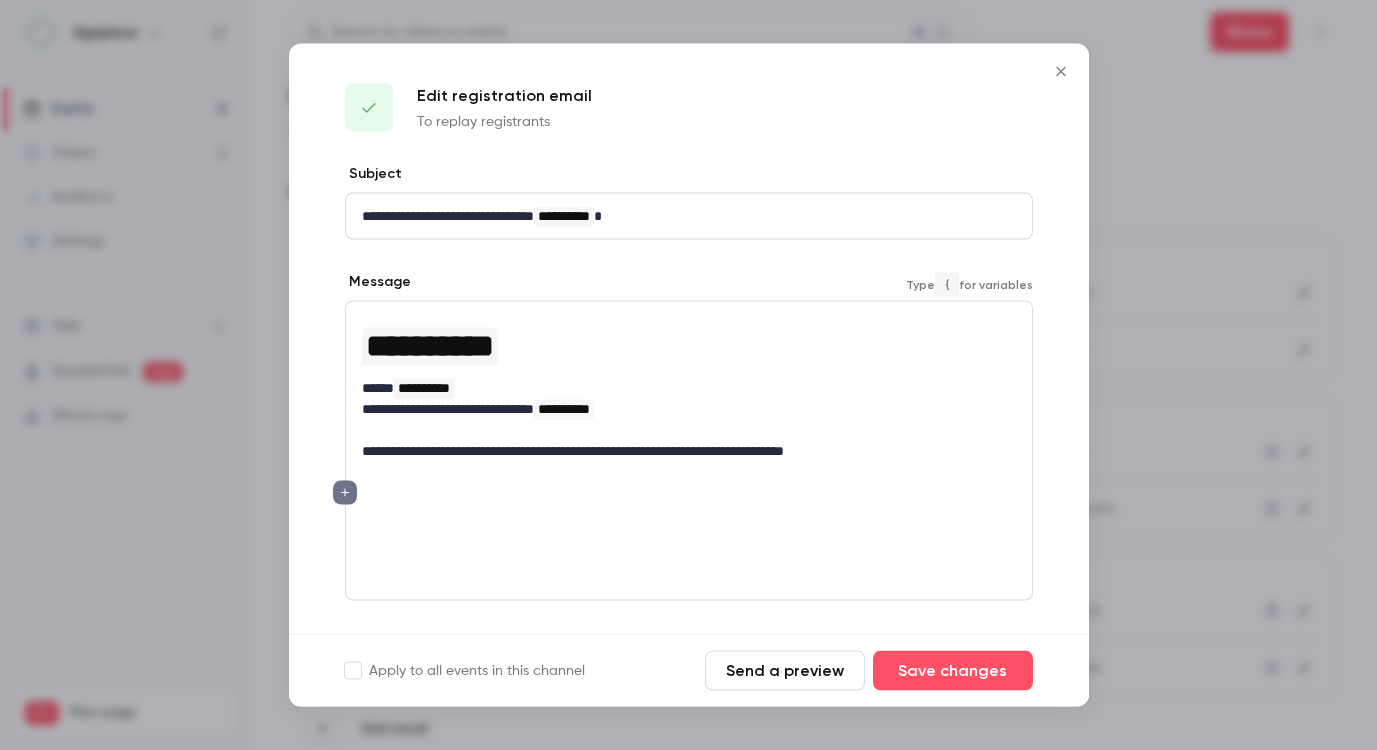 scroll, scrollTop: 19, scrollLeft: 0, axis: vertical 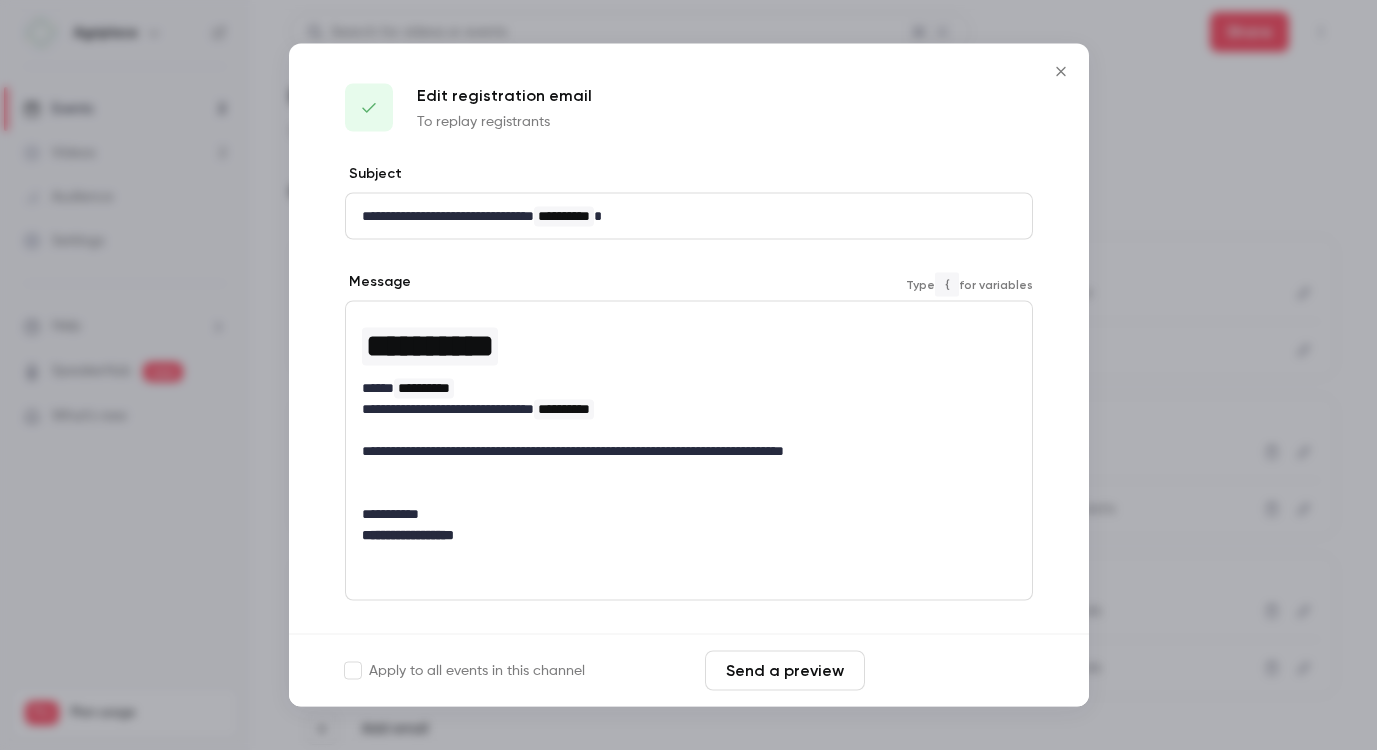 click on "Save changes" at bounding box center [953, 671] 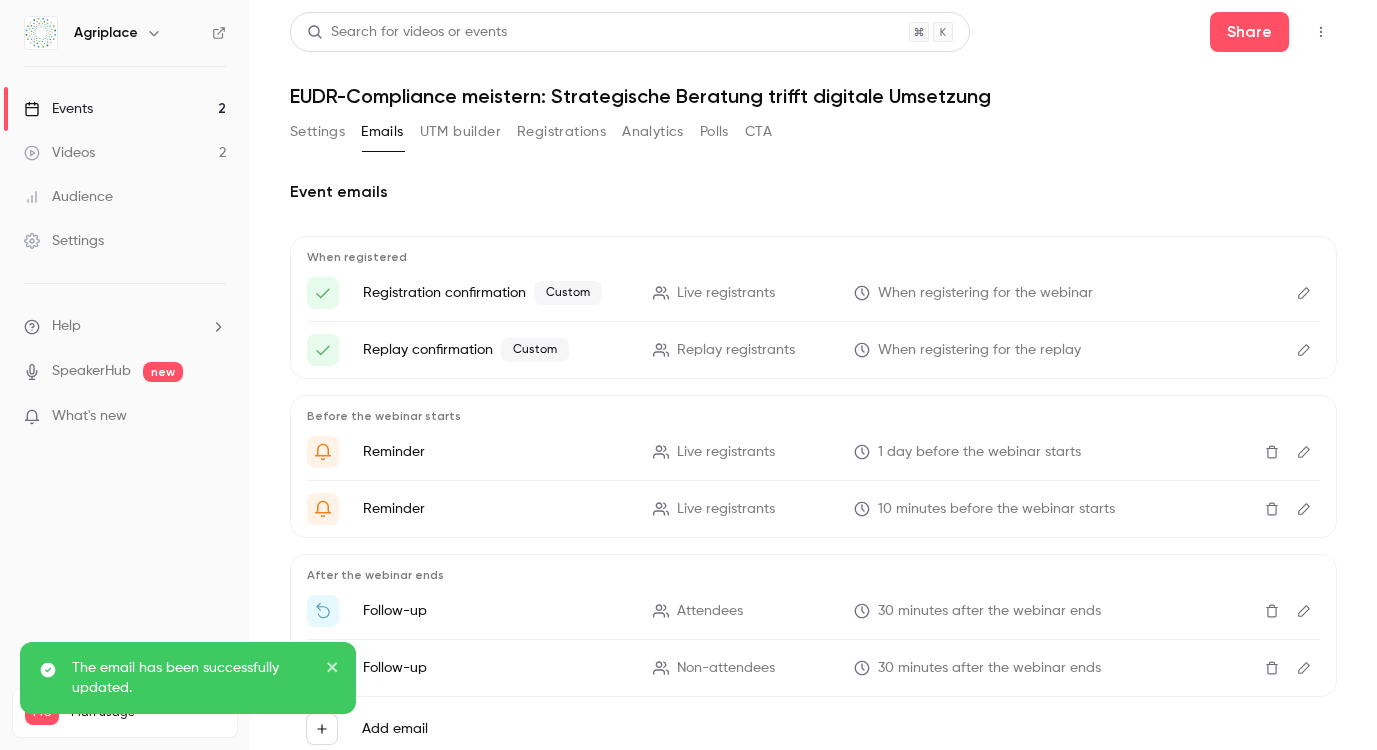 click 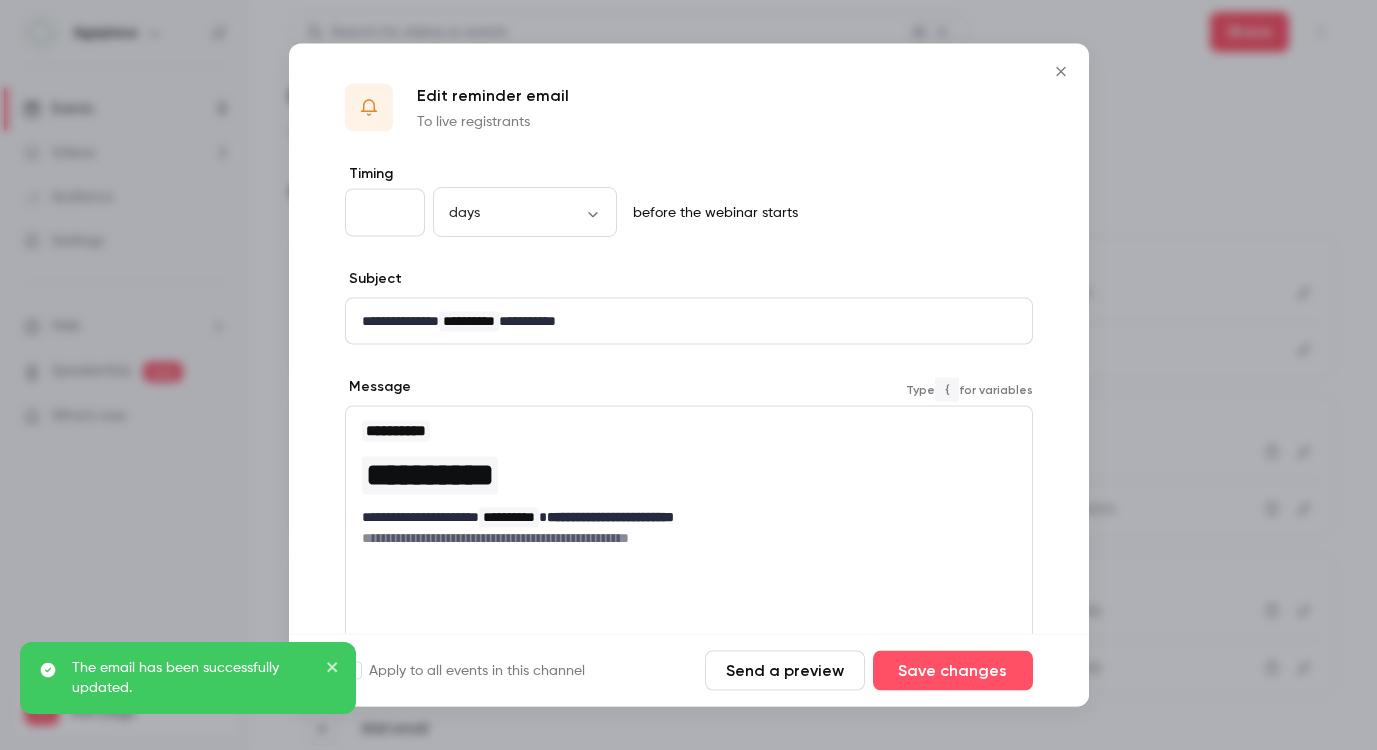 click on "**********" at bounding box center (689, 483) 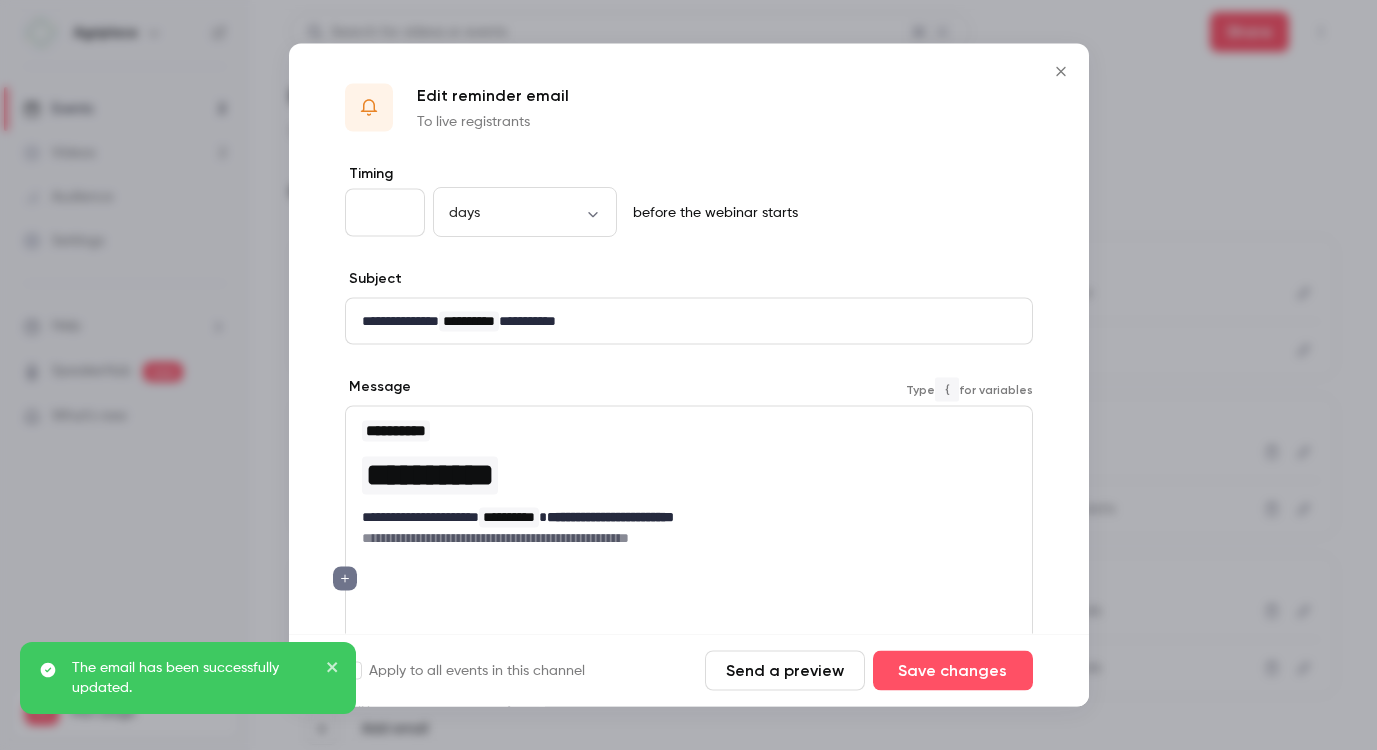 scroll, scrollTop: 19, scrollLeft: 0, axis: vertical 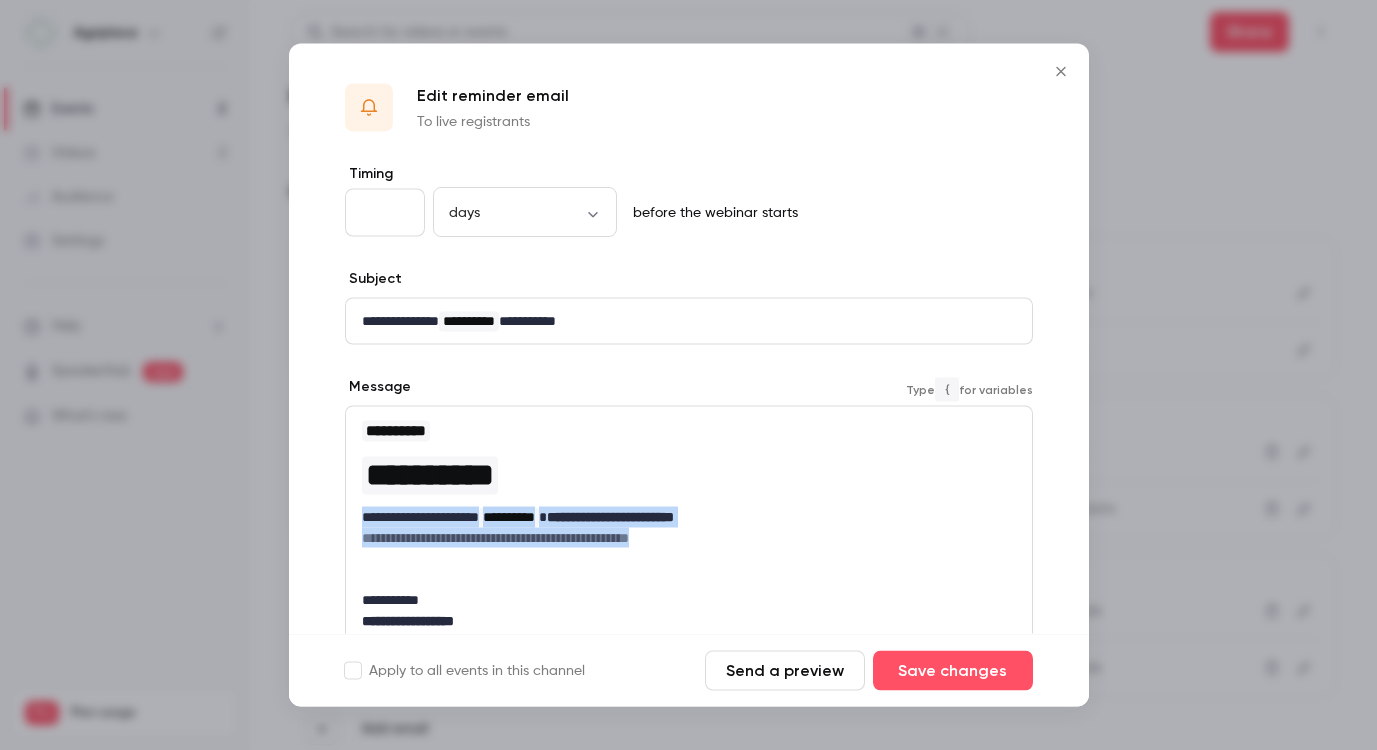 drag, startPoint x: 711, startPoint y: 536, endPoint x: 354, endPoint y: 508, distance: 358.09634 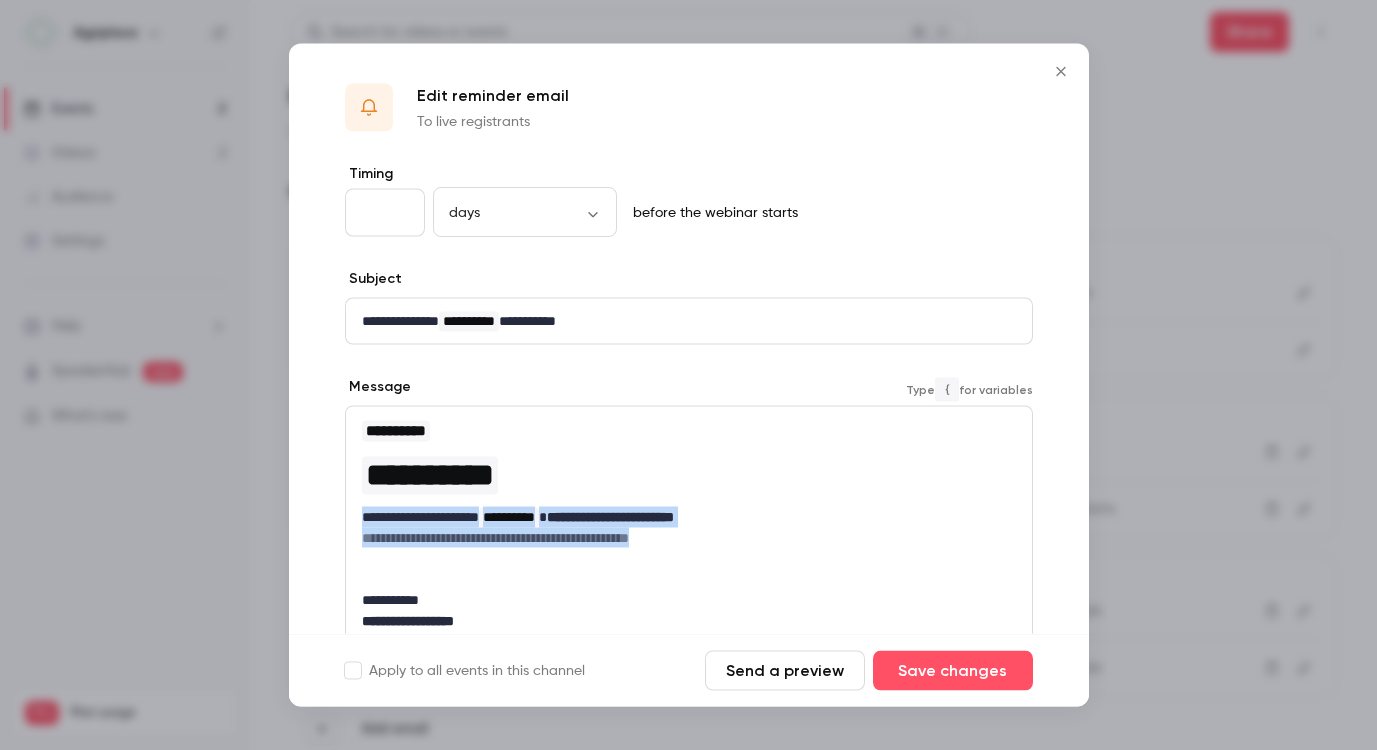 click on "**********" at bounding box center (689, 525) 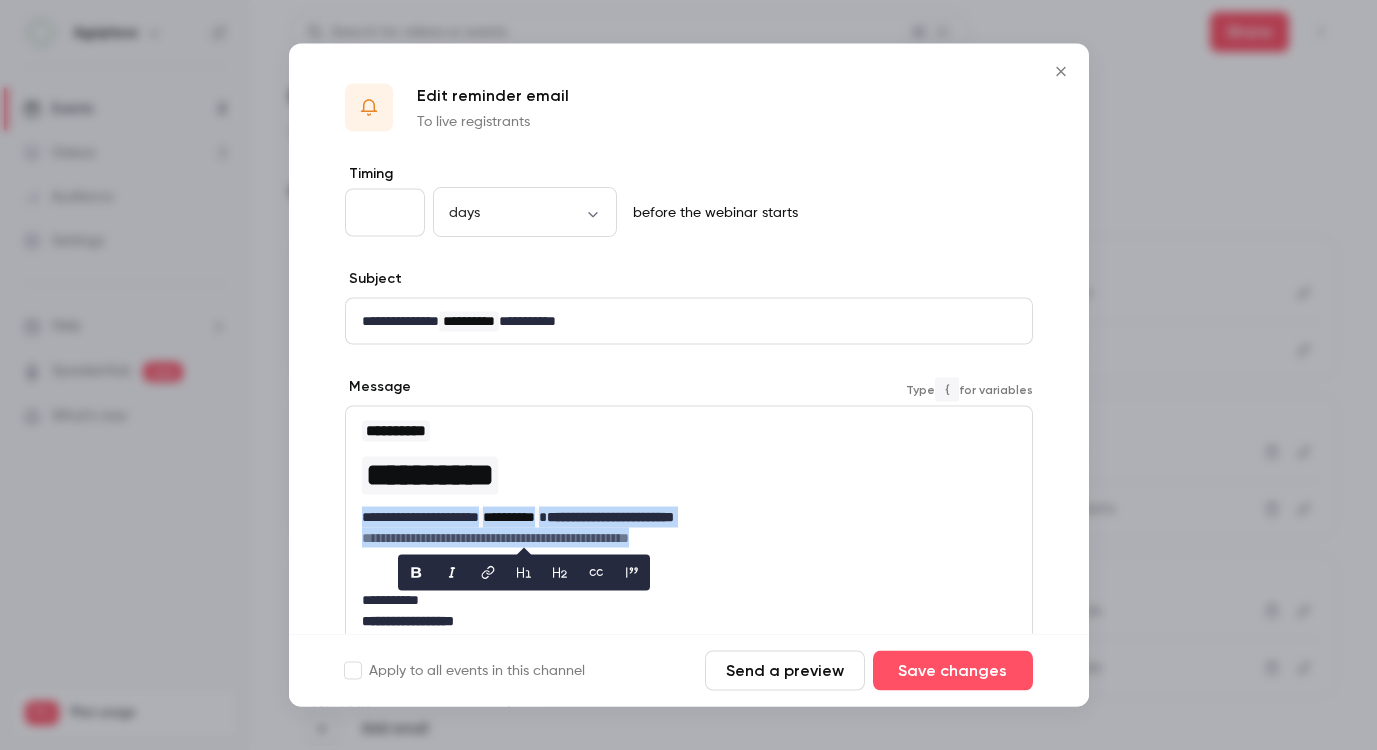 copy on "**********" 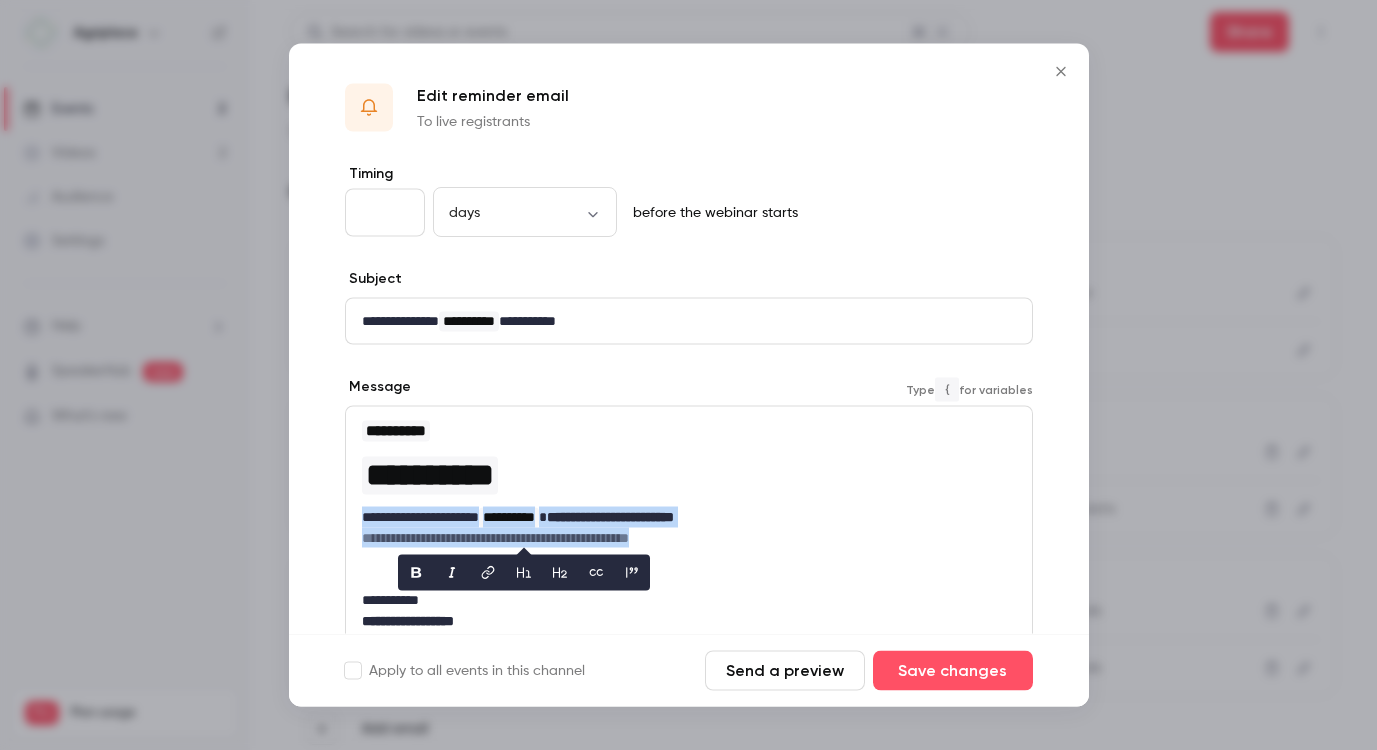 click on "**********" at bounding box center (681, 538) 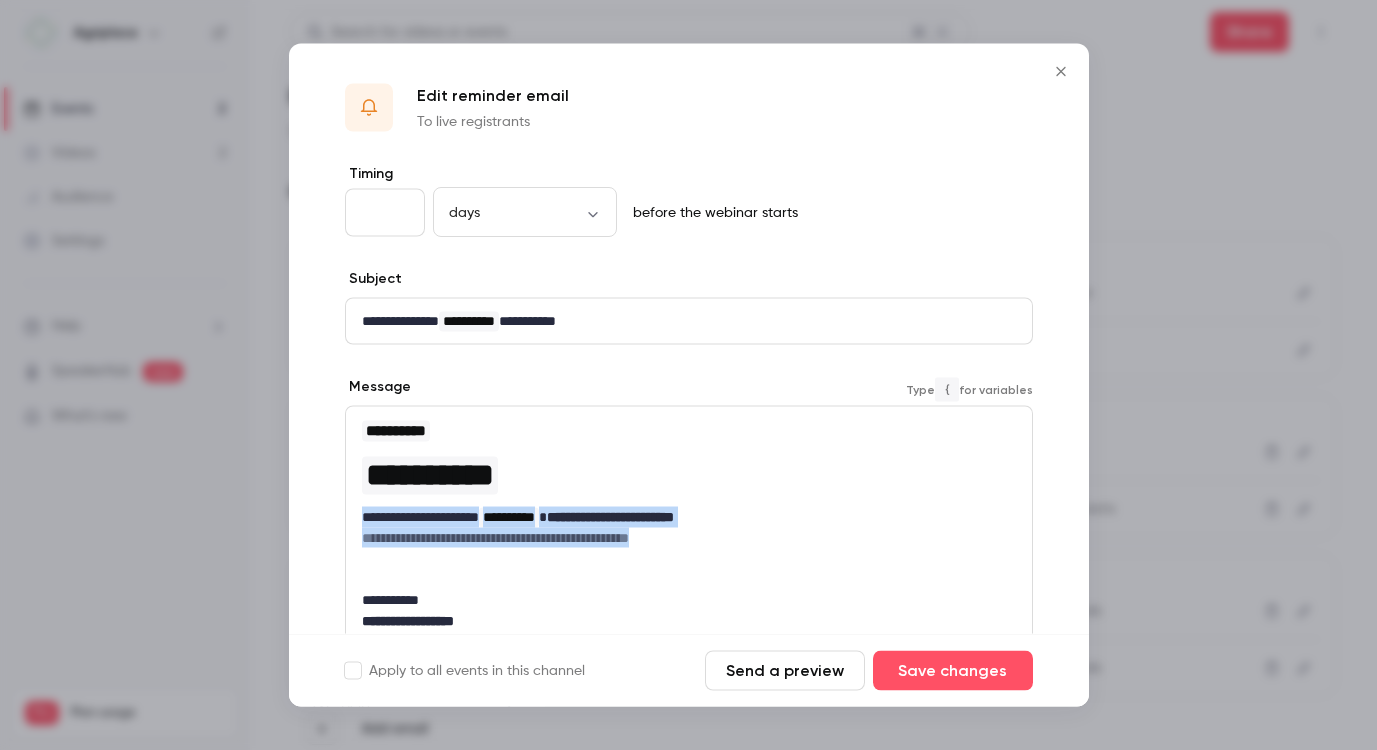 drag, startPoint x: 734, startPoint y: 540, endPoint x: 354, endPoint y: 521, distance: 380.4747 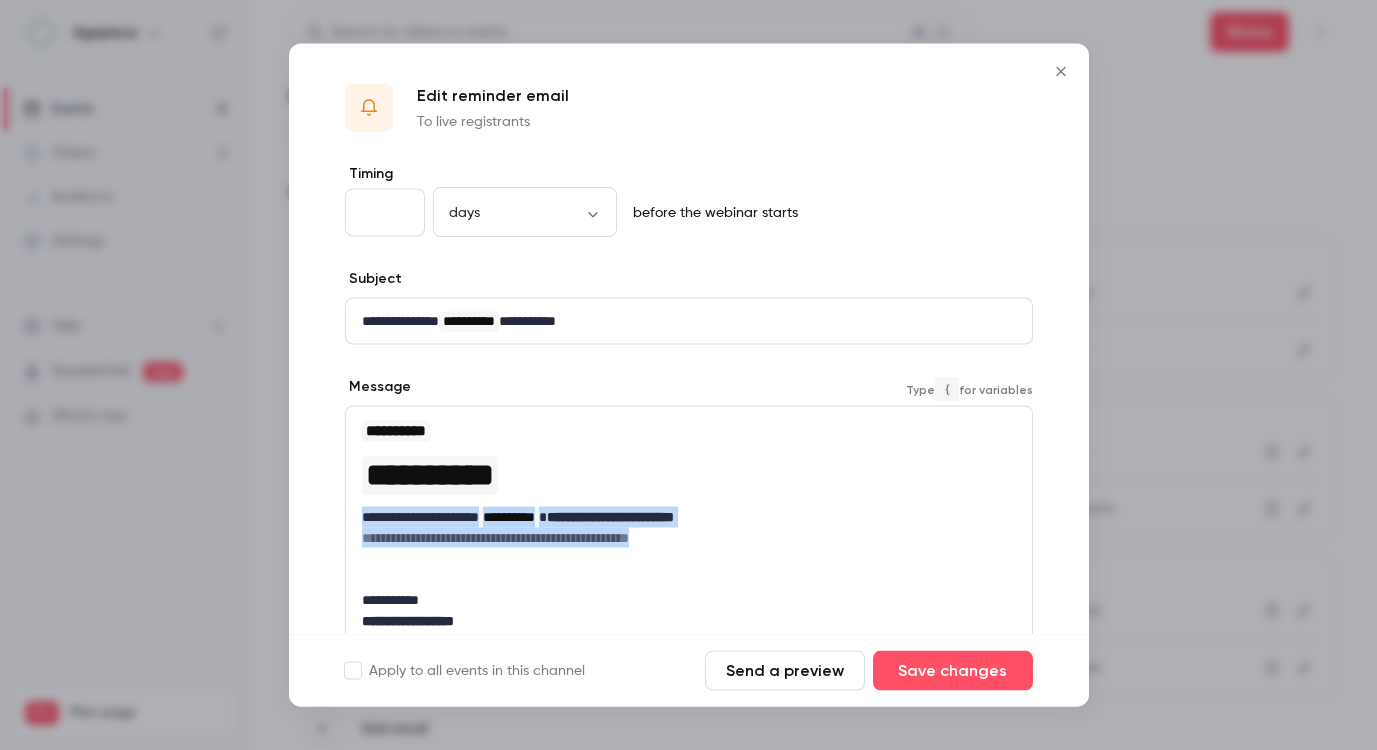 click on "**********" at bounding box center [689, 525] 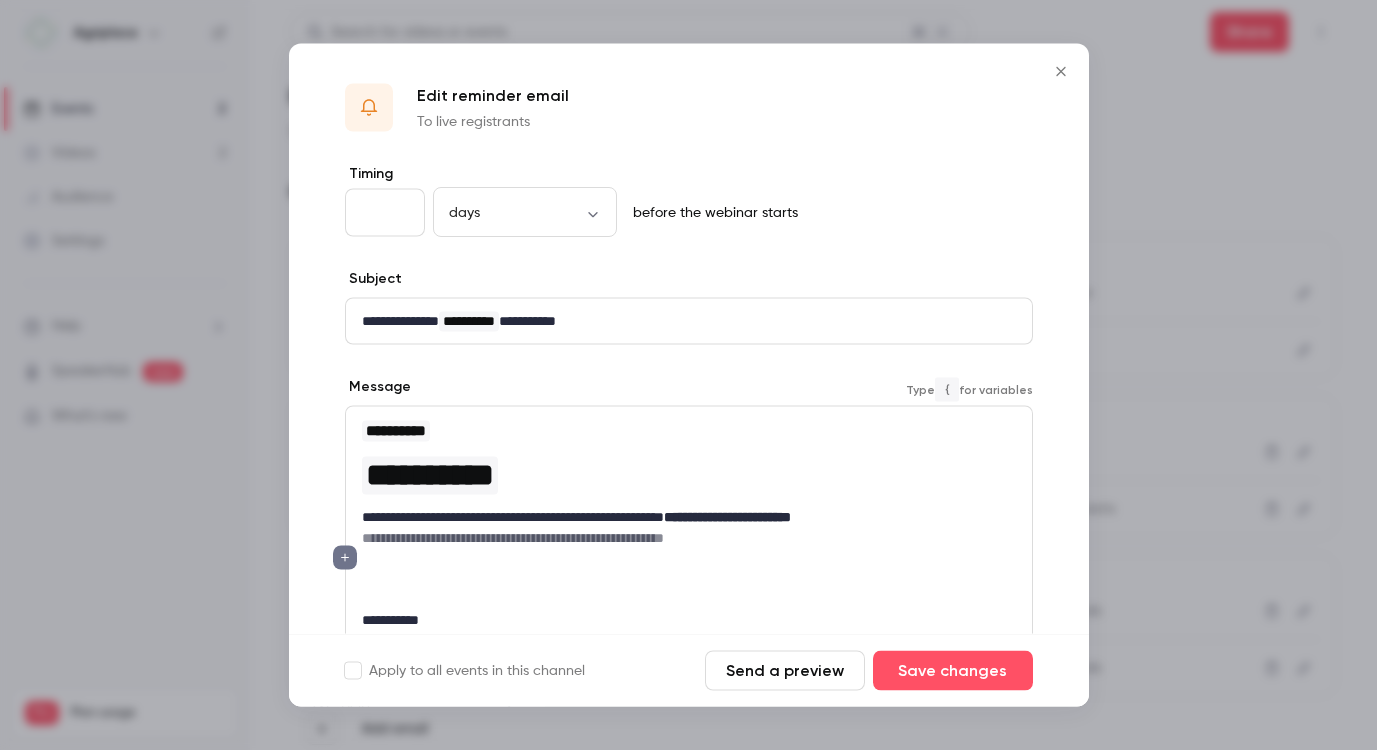 scroll, scrollTop: 19, scrollLeft: 0, axis: vertical 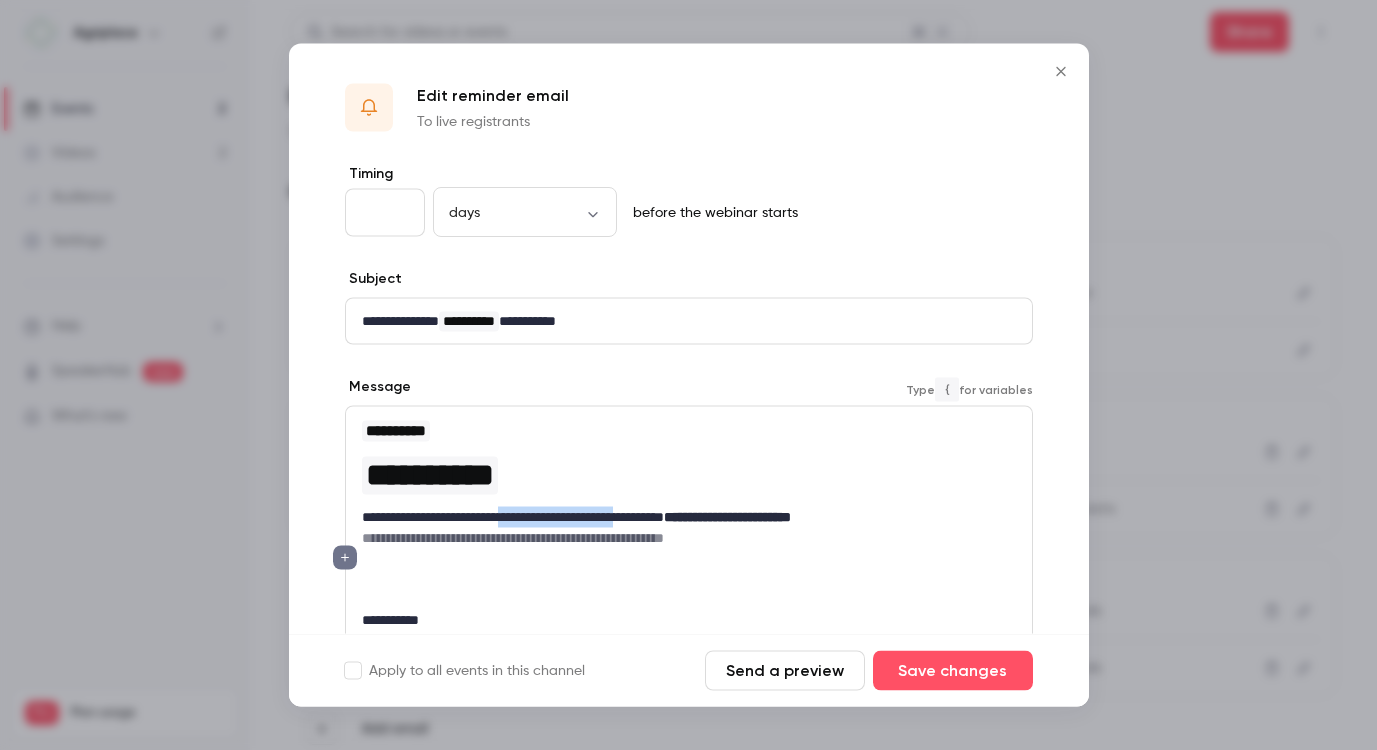 drag, startPoint x: 531, startPoint y: 516, endPoint x: 705, endPoint y: 513, distance: 174.02586 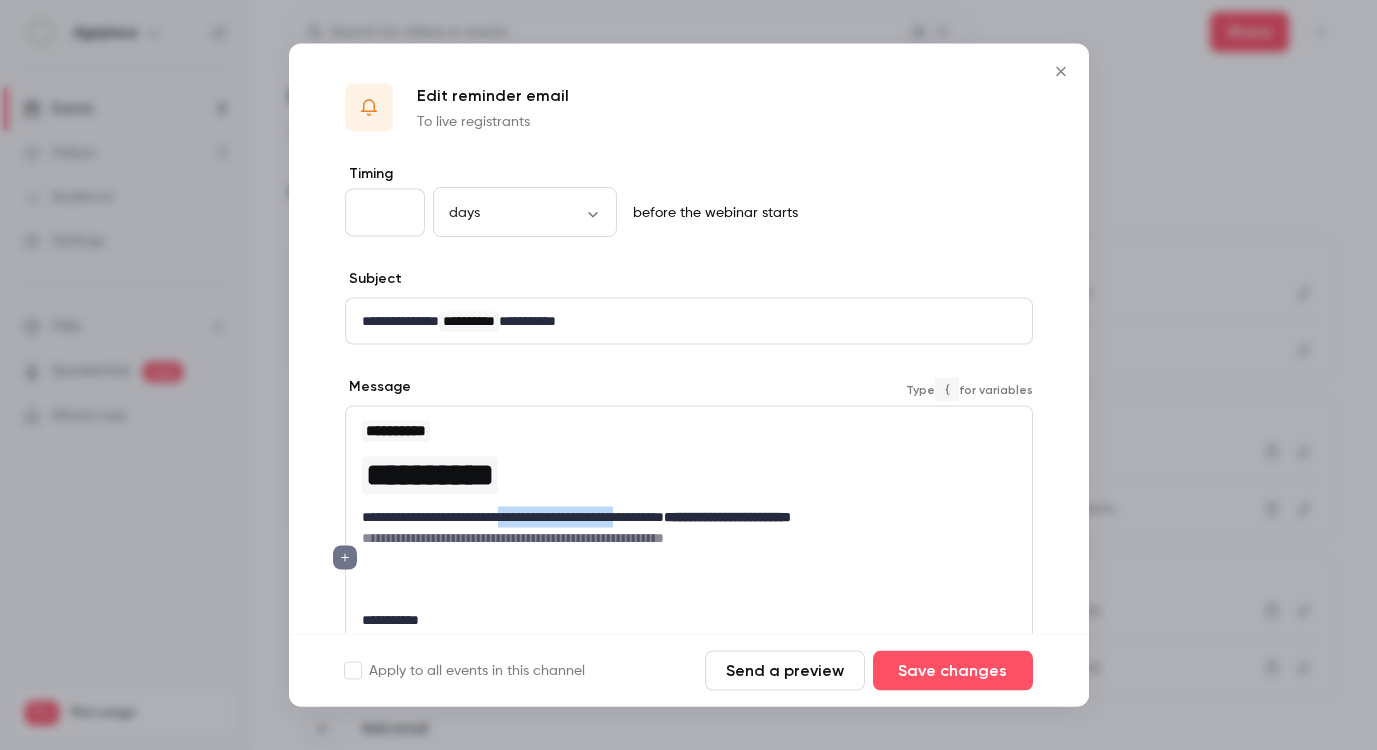 click on "**********" at bounding box center [681, 517] 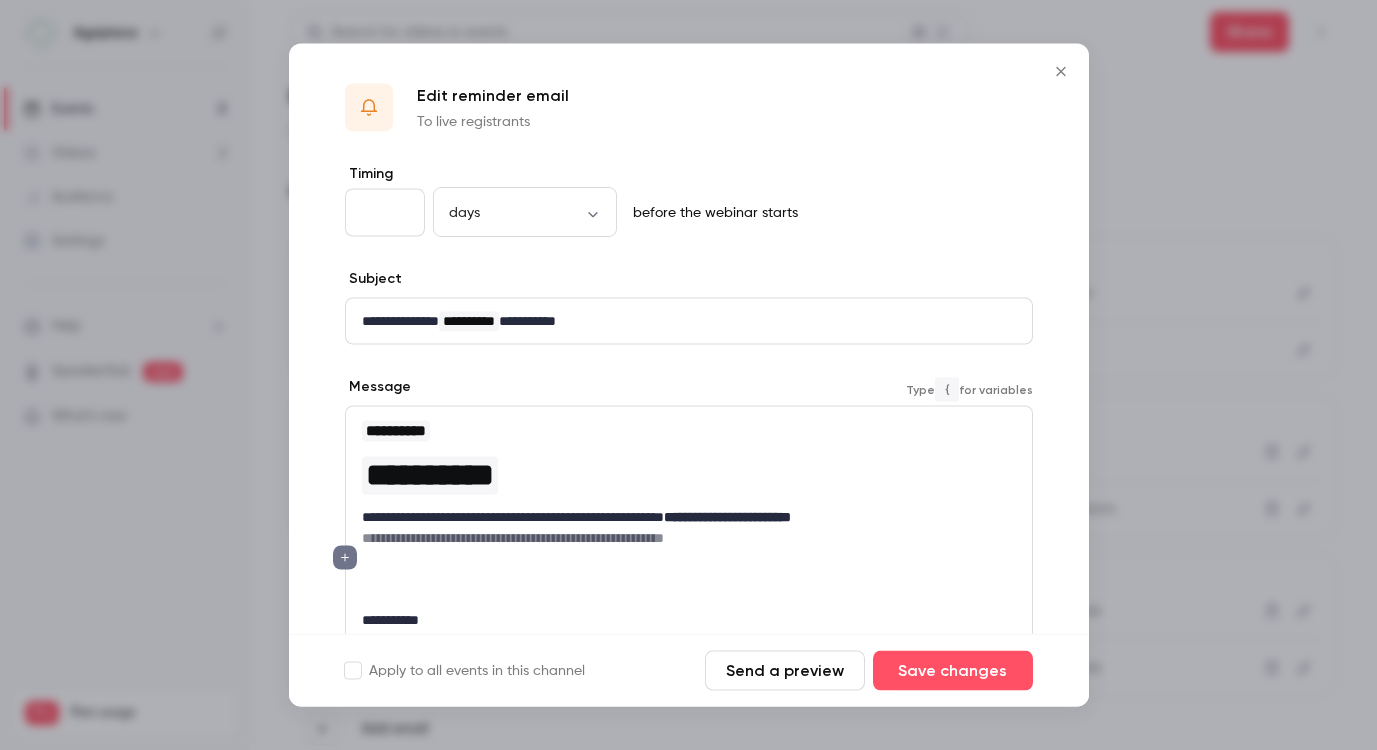 click on "**********" at bounding box center [681, 517] 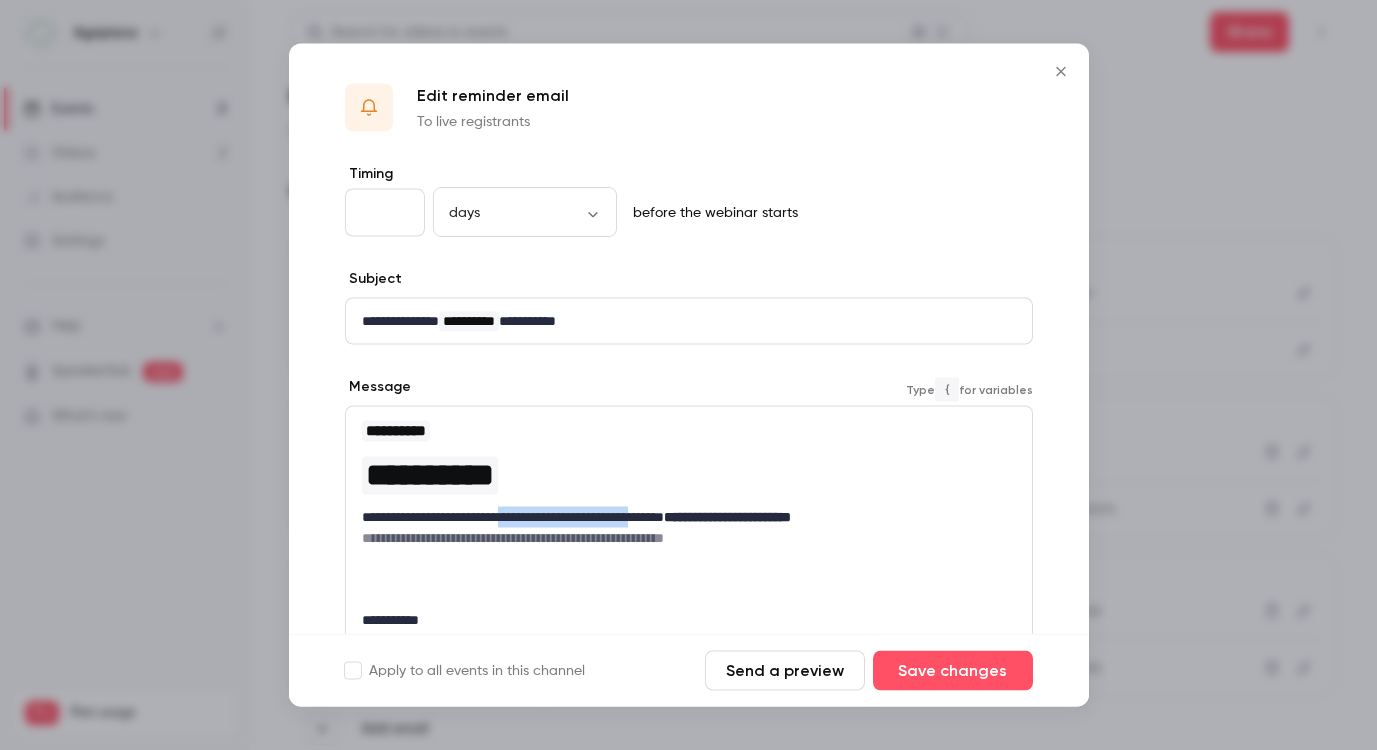 drag, startPoint x: 711, startPoint y: 514, endPoint x: 535, endPoint y: 514, distance: 176 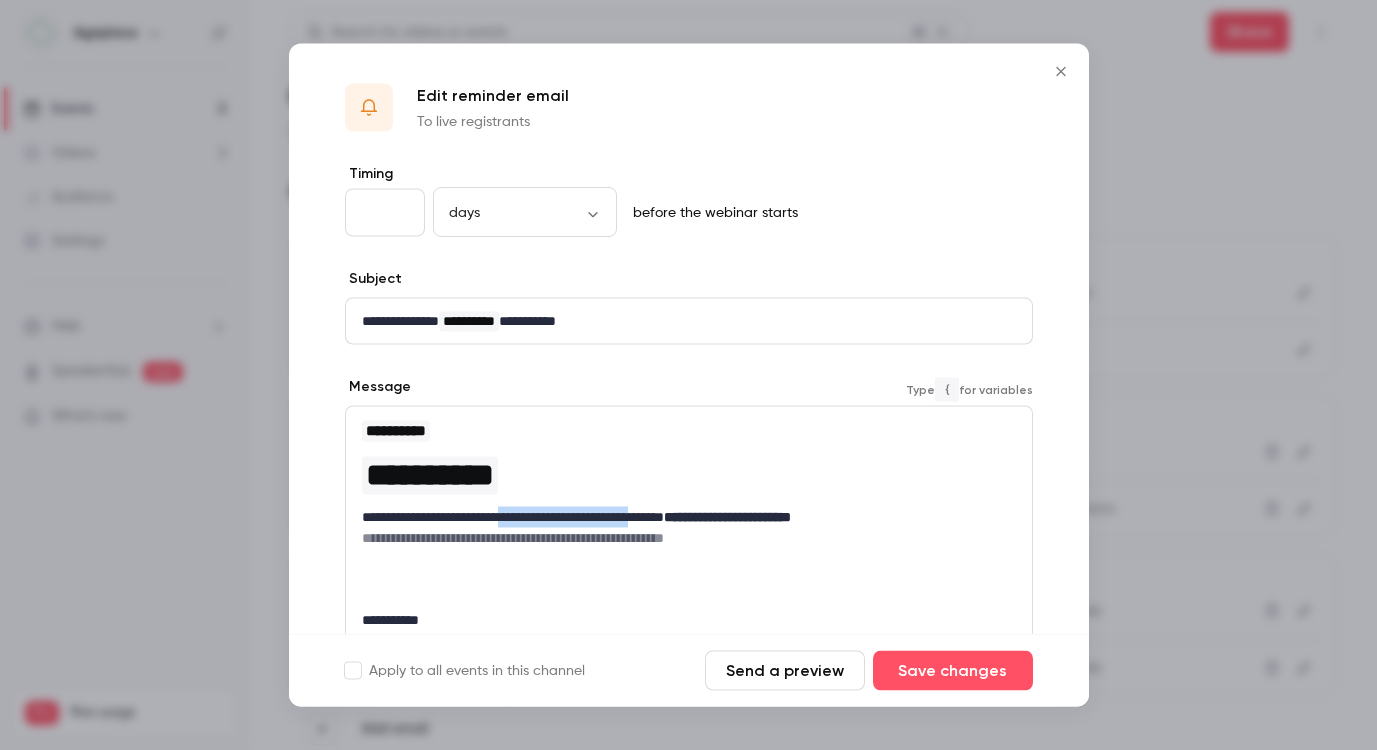 click on "**********" at bounding box center [681, 517] 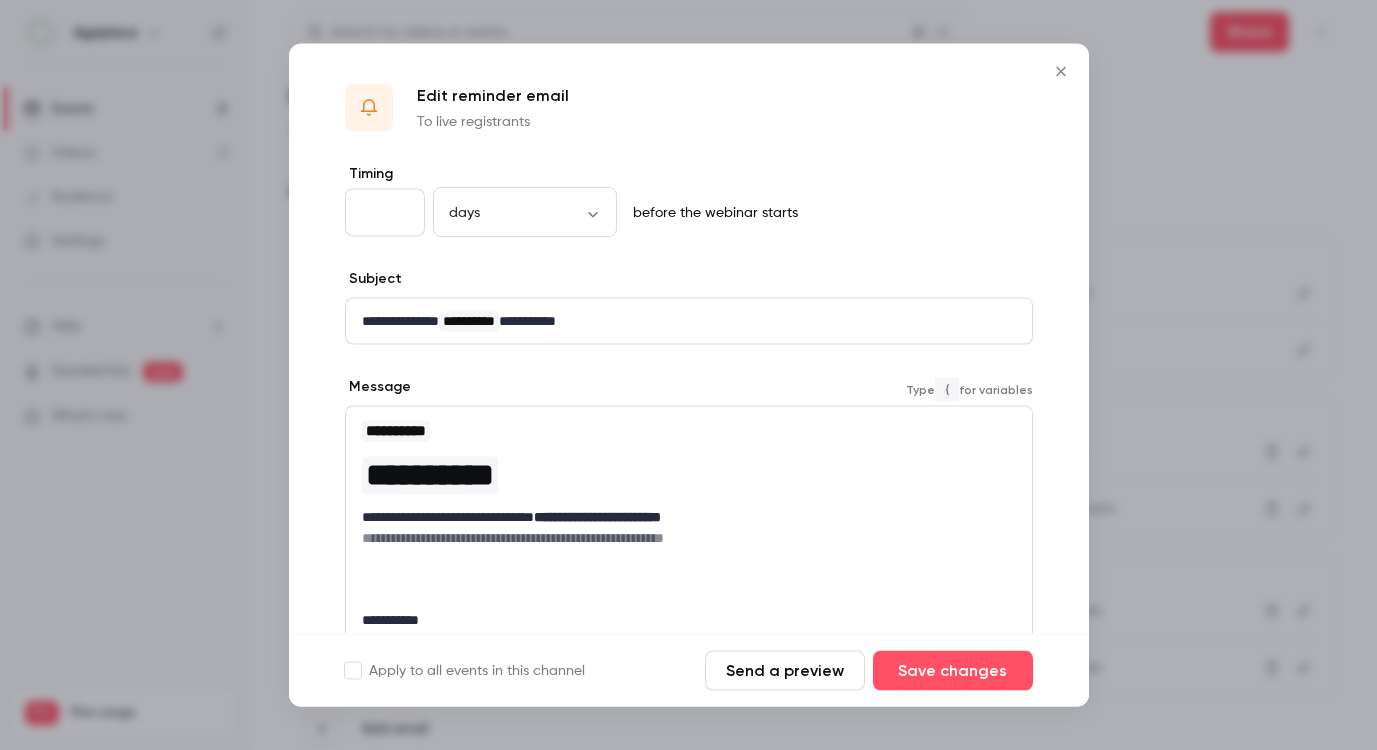 type 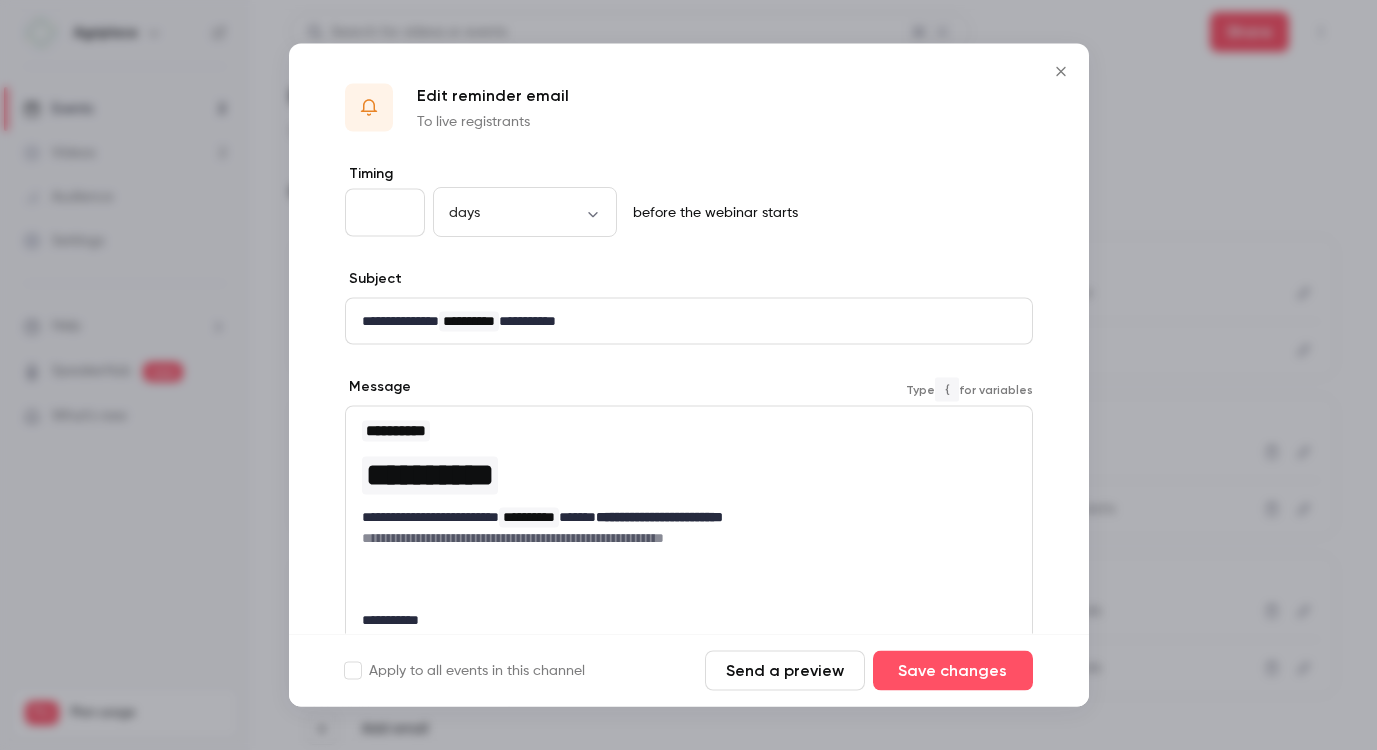 click on "**********" at bounding box center [681, 517] 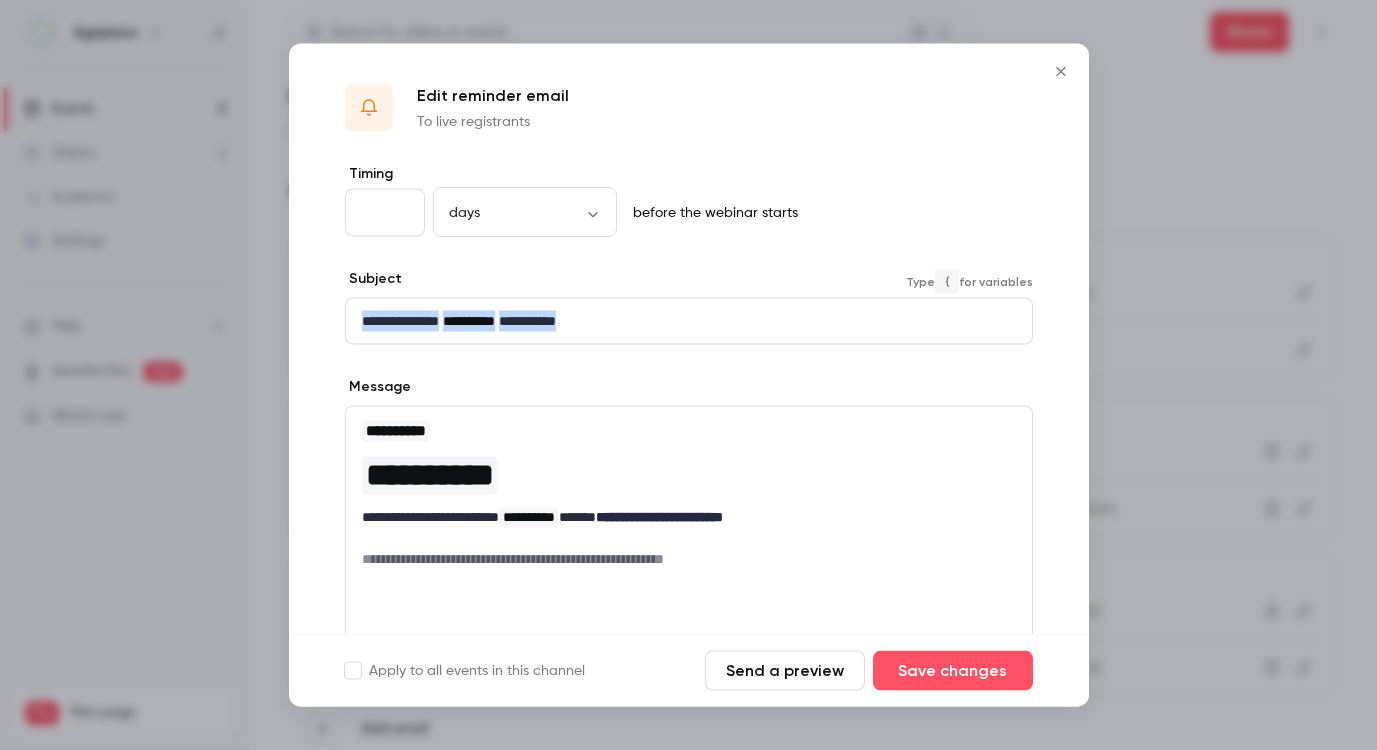 drag, startPoint x: 646, startPoint y: 315, endPoint x: 334, endPoint y: 317, distance: 312.0064 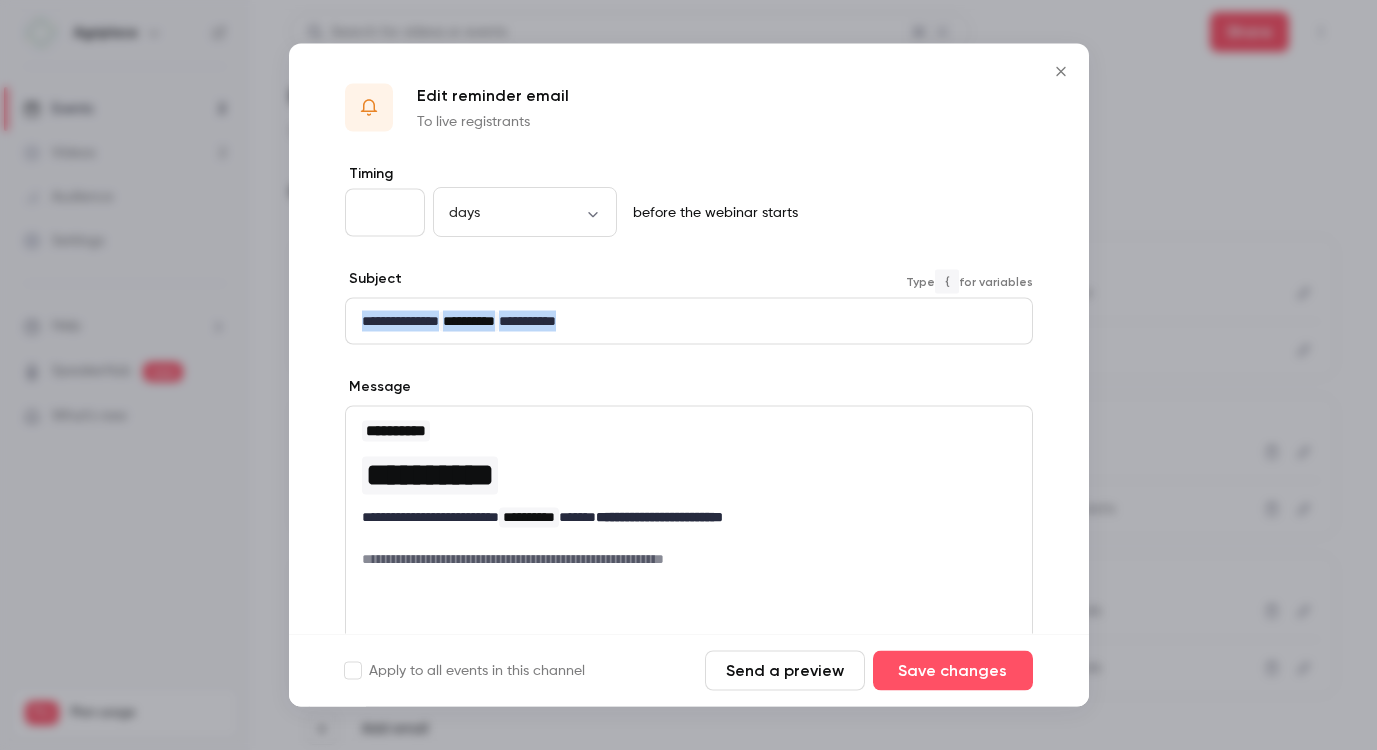 click on "**********" at bounding box center (681, 321) 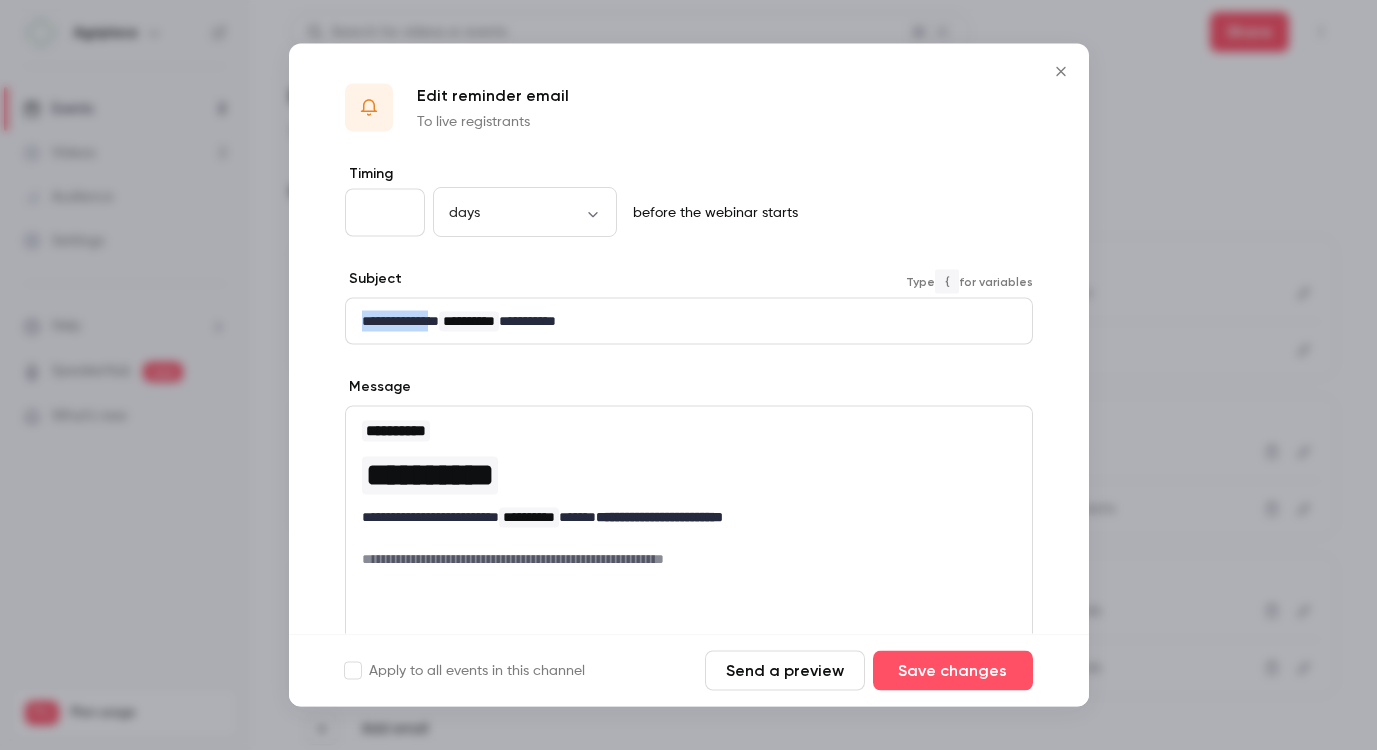drag, startPoint x: 451, startPoint y: 322, endPoint x: 315, endPoint y: 322, distance: 136 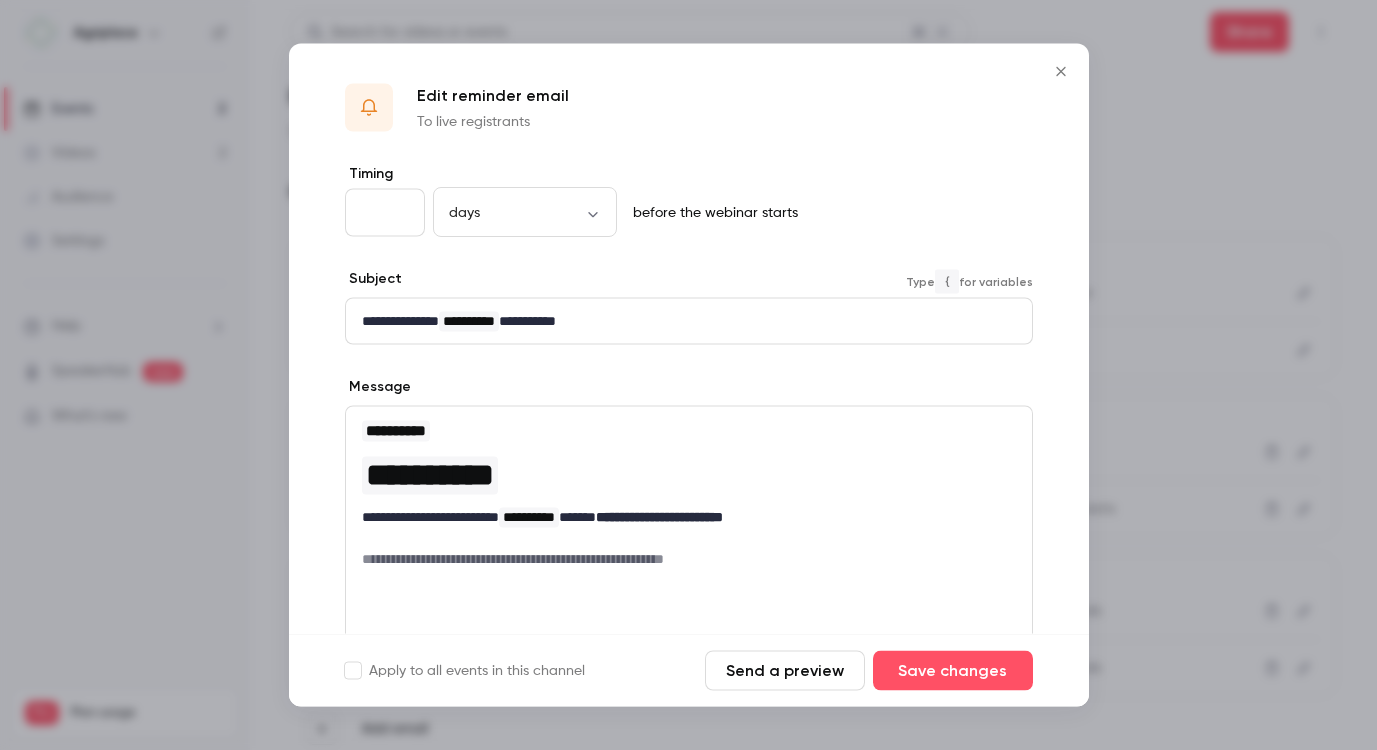 scroll, scrollTop: 10, scrollLeft: 1, axis: both 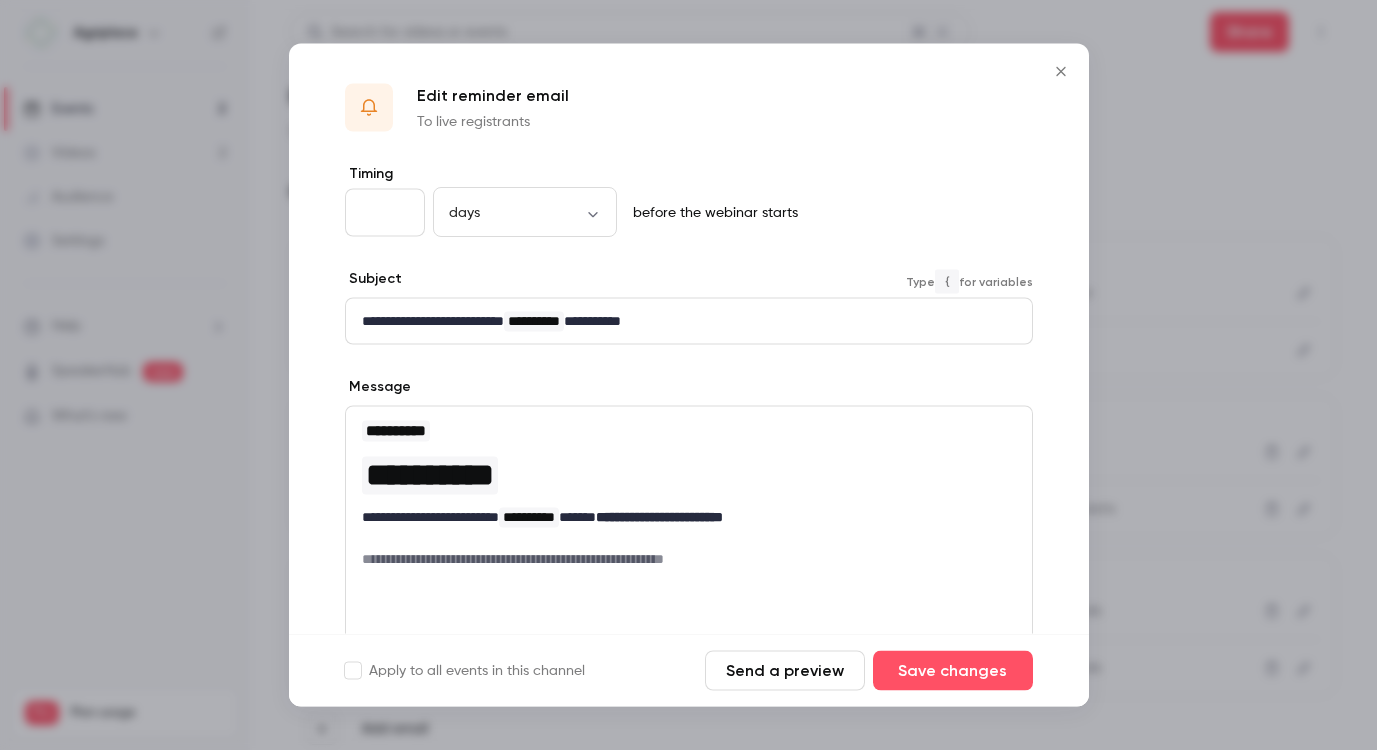 click on "**********" at bounding box center (689, 321) 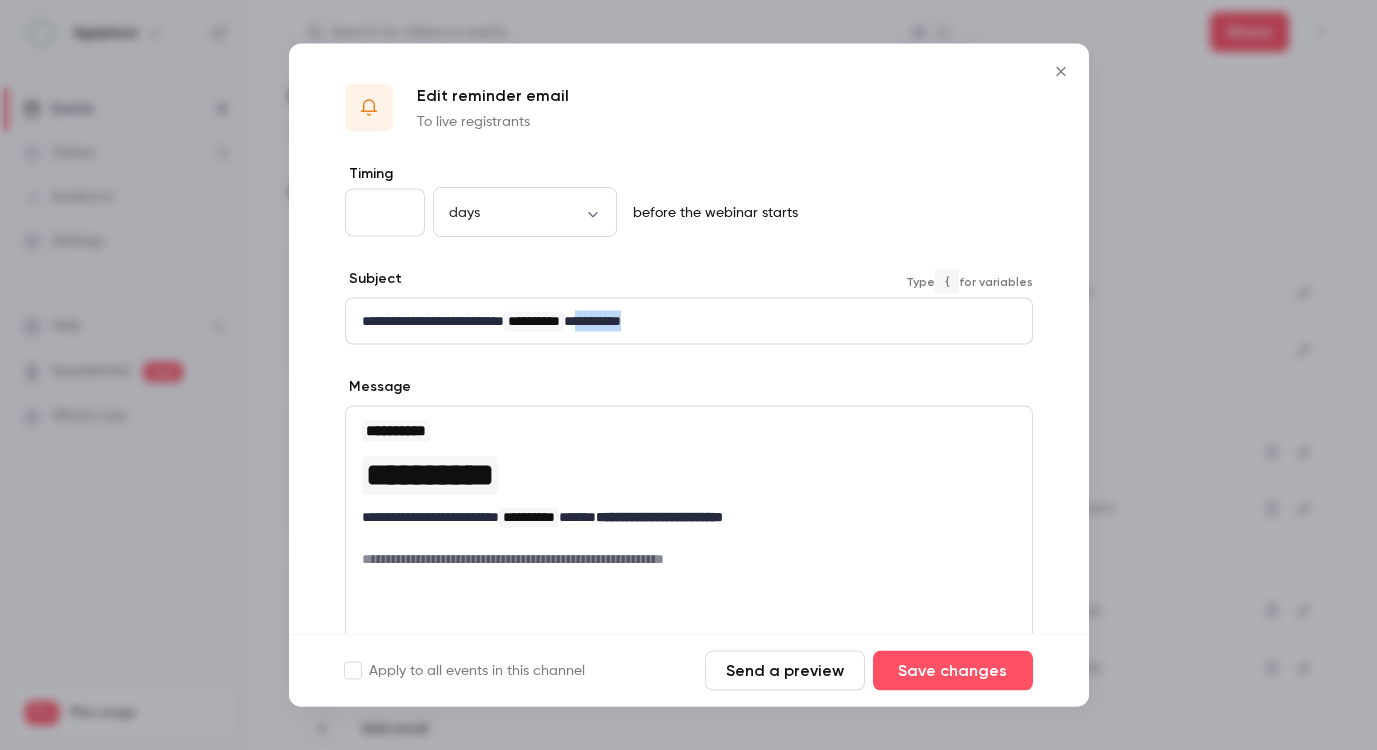 drag, startPoint x: 685, startPoint y: 324, endPoint x: 624, endPoint y: 314, distance: 61.81424 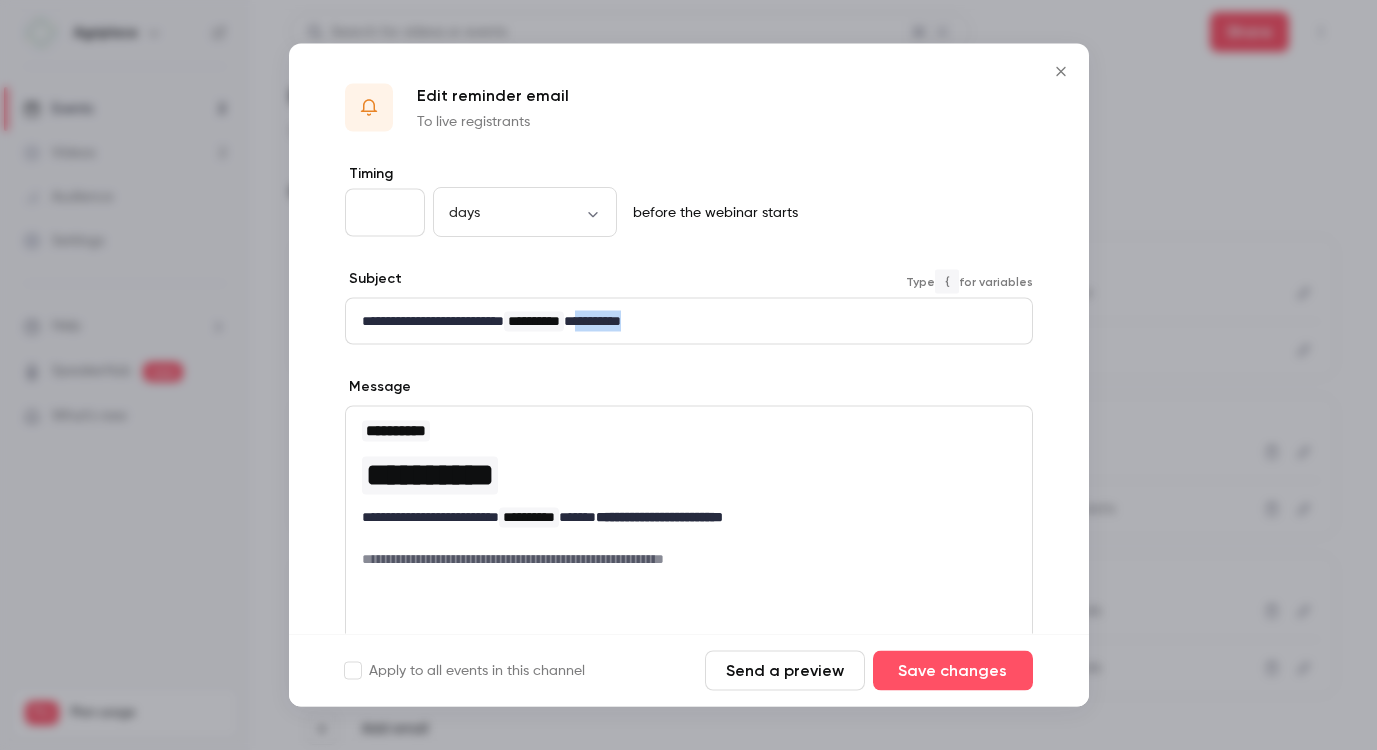 click on "**********" at bounding box center (681, 321) 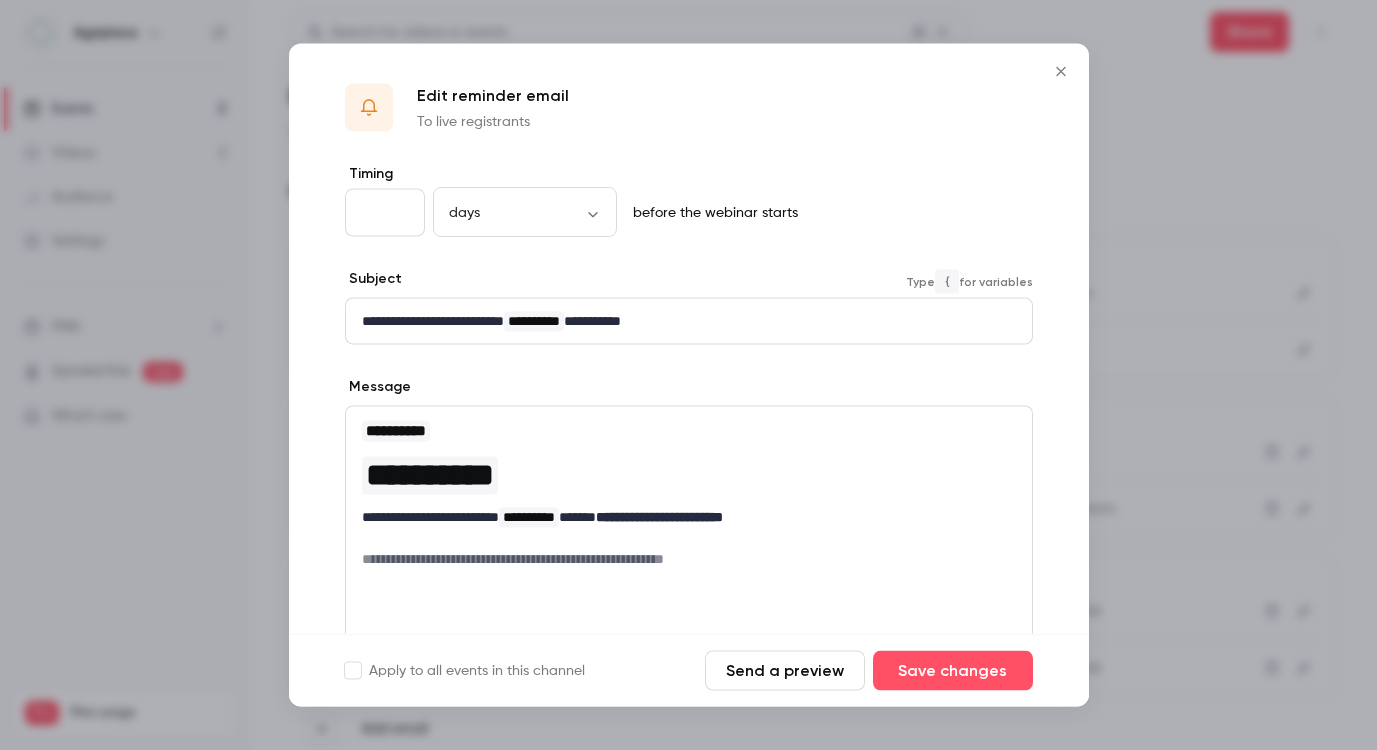 scroll, scrollTop: 10, scrollLeft: 1, axis: both 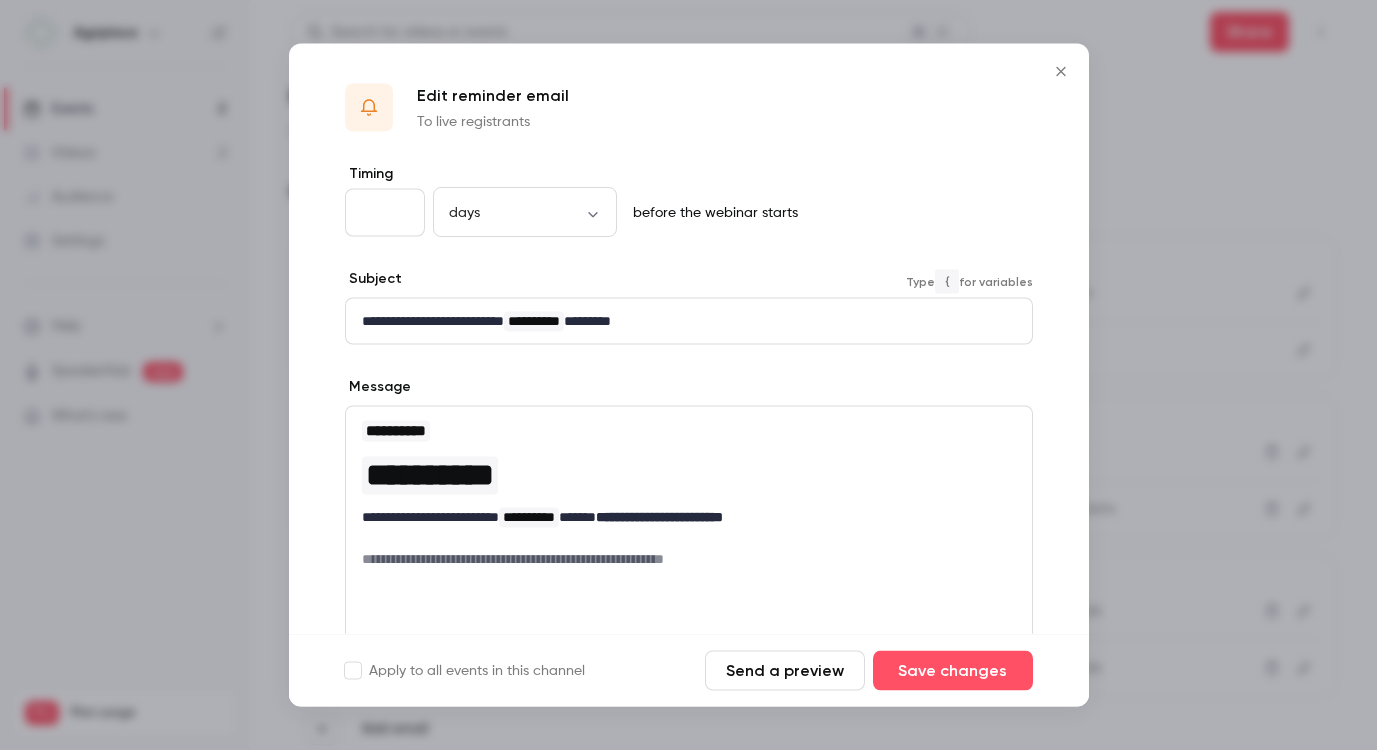 click on "Message" at bounding box center [689, 389] 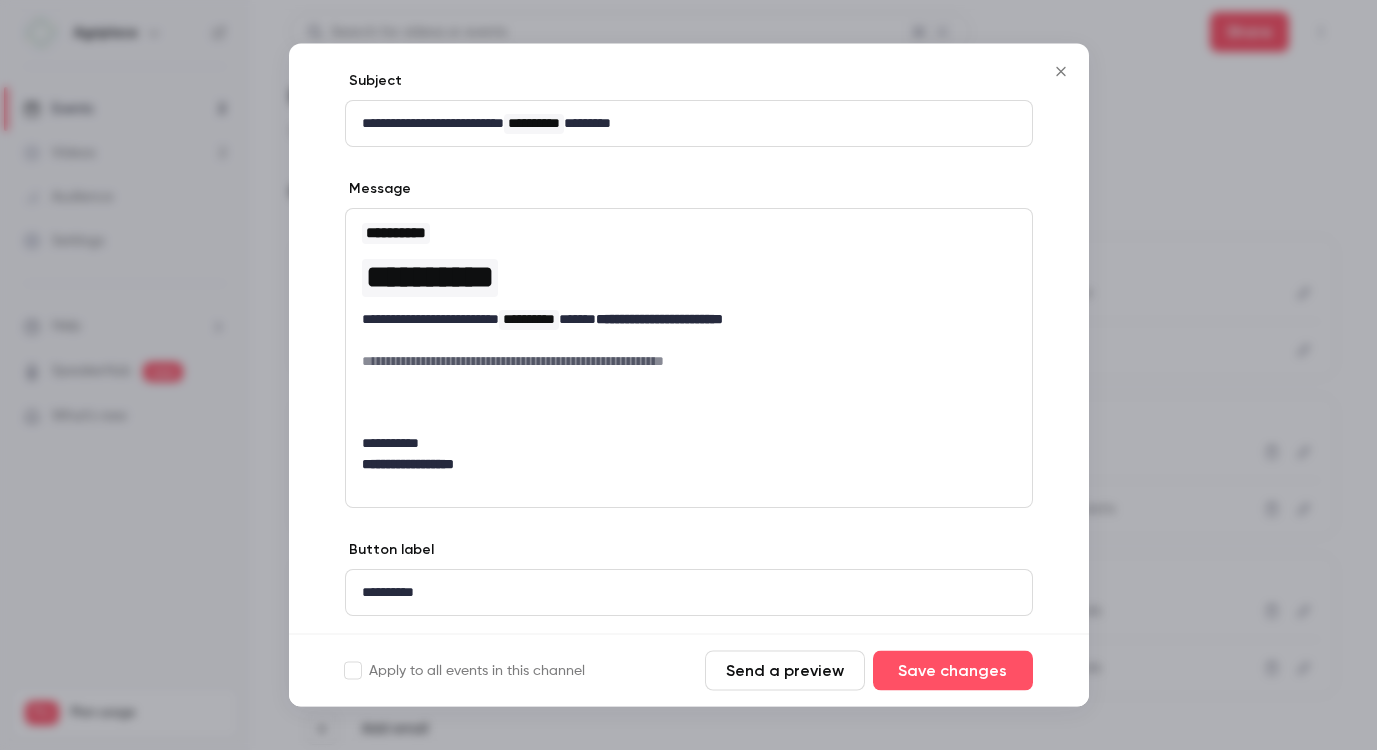 scroll, scrollTop: 252, scrollLeft: 0, axis: vertical 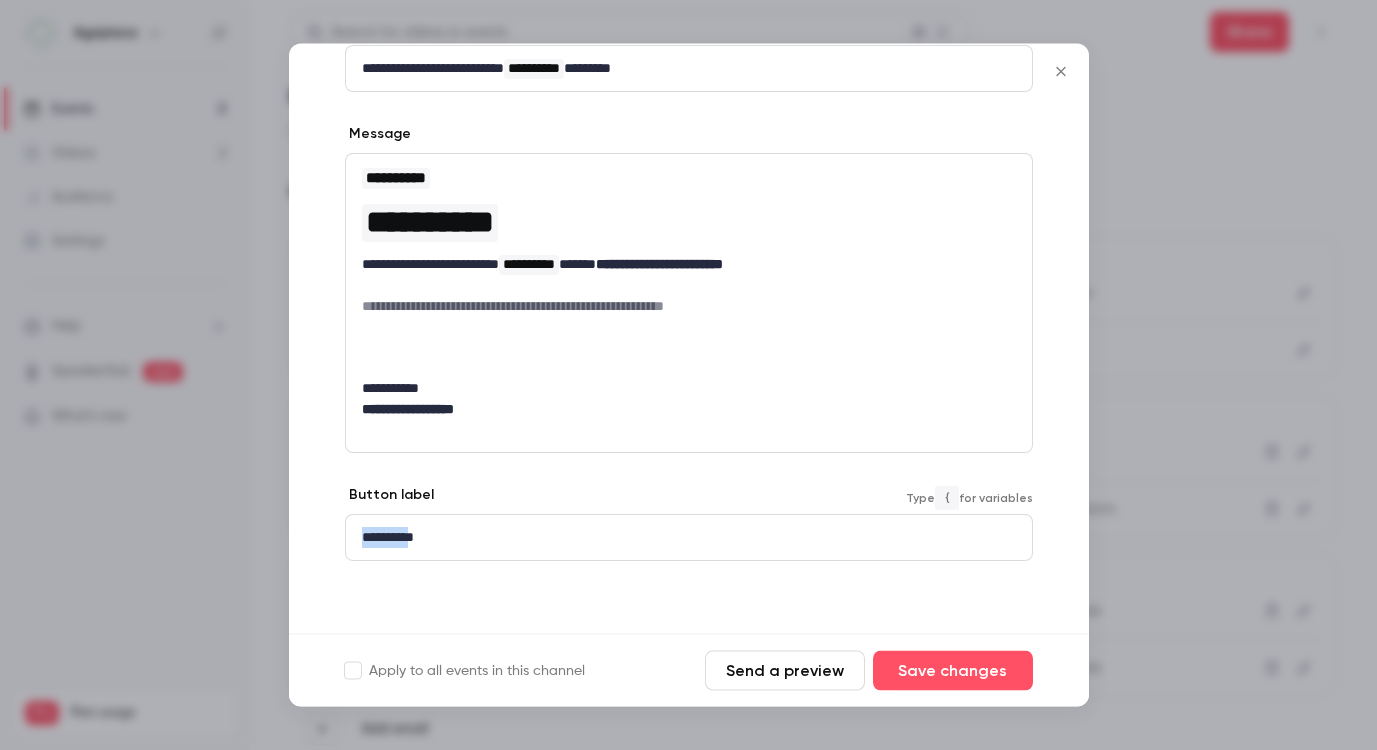 drag, startPoint x: 424, startPoint y: 540, endPoint x: 360, endPoint y: 540, distance: 64 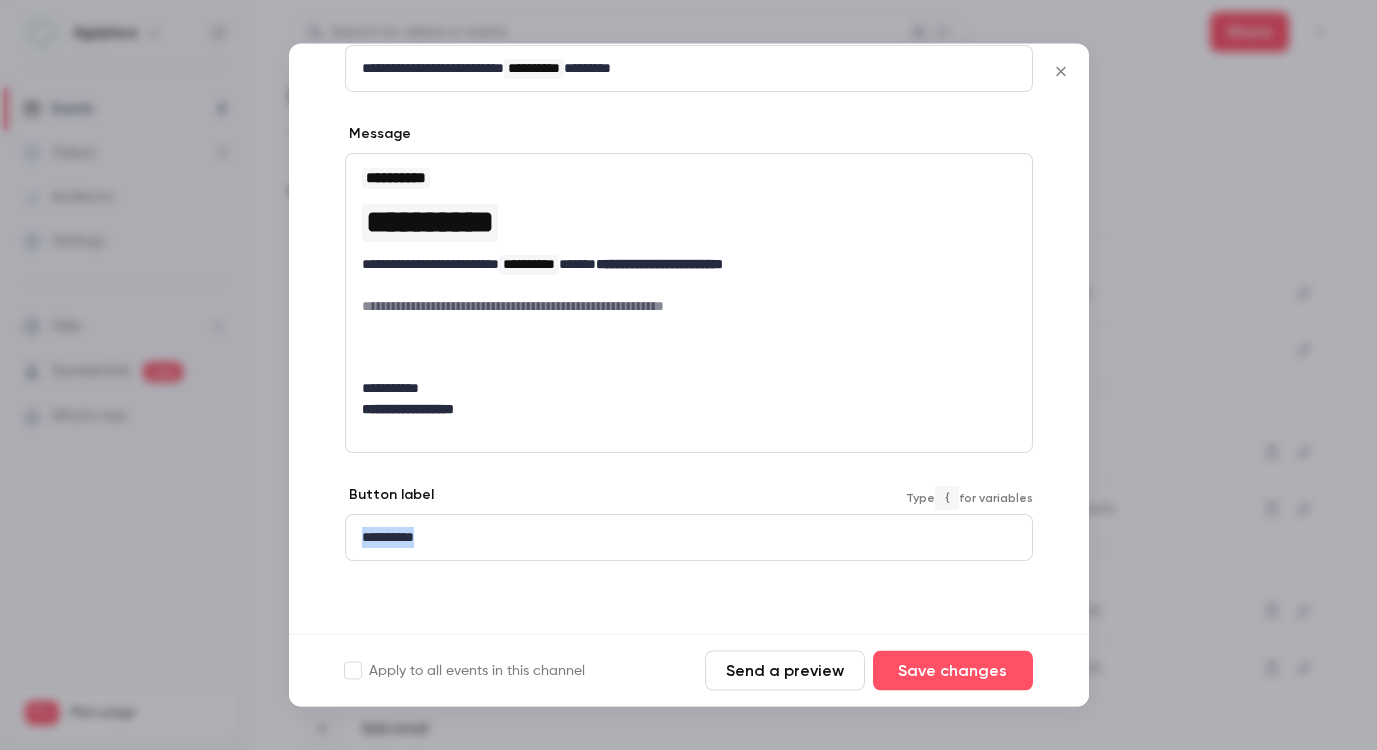 drag, startPoint x: 501, startPoint y: 542, endPoint x: 340, endPoint y: 527, distance: 161.69725 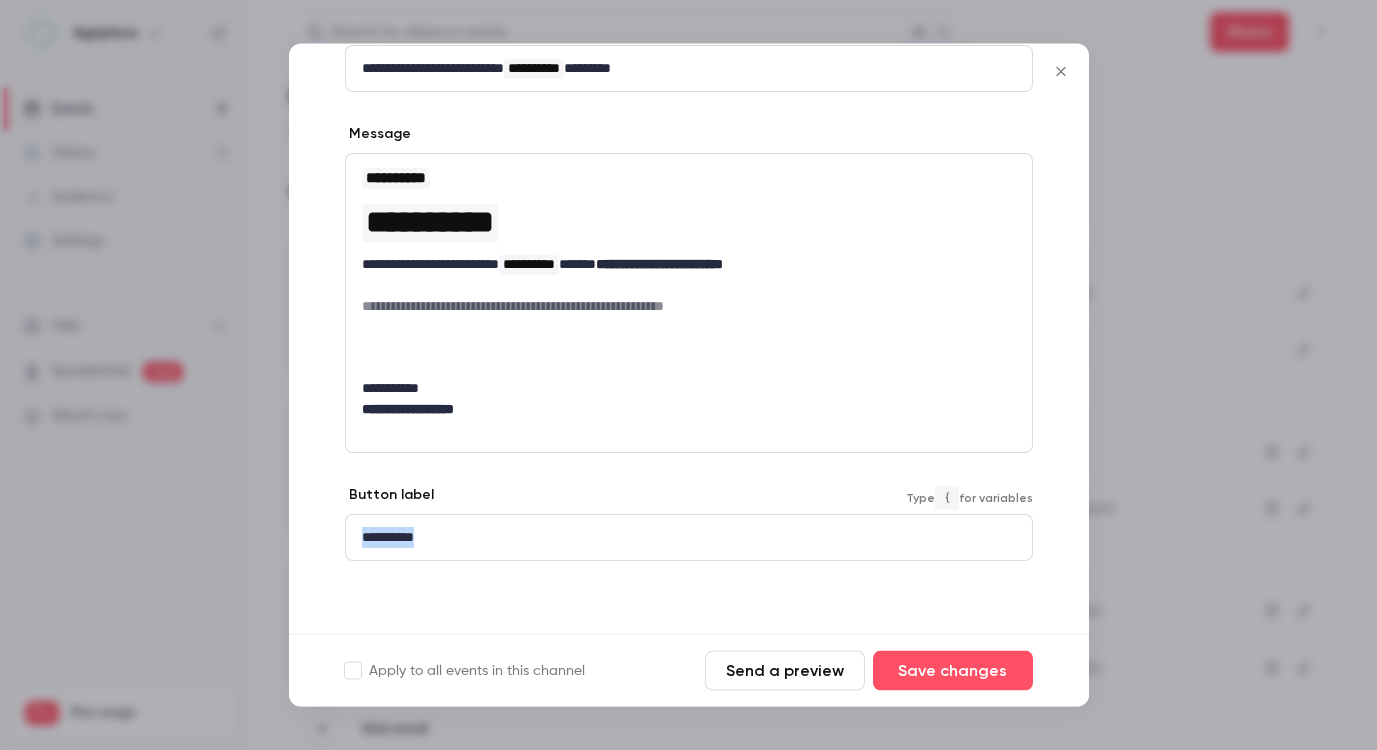 click on "**********" at bounding box center [689, 273] 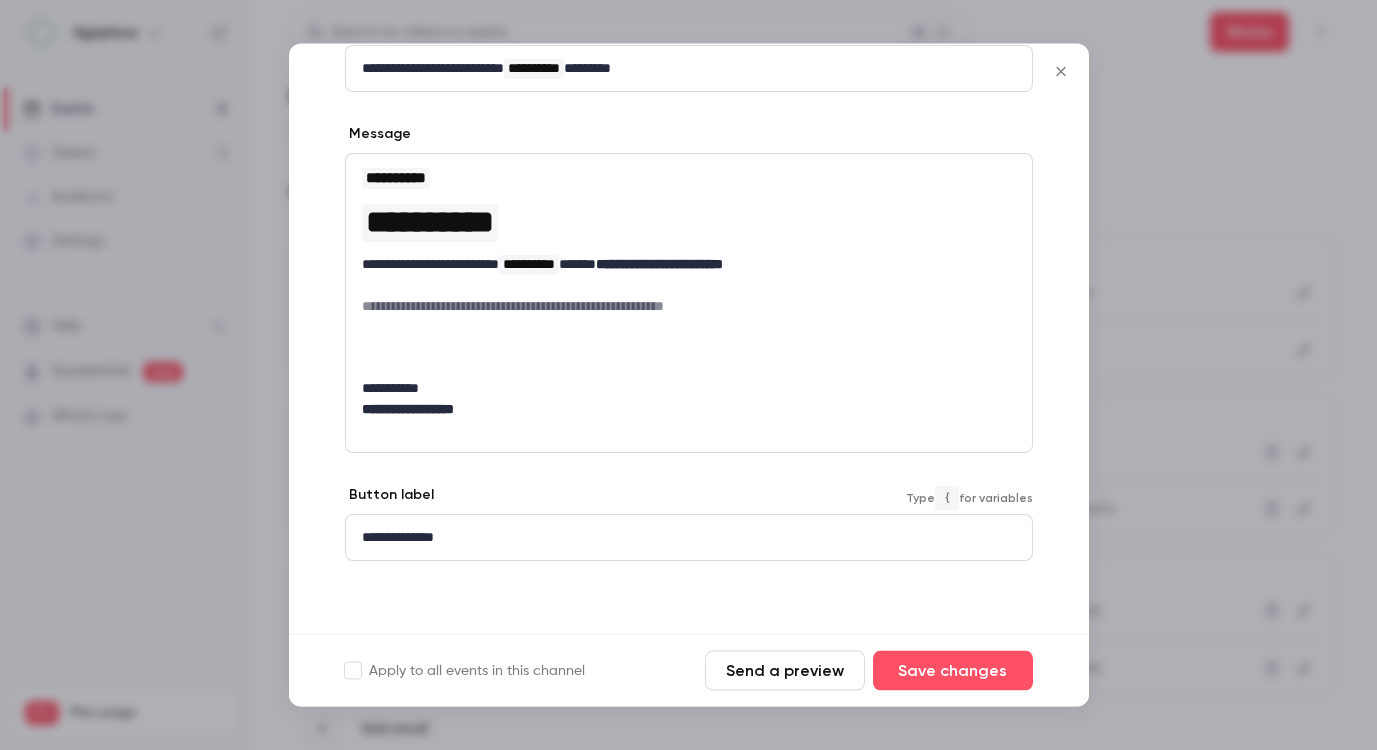 scroll, scrollTop: 10, scrollLeft: 1, axis: both 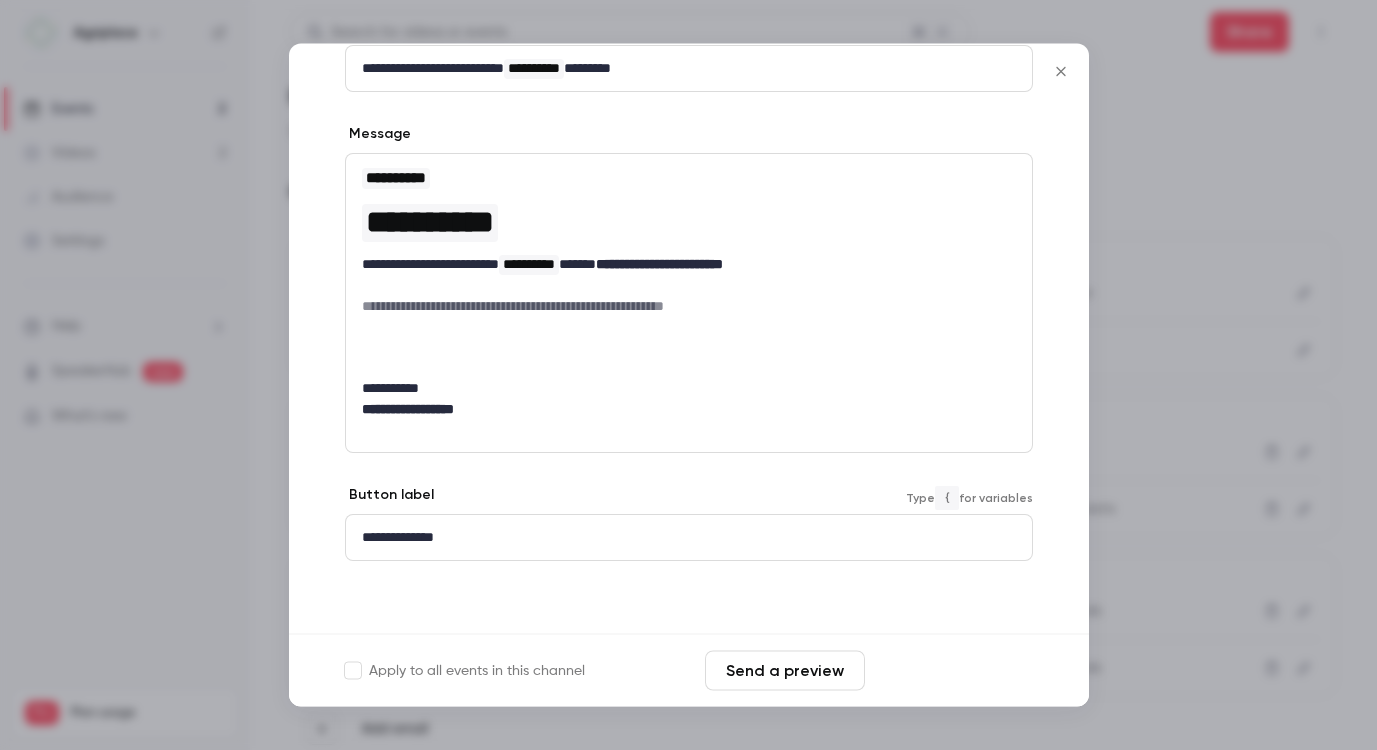 click on "Save changes" at bounding box center [953, 671] 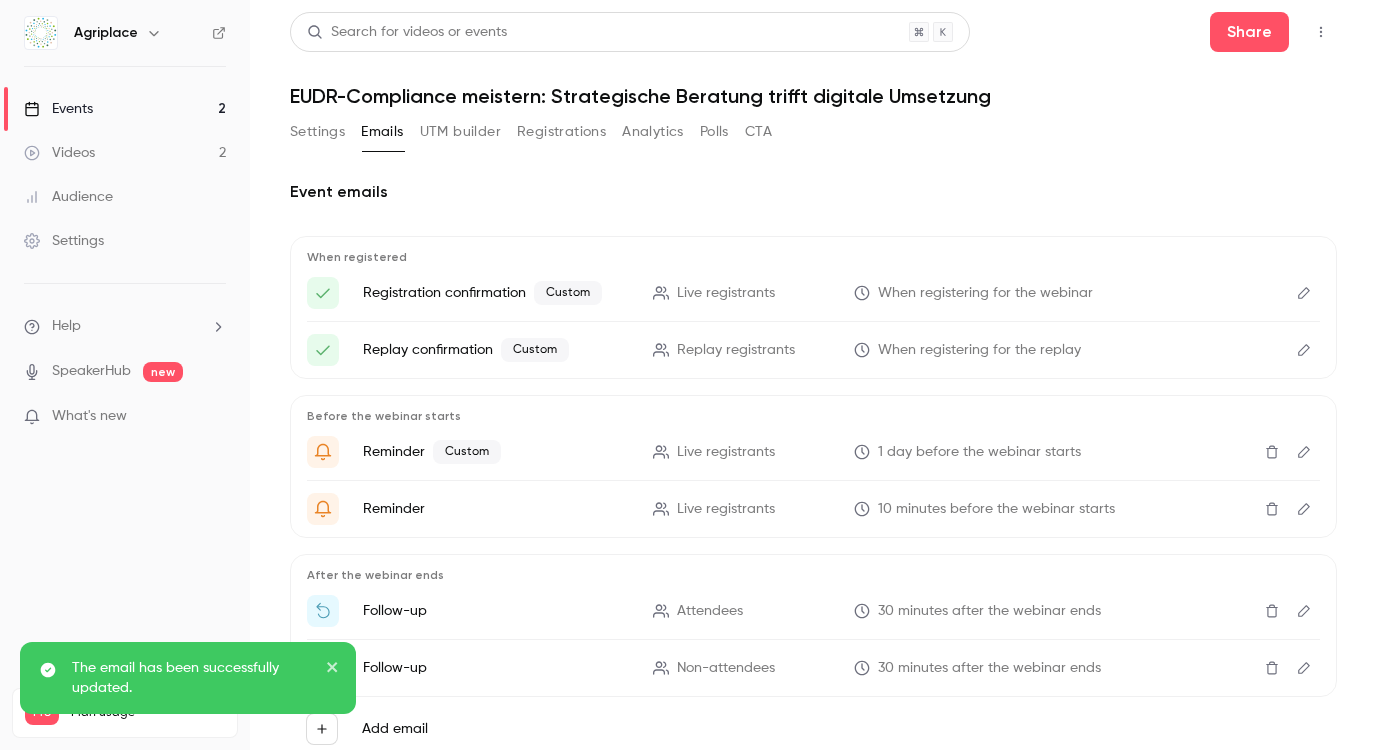 click 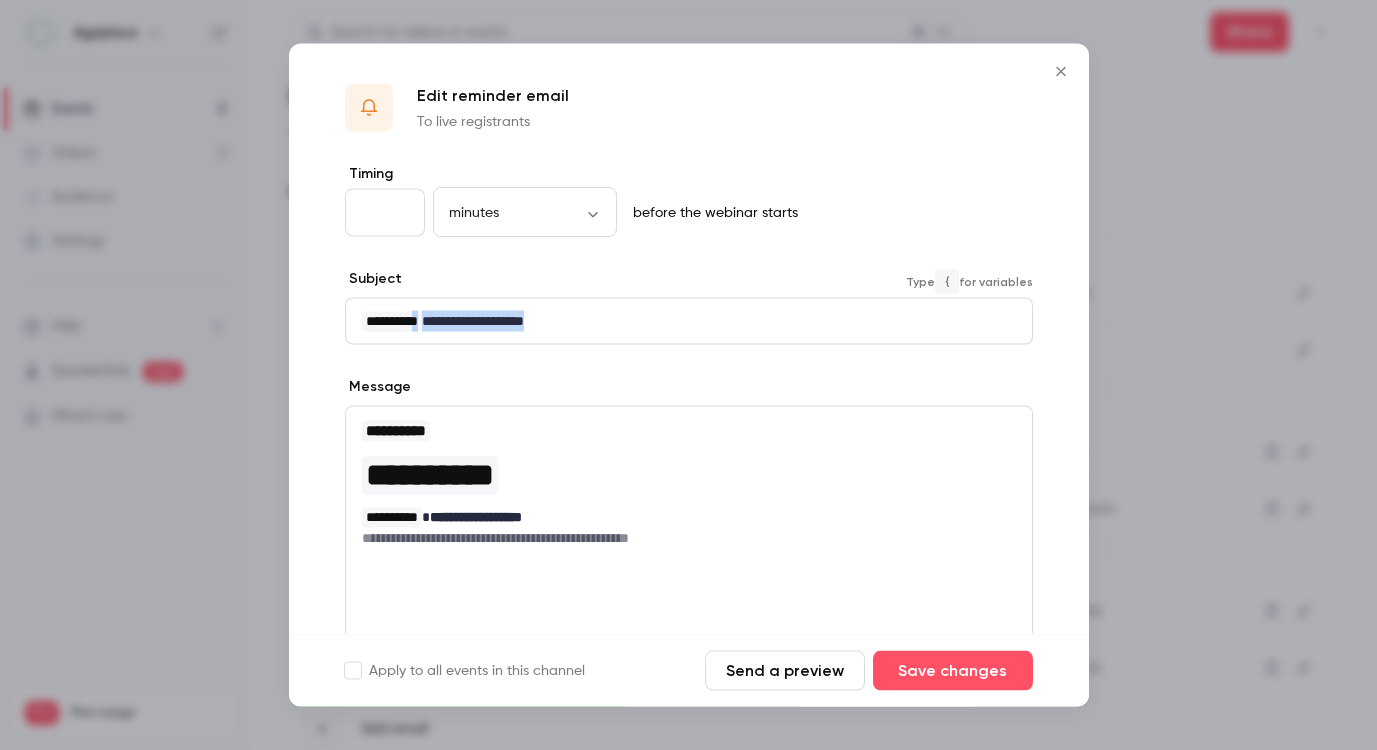 drag, startPoint x: 591, startPoint y: 323, endPoint x: 444, endPoint y: 324, distance: 147.0034 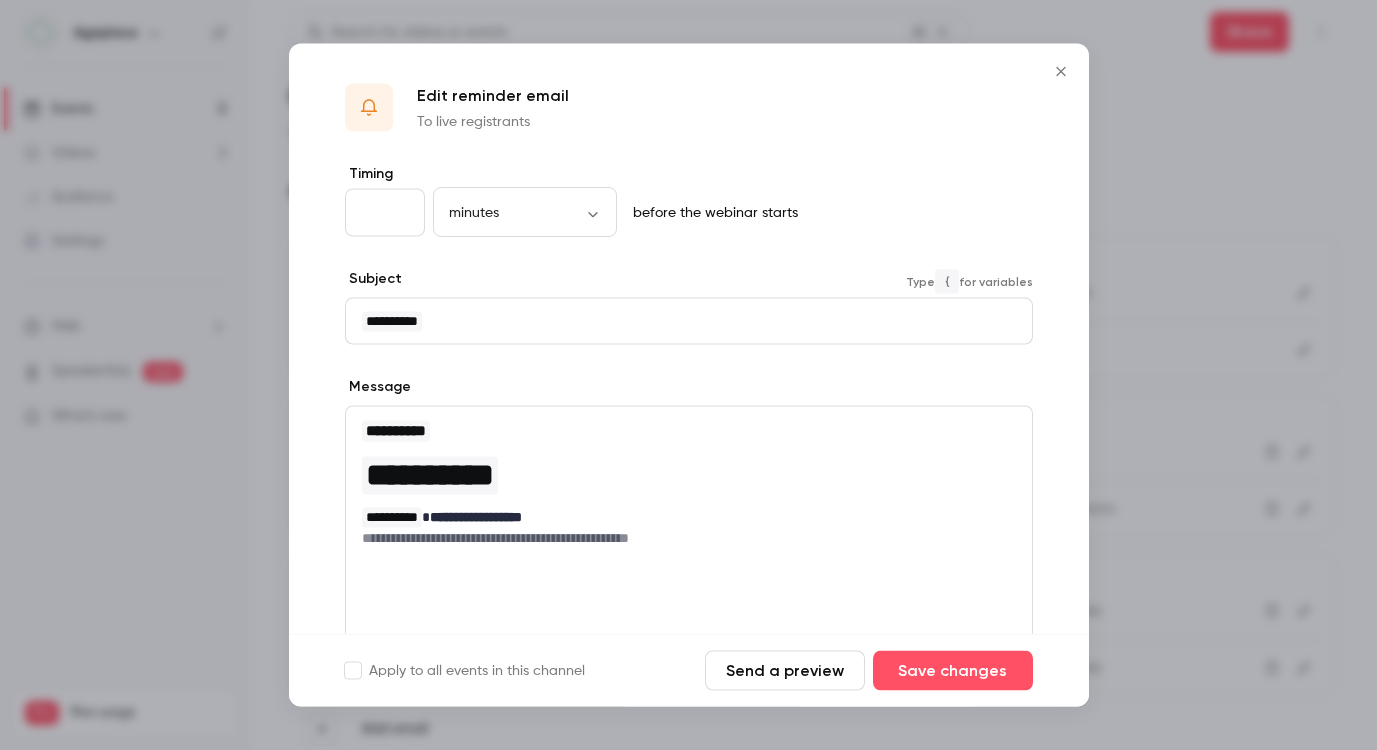 scroll, scrollTop: 10, scrollLeft: 1, axis: both 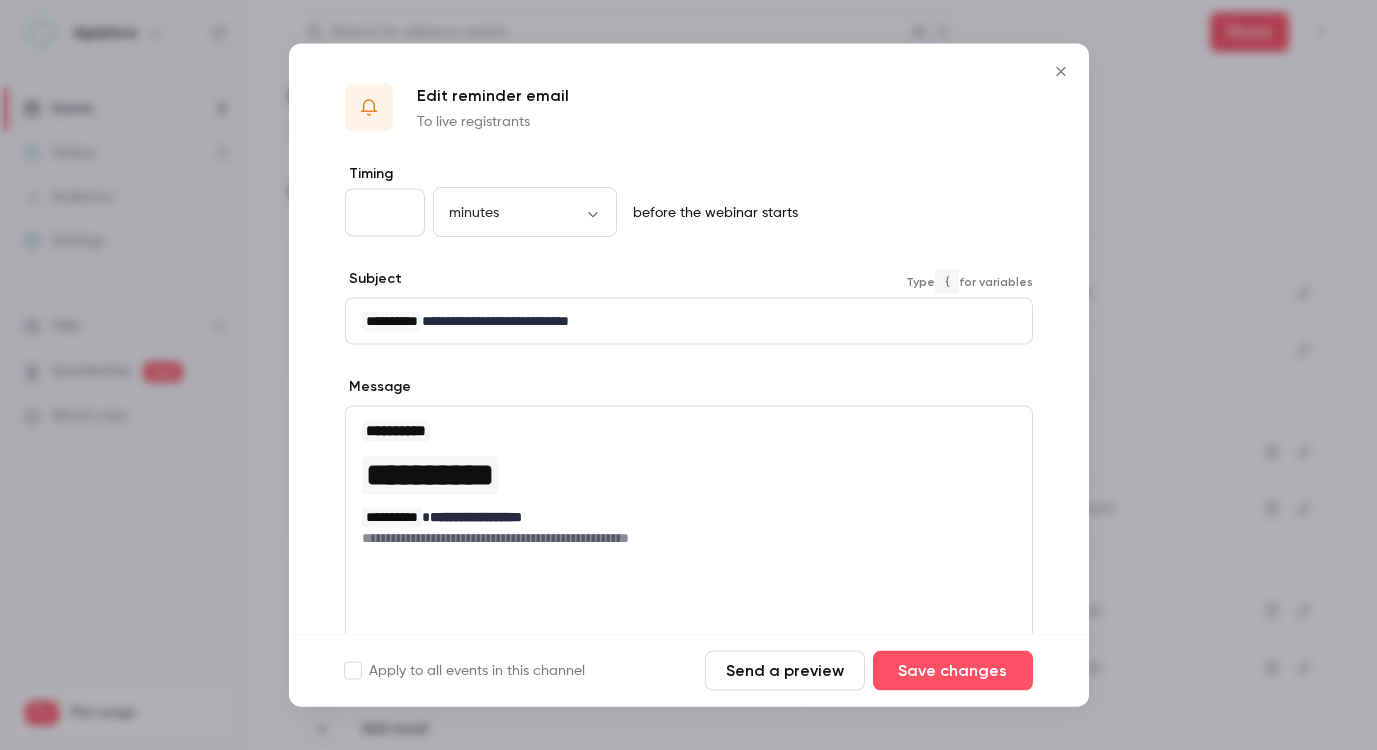click on "**********" at bounding box center [681, 538] 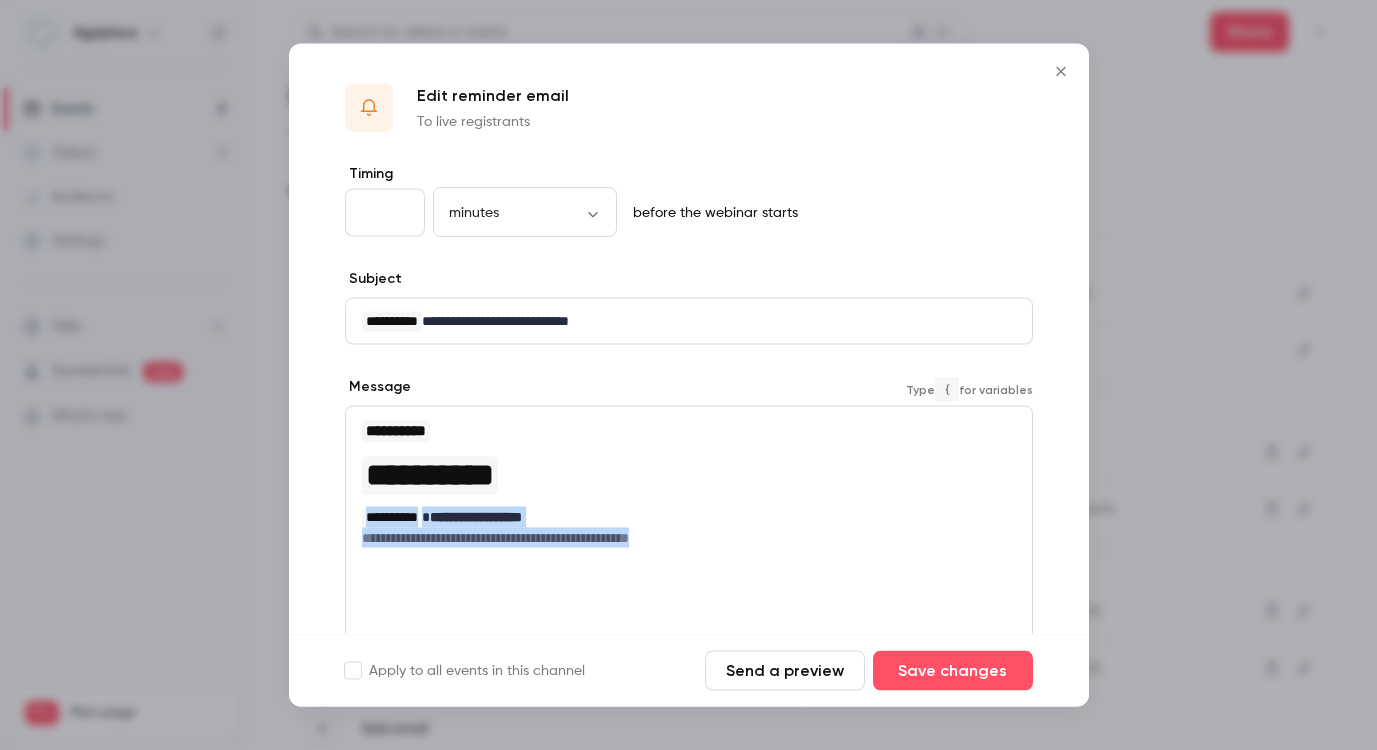 drag, startPoint x: 728, startPoint y: 528, endPoint x: 322, endPoint y: 519, distance: 406.09973 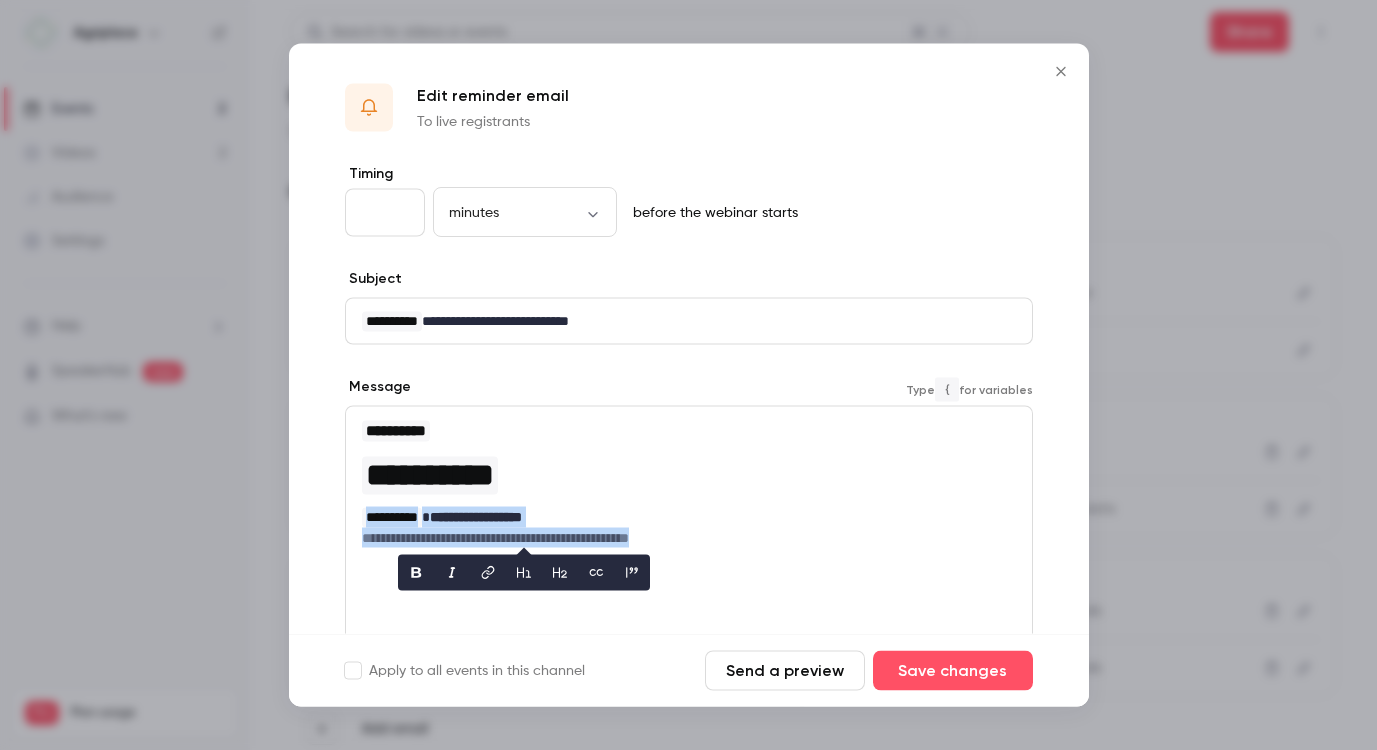 copy on "**********" 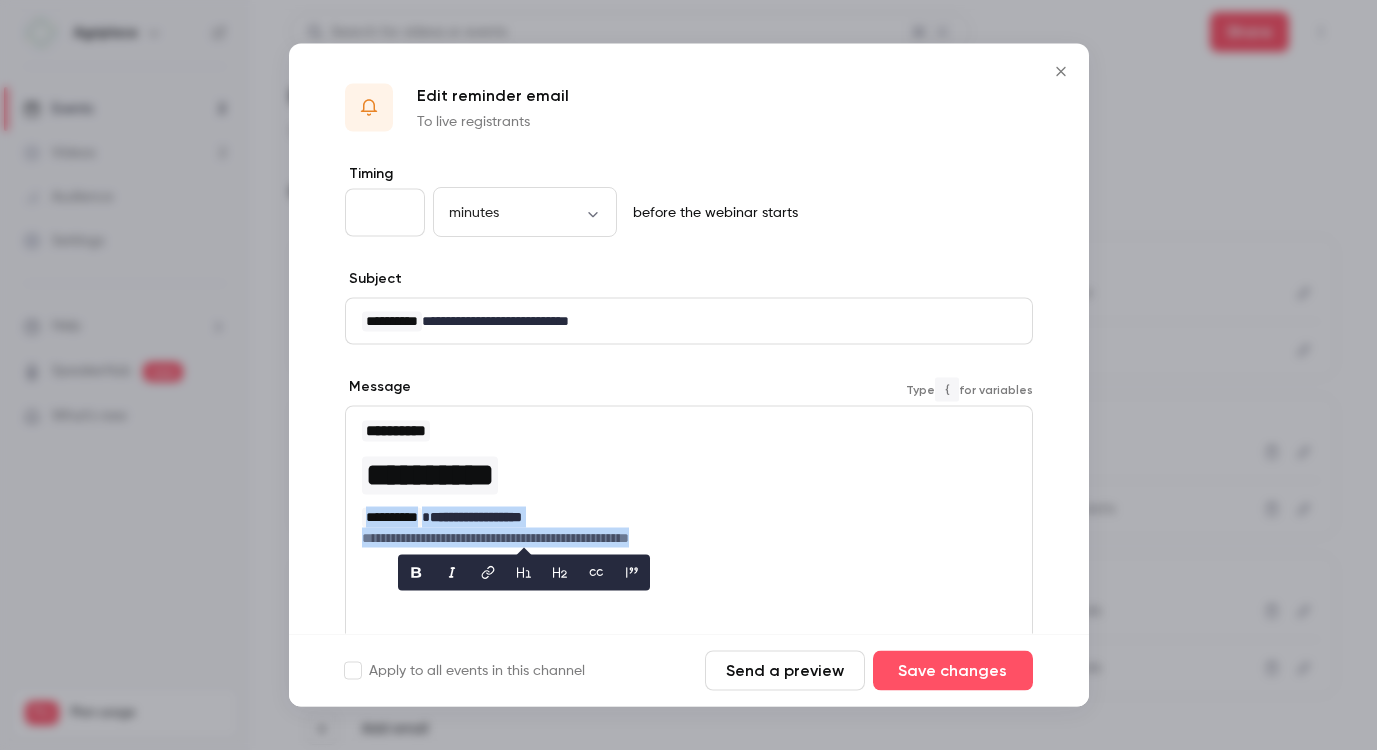 click on "**********" at bounding box center (476, 517) 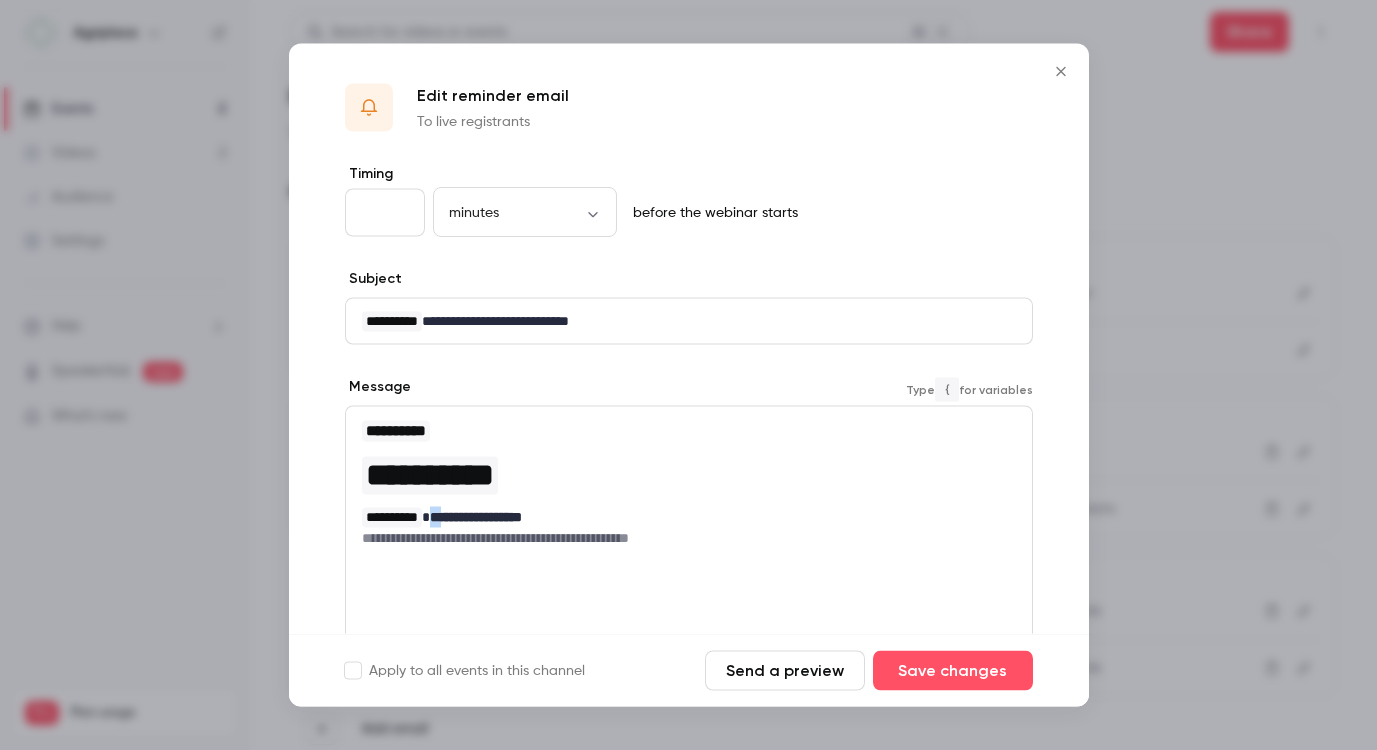 click on "**********" at bounding box center [476, 517] 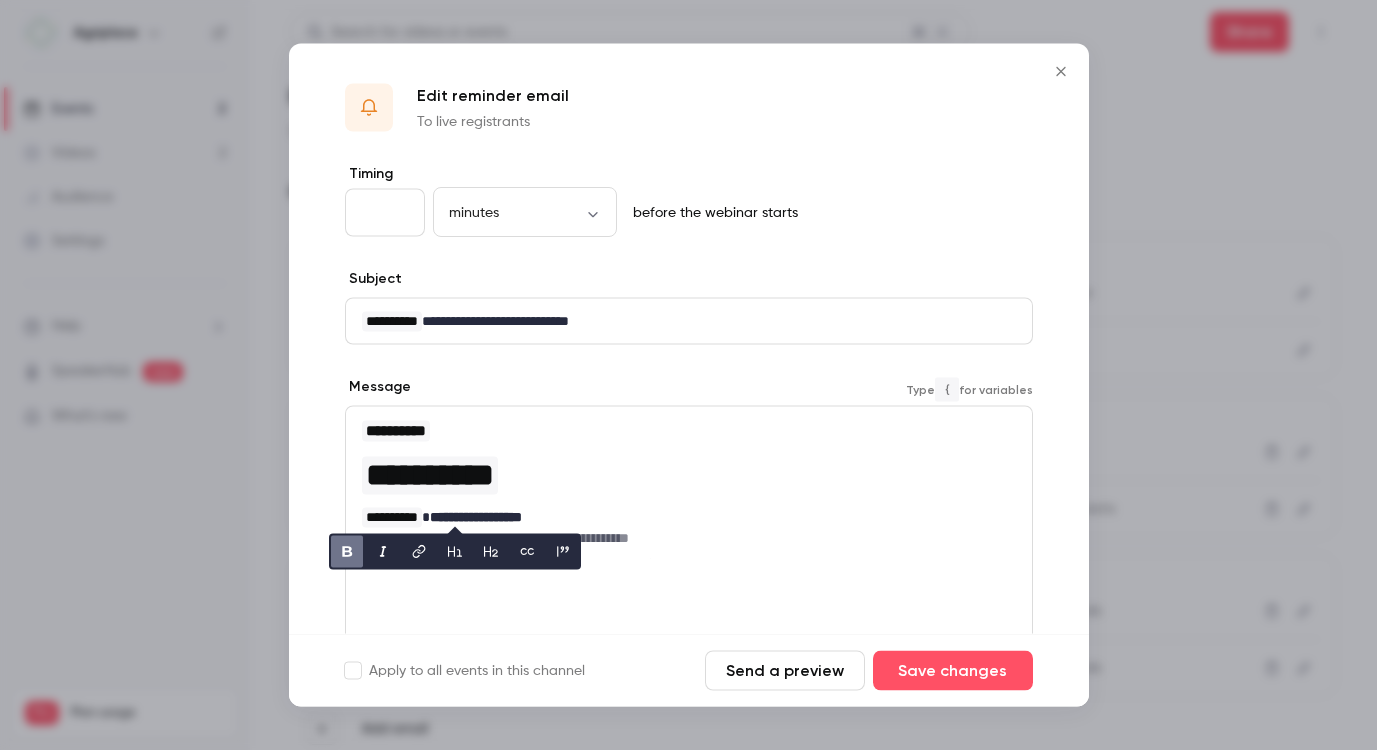 click on "**********" at bounding box center [689, 483] 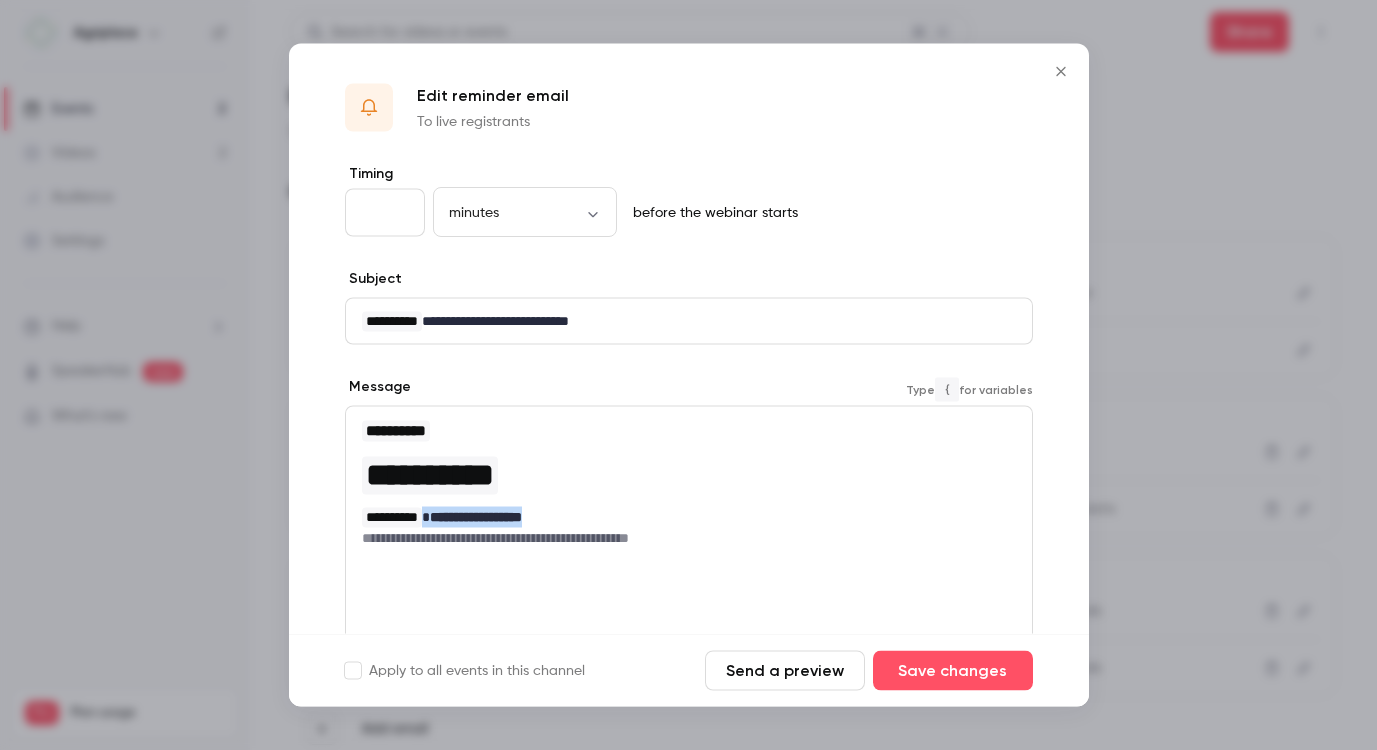 drag, startPoint x: 580, startPoint y: 516, endPoint x: 447, endPoint y: 519, distance: 133.03383 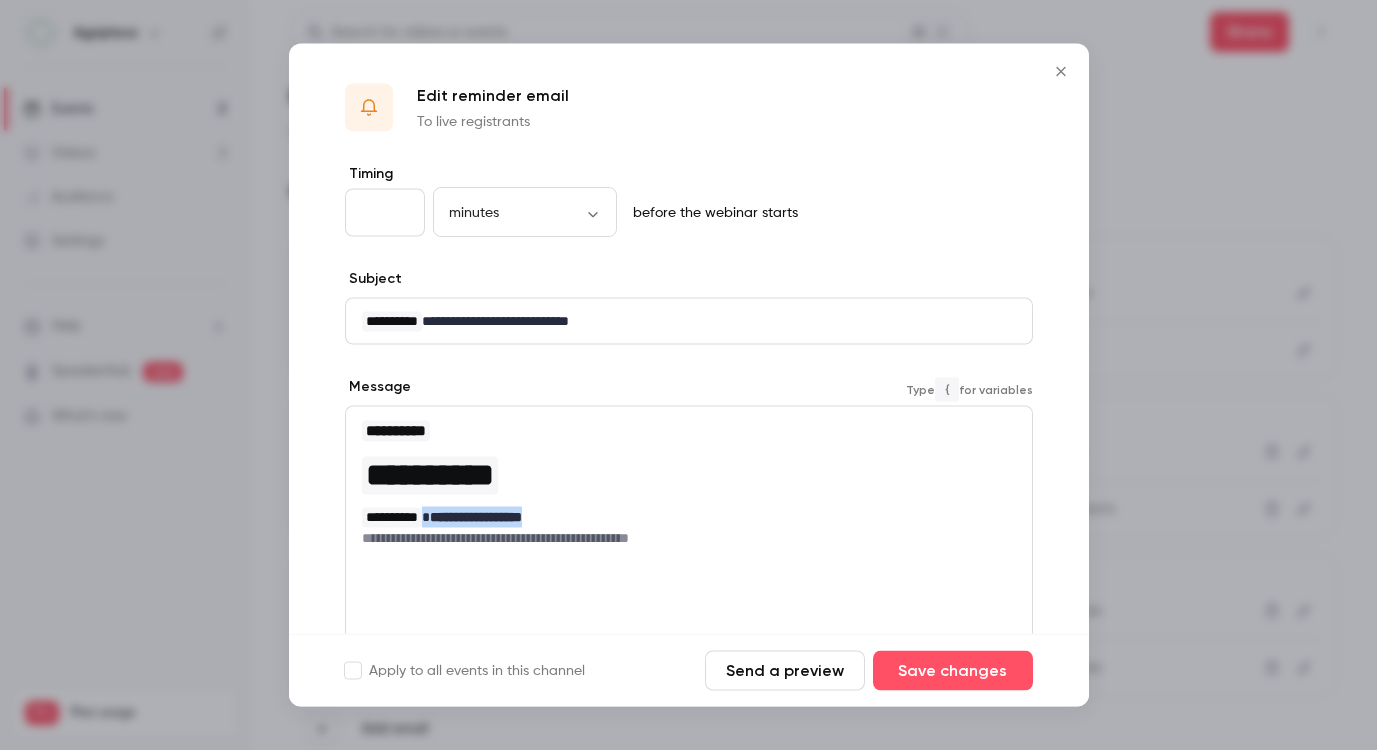 click on "**********" at bounding box center [681, 517] 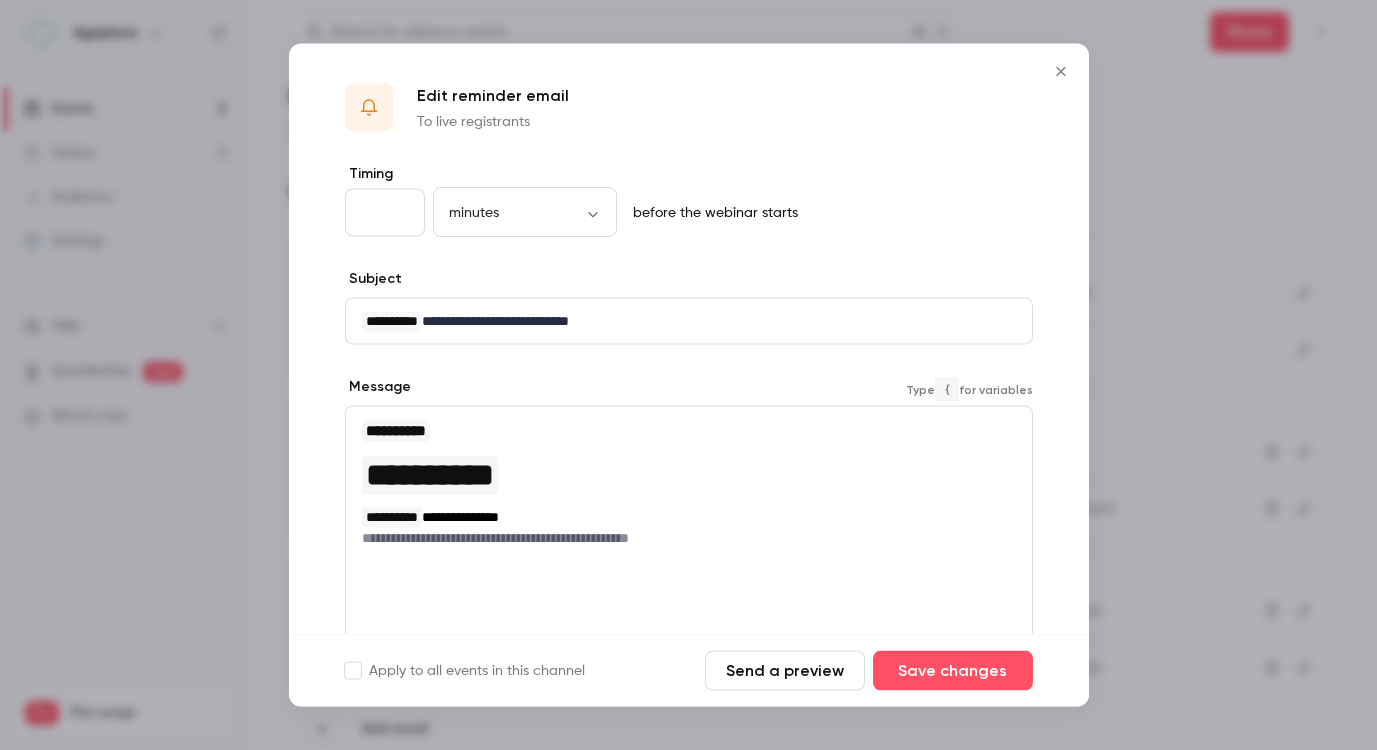scroll, scrollTop: 10, scrollLeft: 1, axis: both 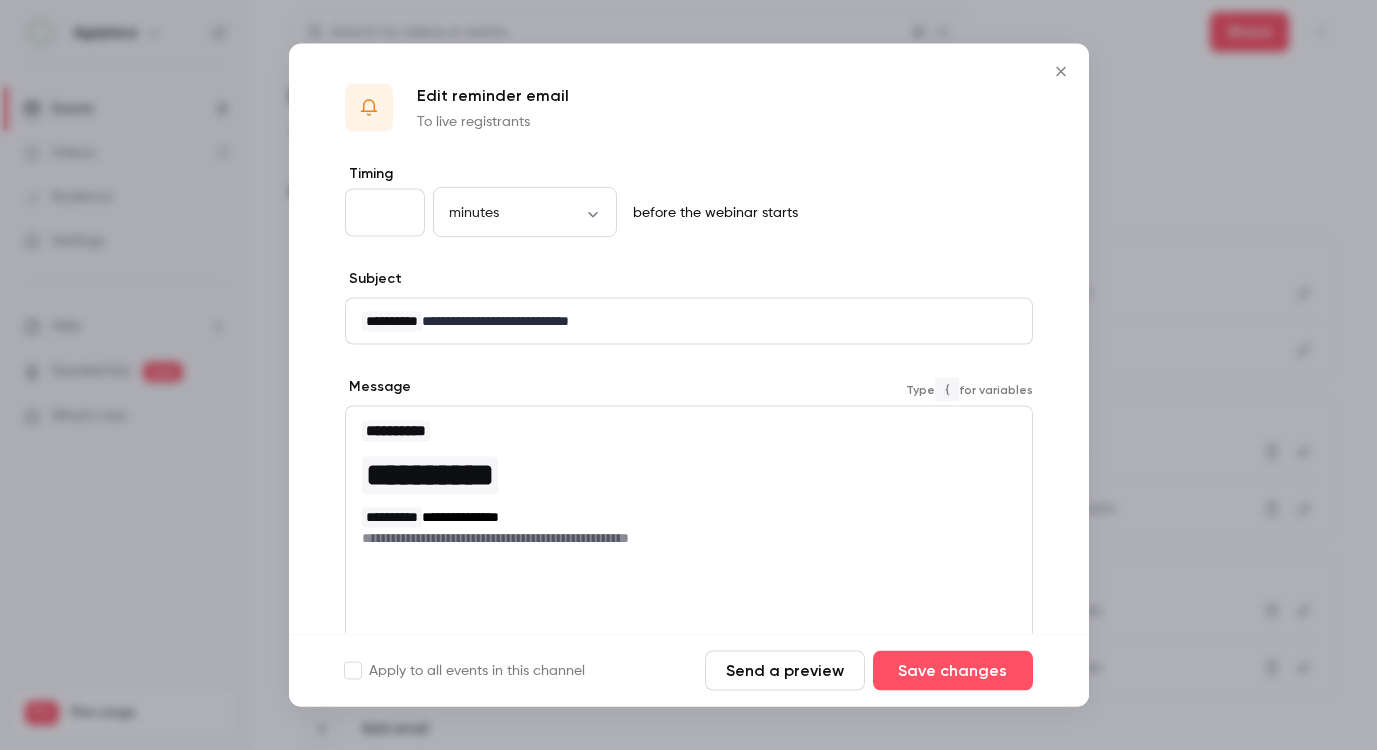 click on "**********" at bounding box center [392, 518] 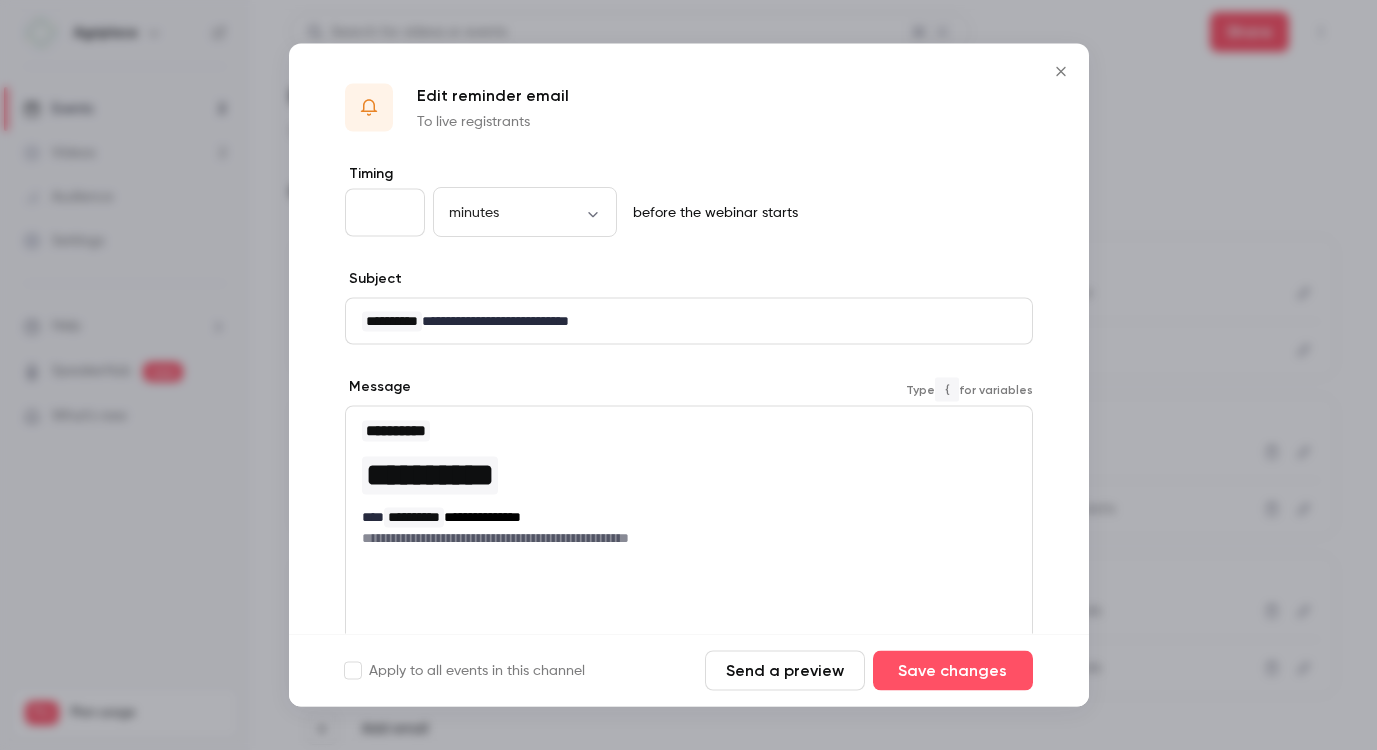 click on "**********" at bounding box center (681, 517) 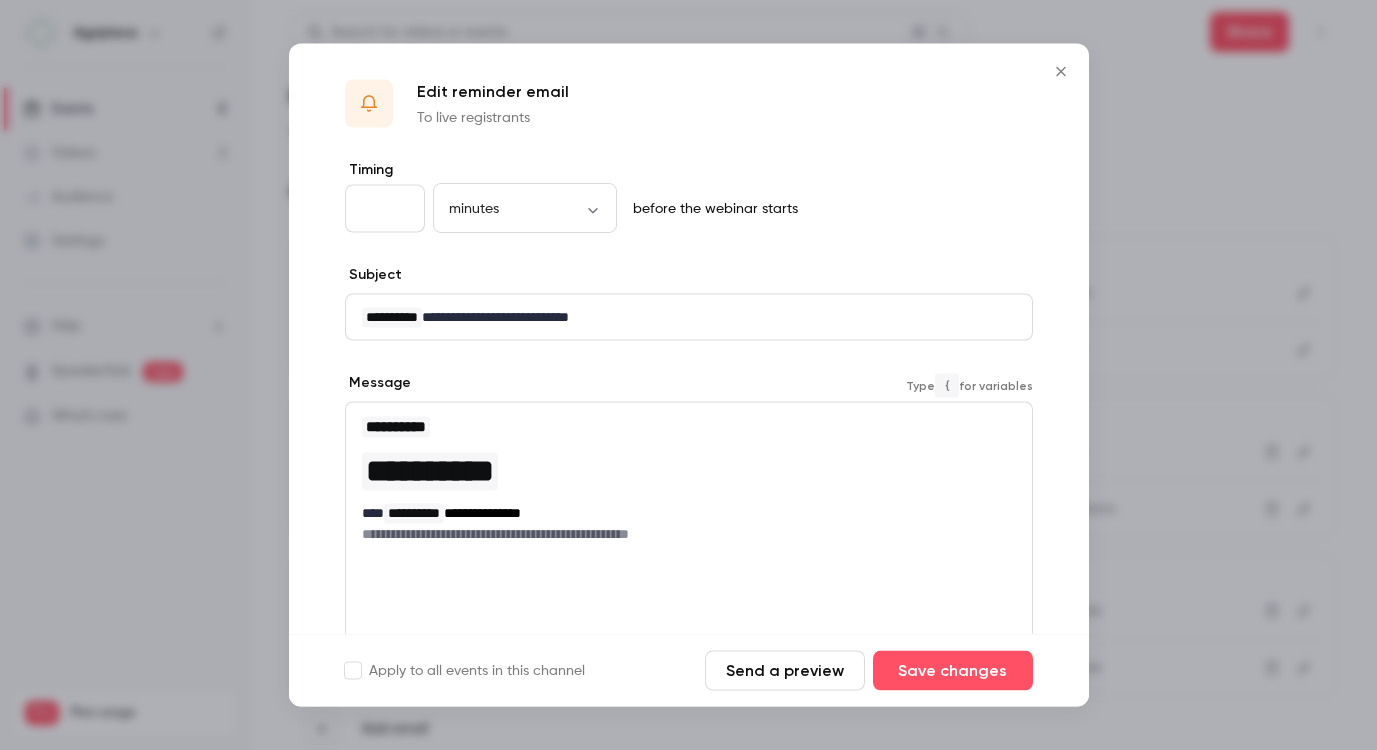scroll, scrollTop: 25, scrollLeft: 0, axis: vertical 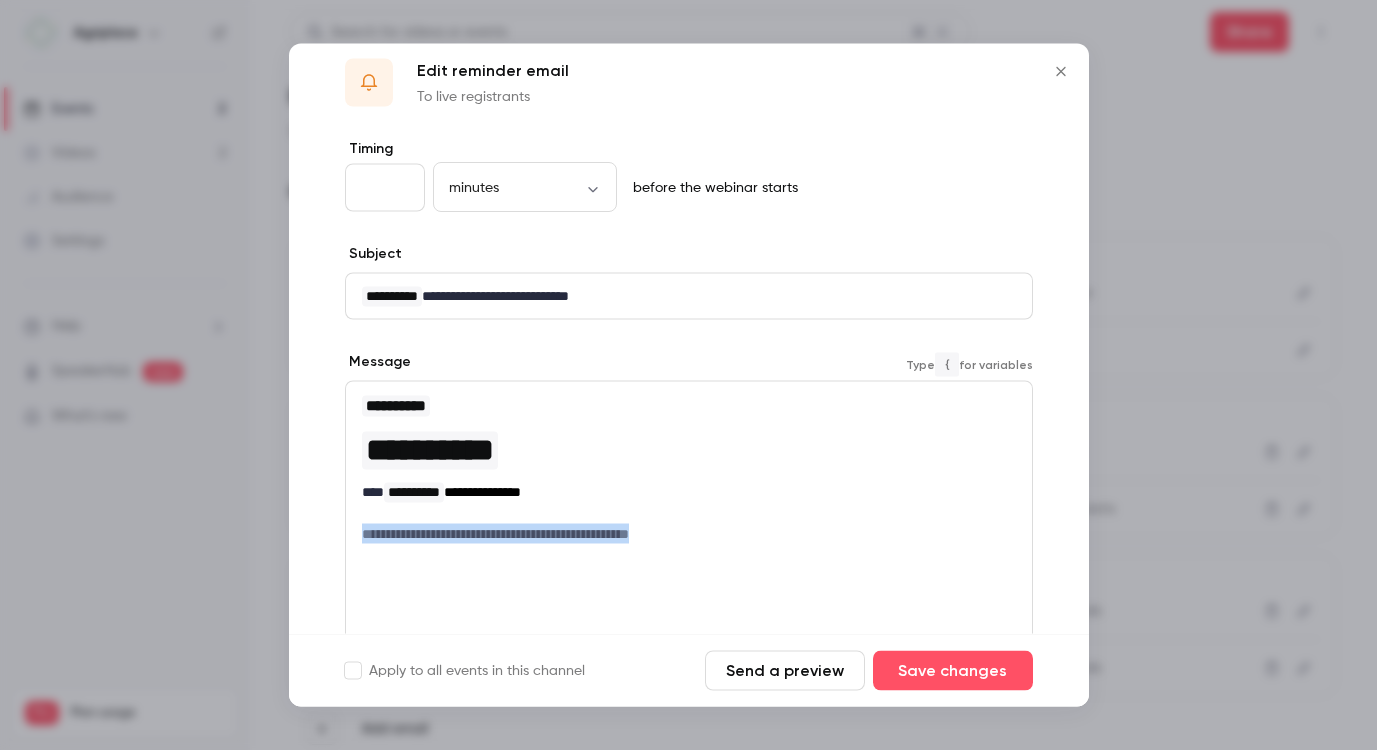 drag, startPoint x: 736, startPoint y: 530, endPoint x: 342, endPoint y: 538, distance: 394.0812 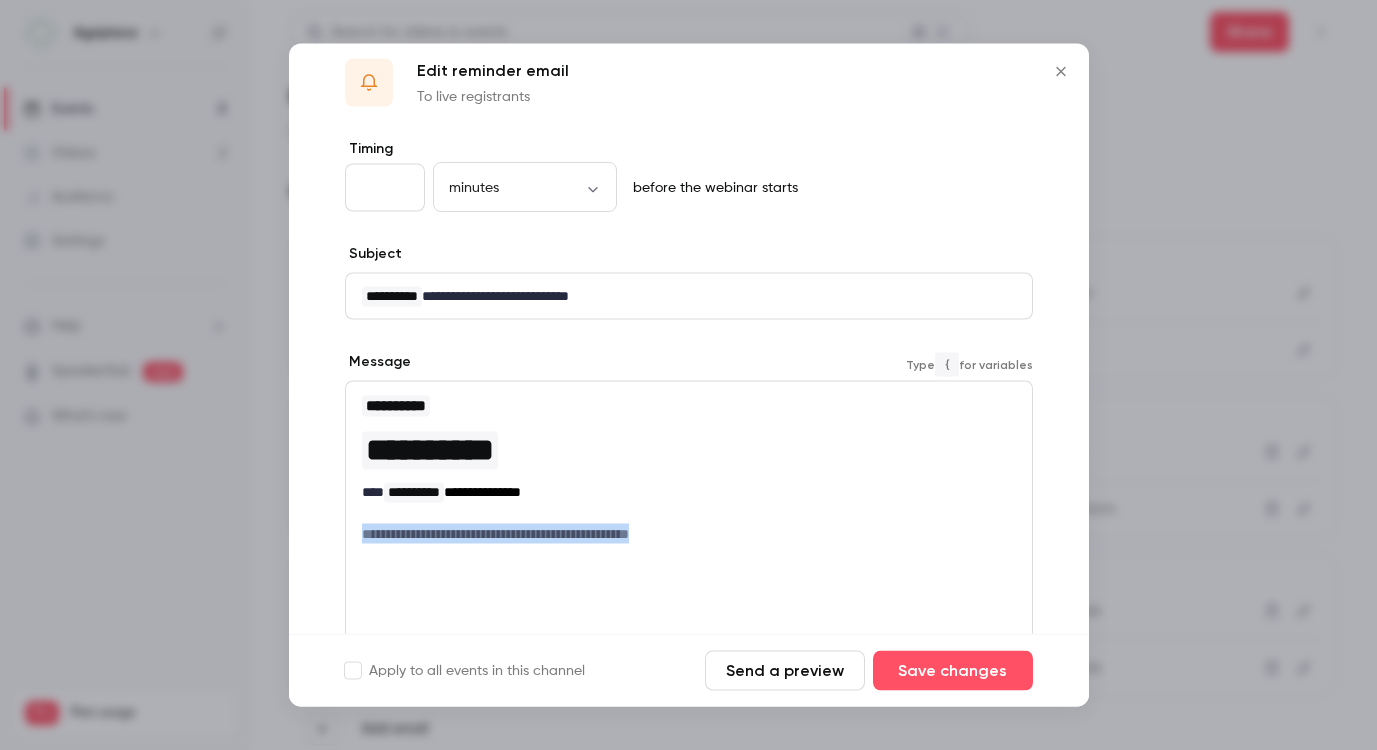 click on "**********" at bounding box center [689, 500] 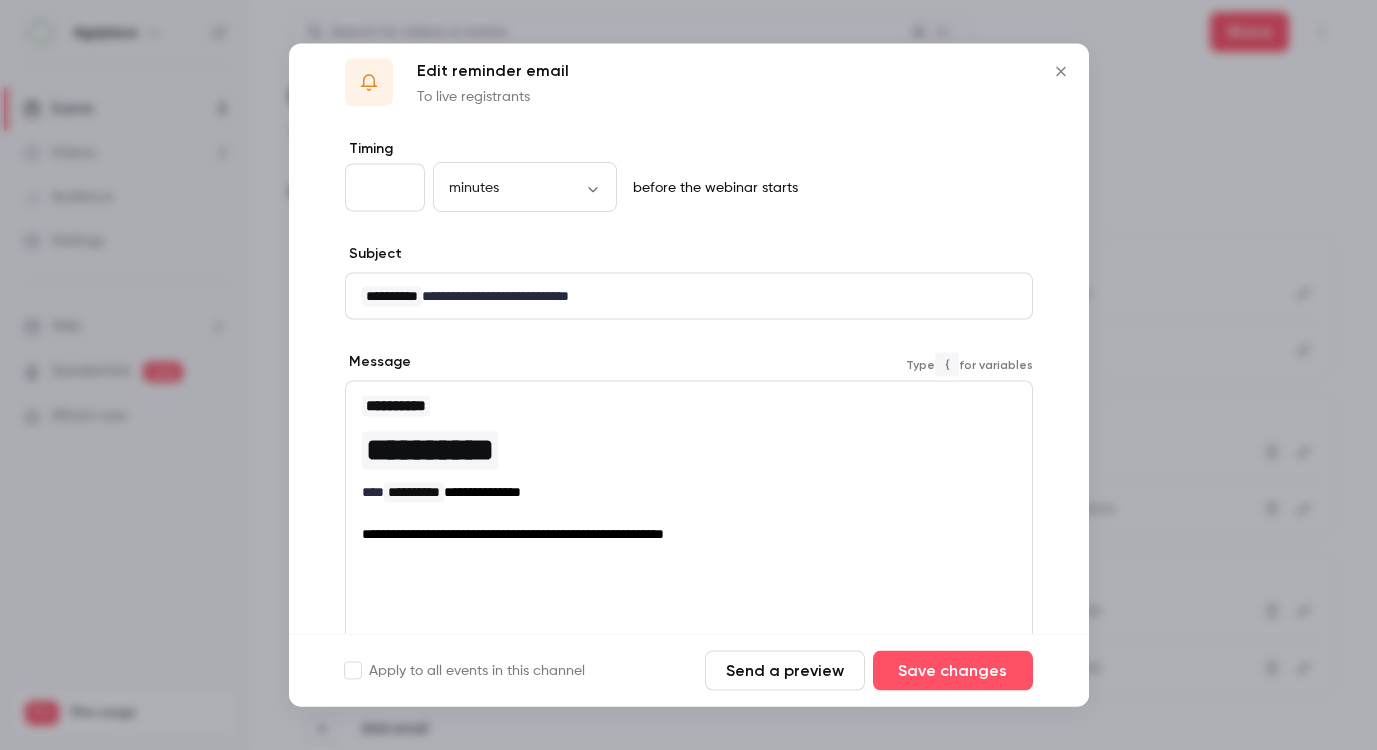 scroll, scrollTop: 20, scrollLeft: 1, axis: both 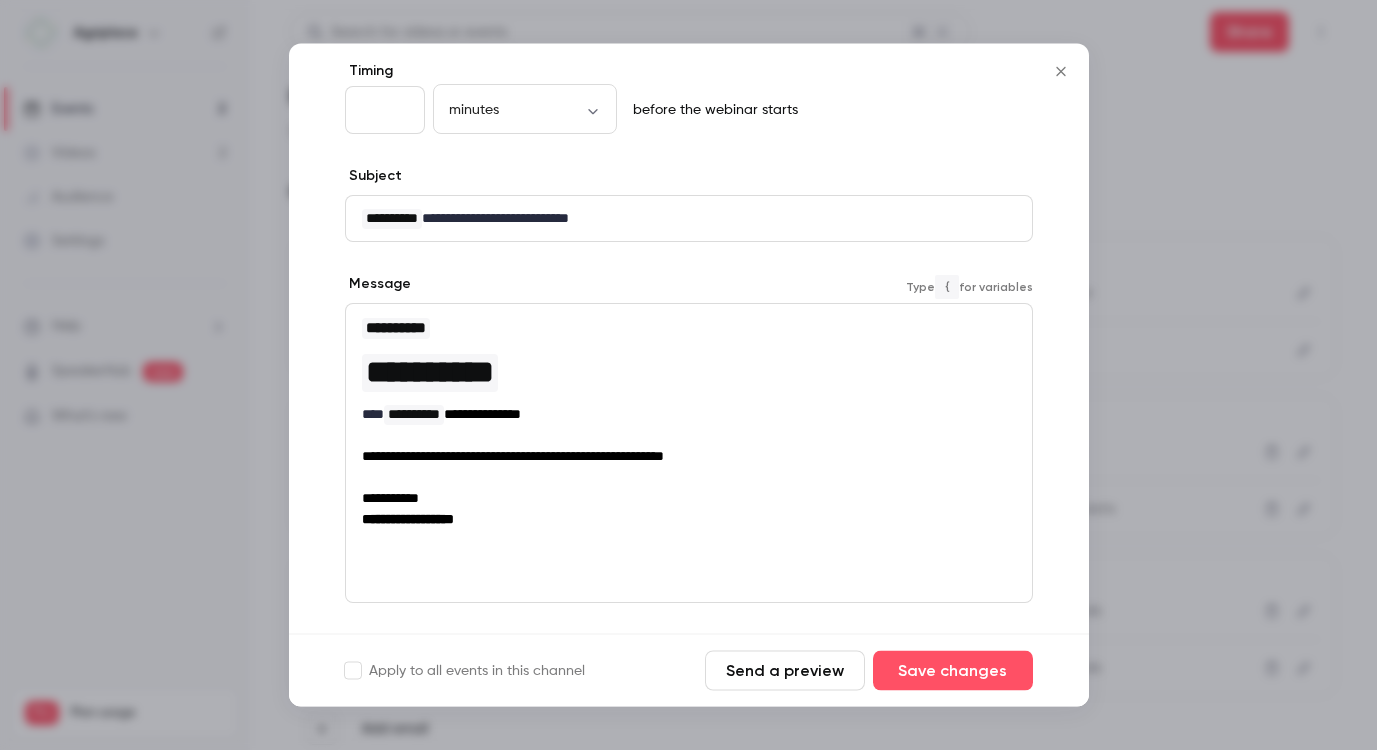 click on "**********" at bounding box center [689, 499] 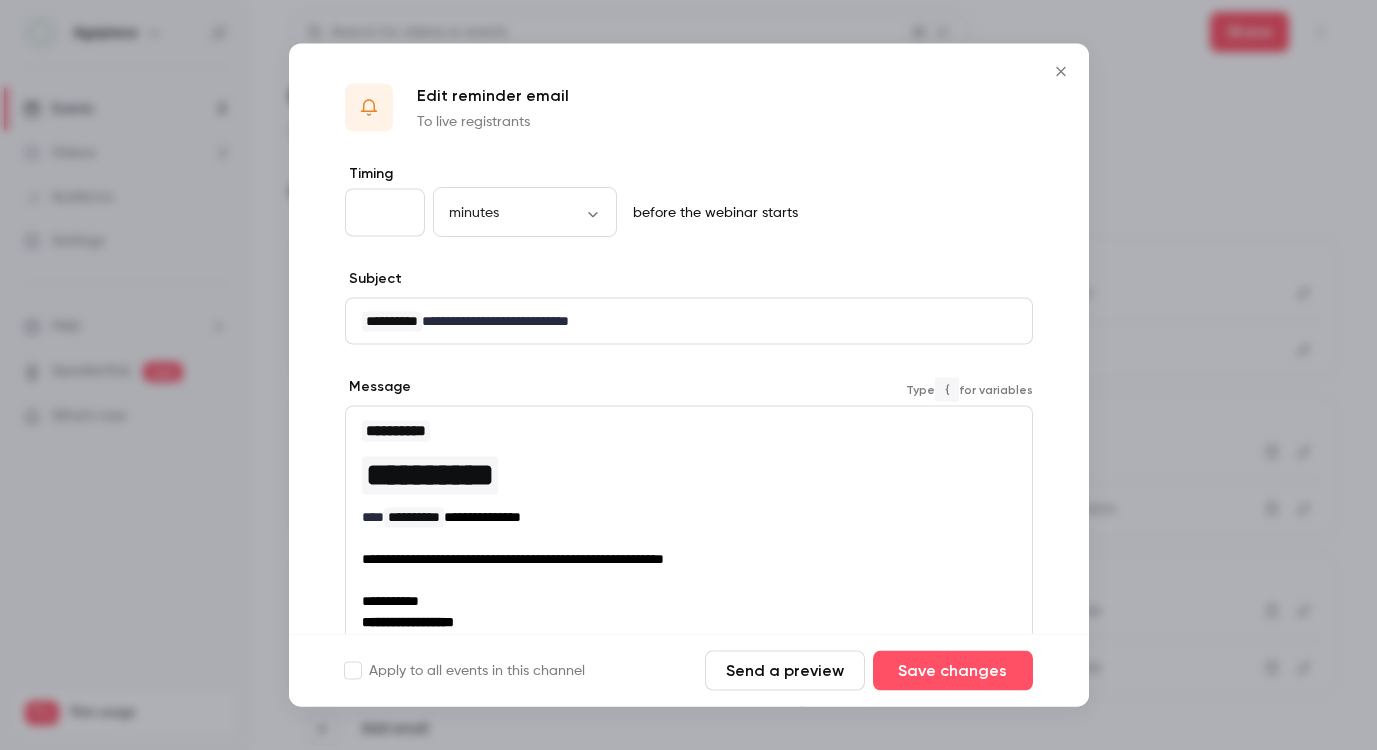 scroll, scrollTop: 252, scrollLeft: 0, axis: vertical 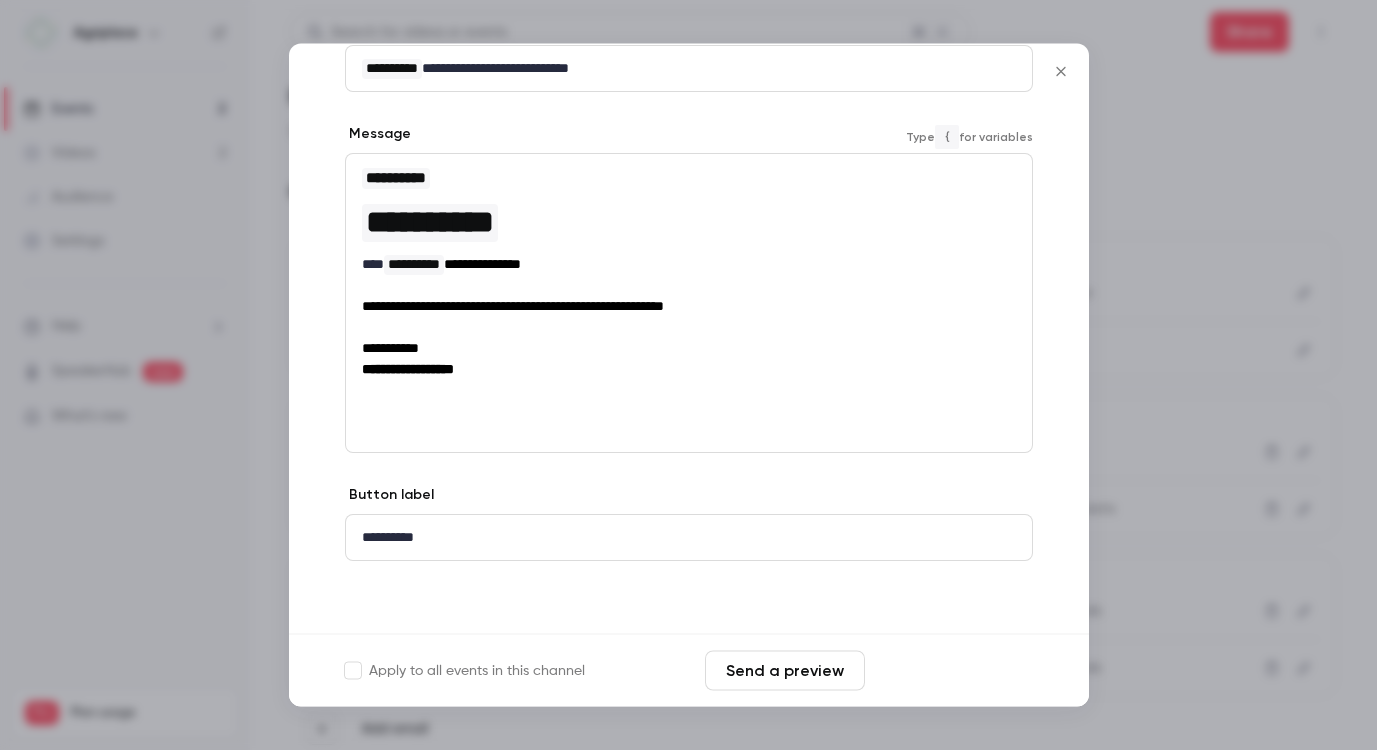 click on "Save changes" at bounding box center [953, 671] 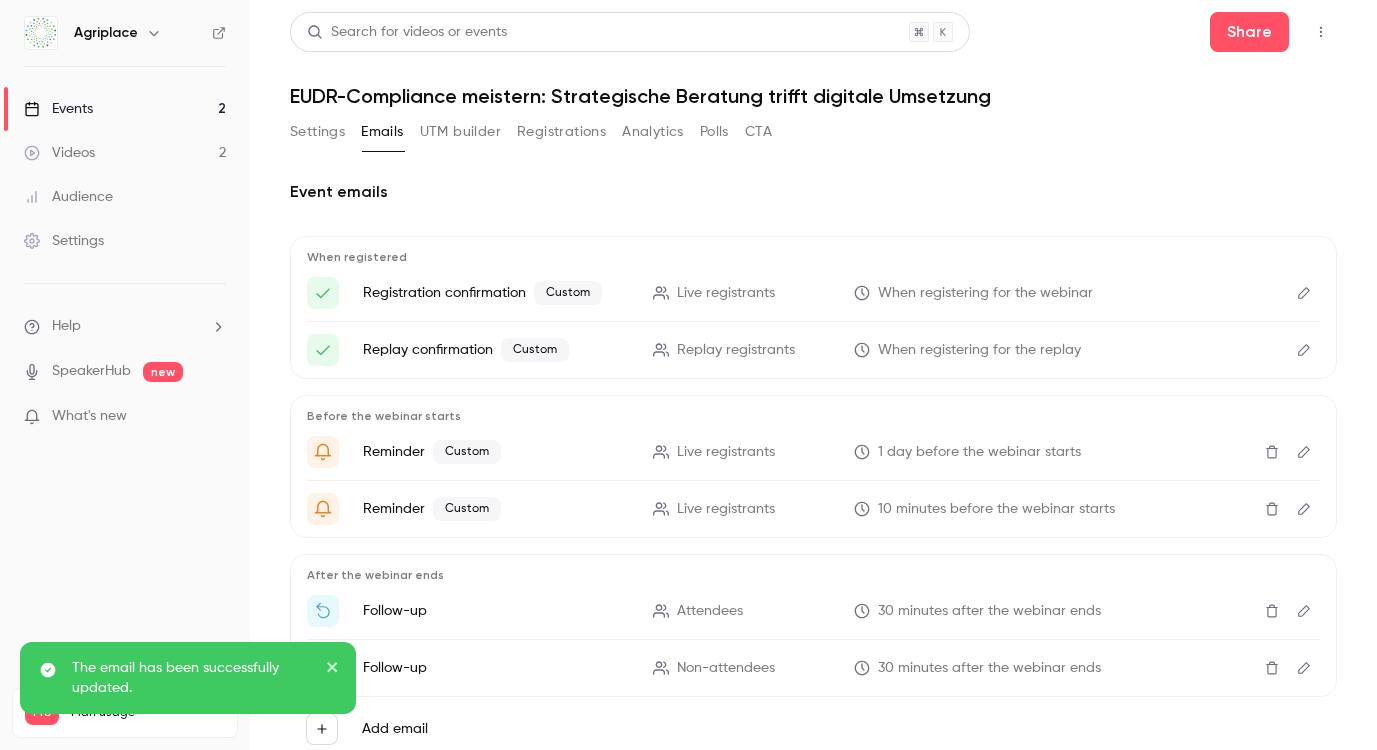 click at bounding box center [1304, 452] 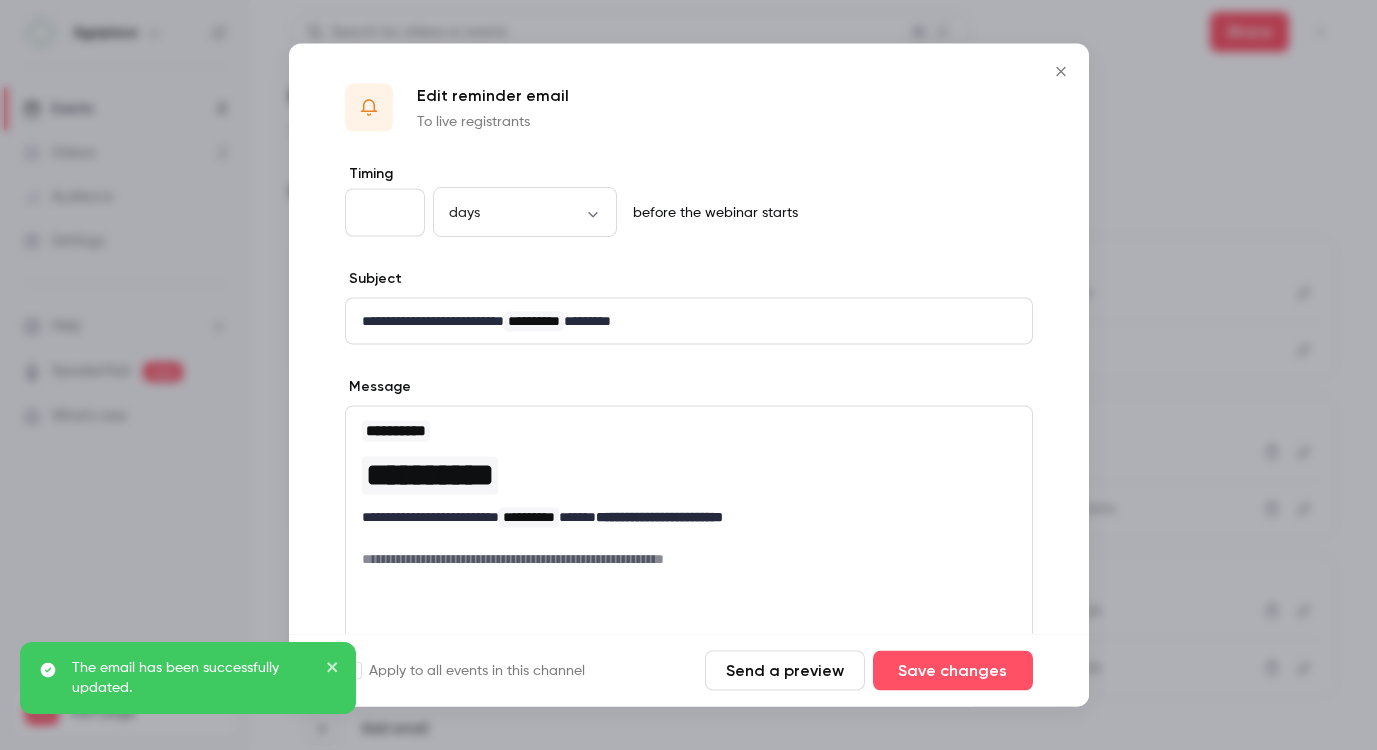 scroll, scrollTop: 147, scrollLeft: 0, axis: vertical 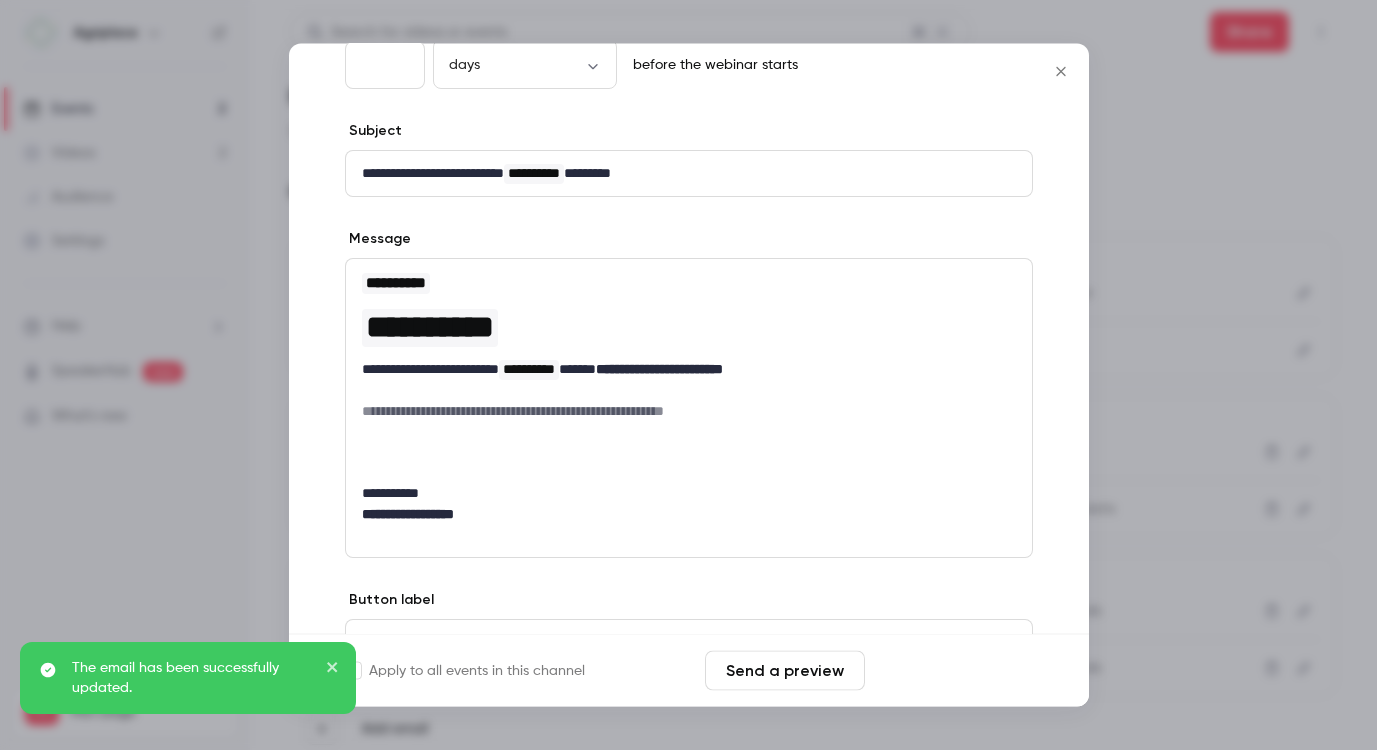 click on "Save changes" at bounding box center (953, 671) 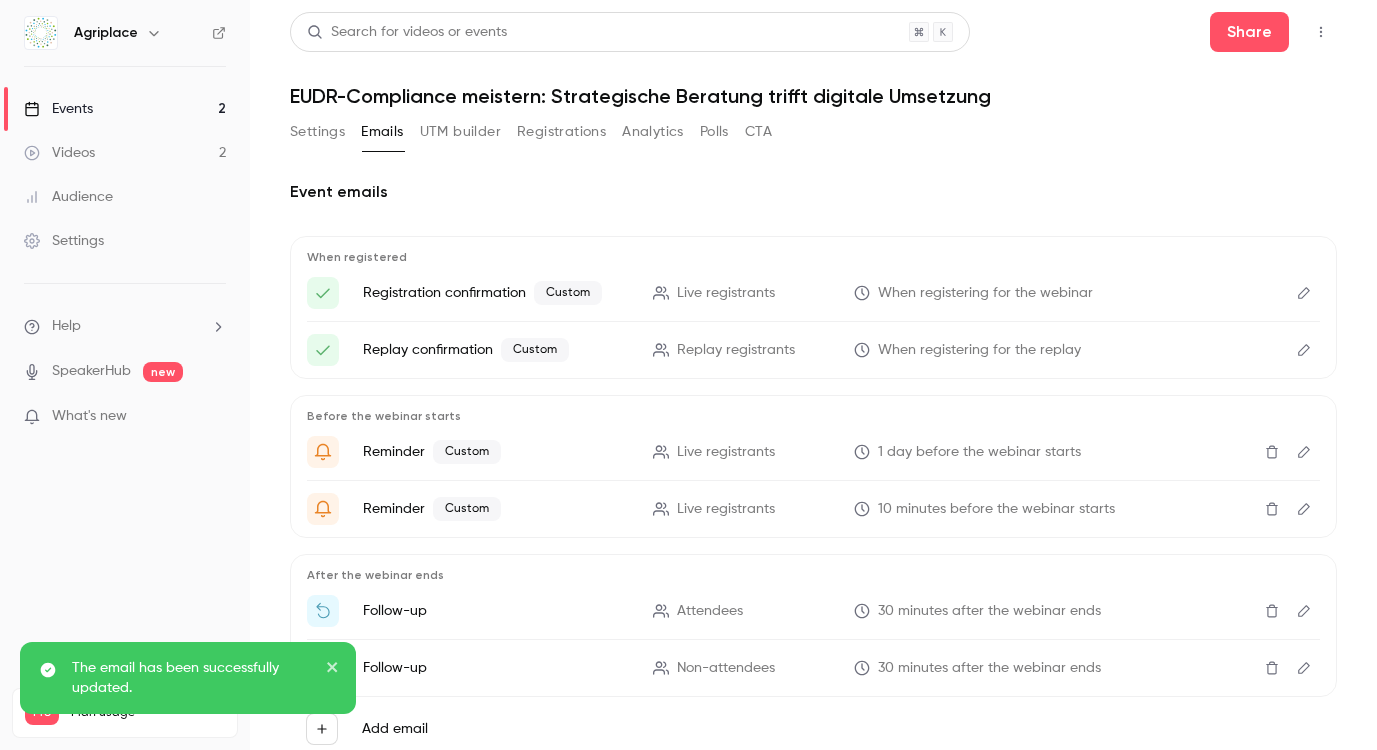 click 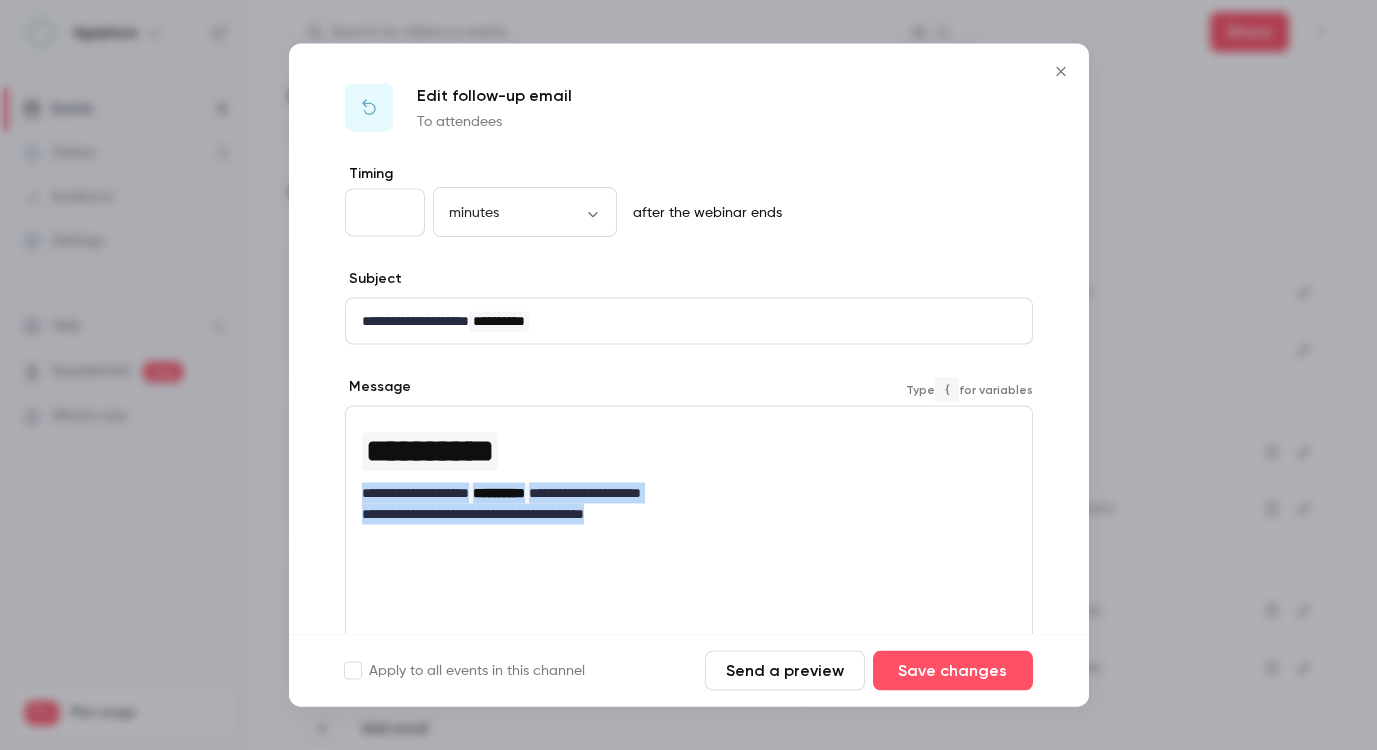 drag, startPoint x: 715, startPoint y: 511, endPoint x: 351, endPoint y: 498, distance: 364.23206 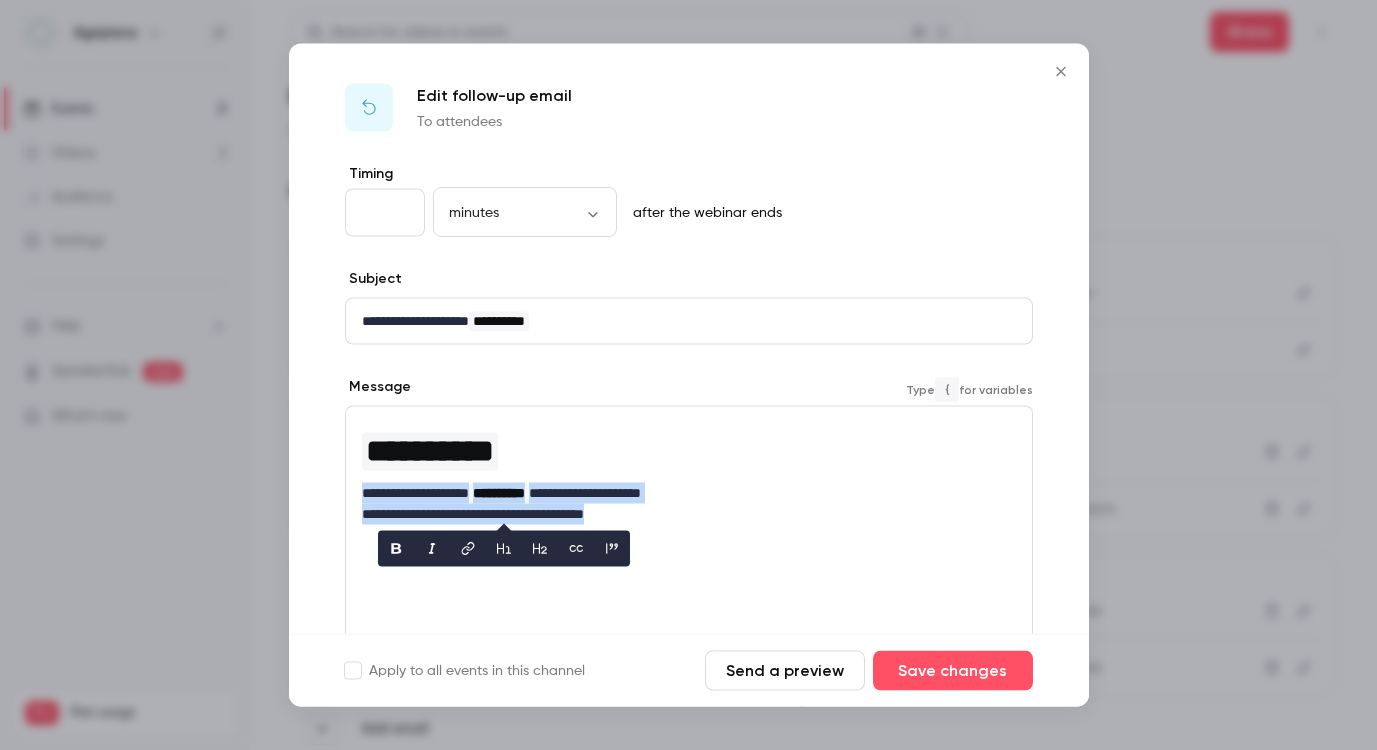 copy on "**********" 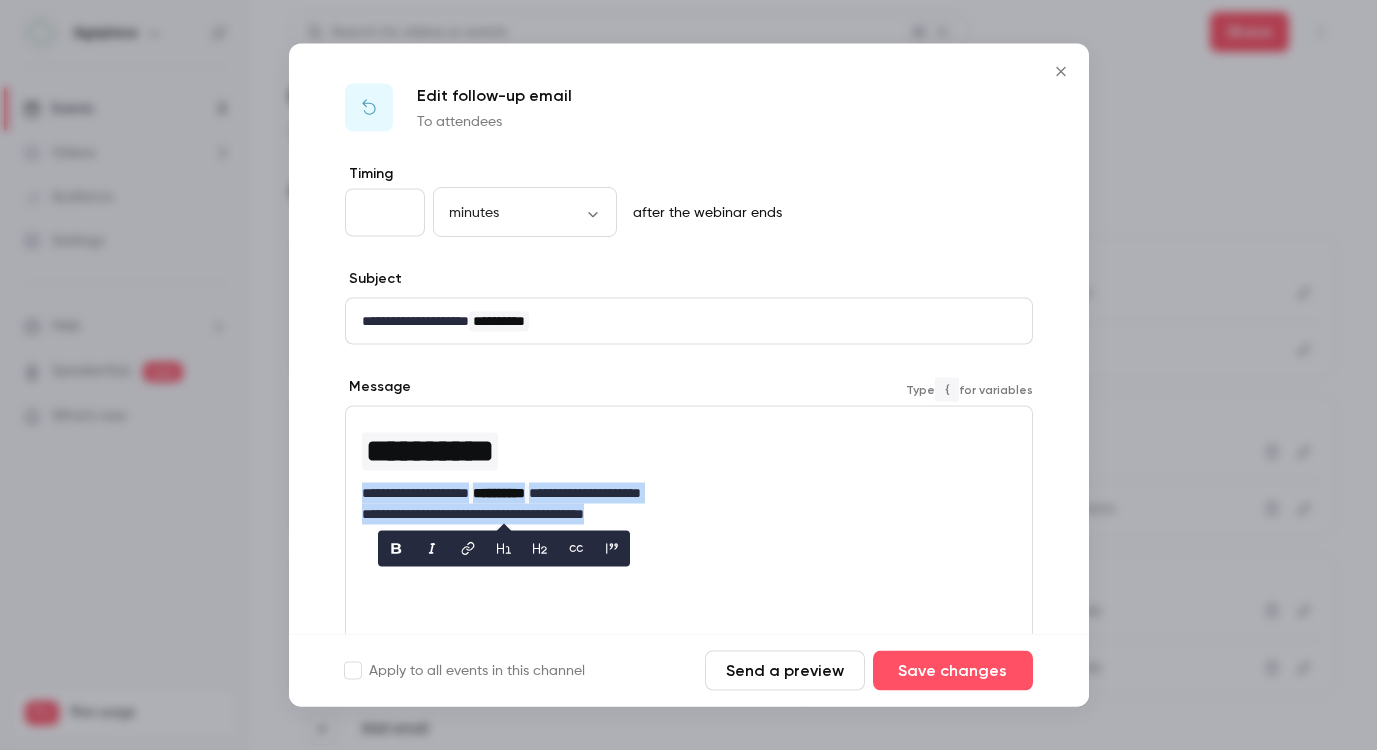 click on "**********" at bounding box center (681, 493) 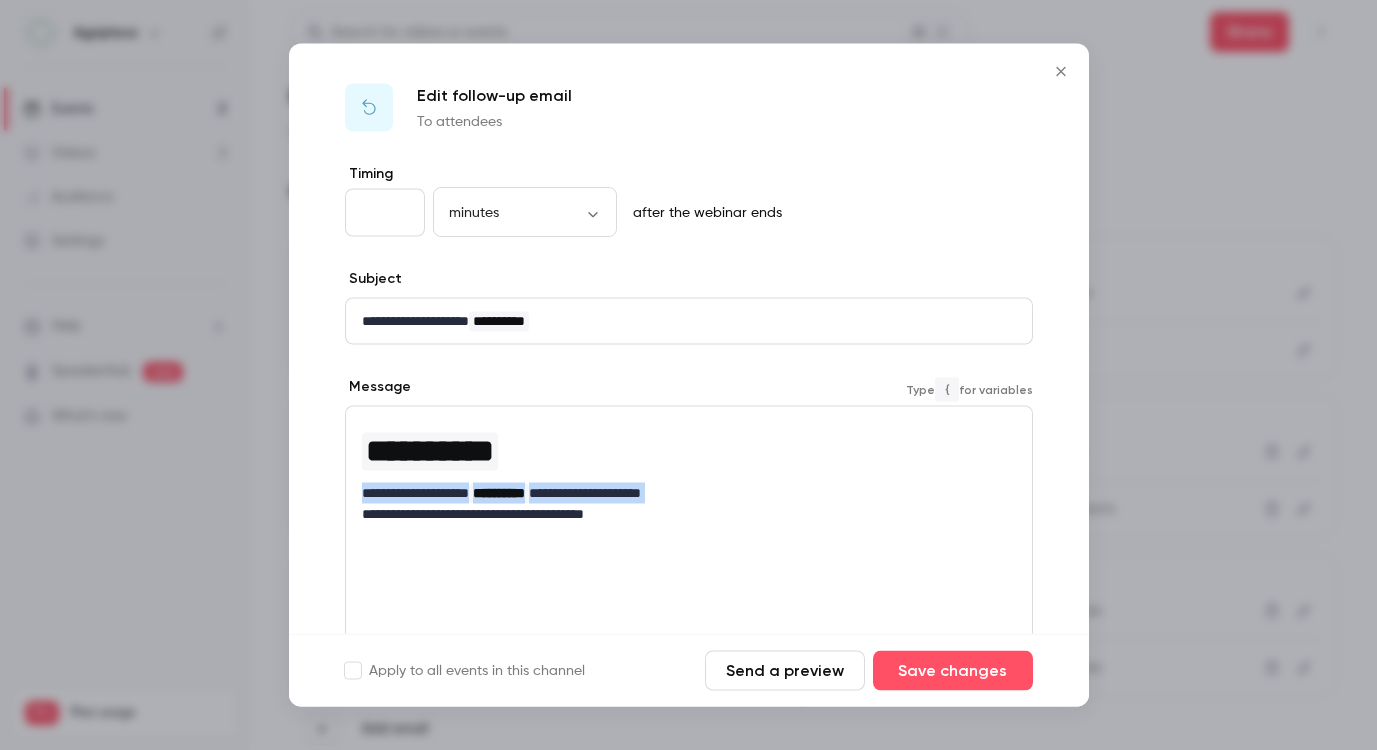 drag, startPoint x: 755, startPoint y: 495, endPoint x: 341, endPoint y: 503, distance: 414.0773 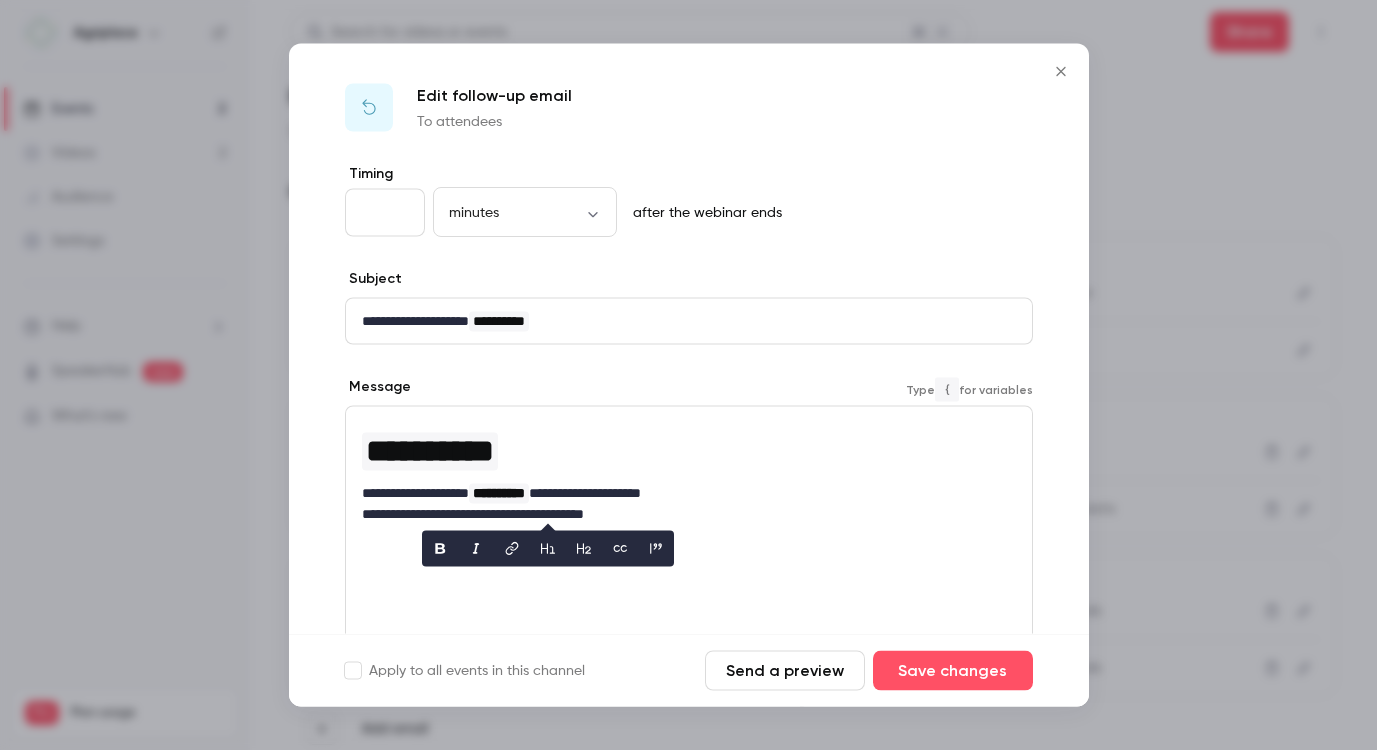 scroll, scrollTop: 10, scrollLeft: 1, axis: both 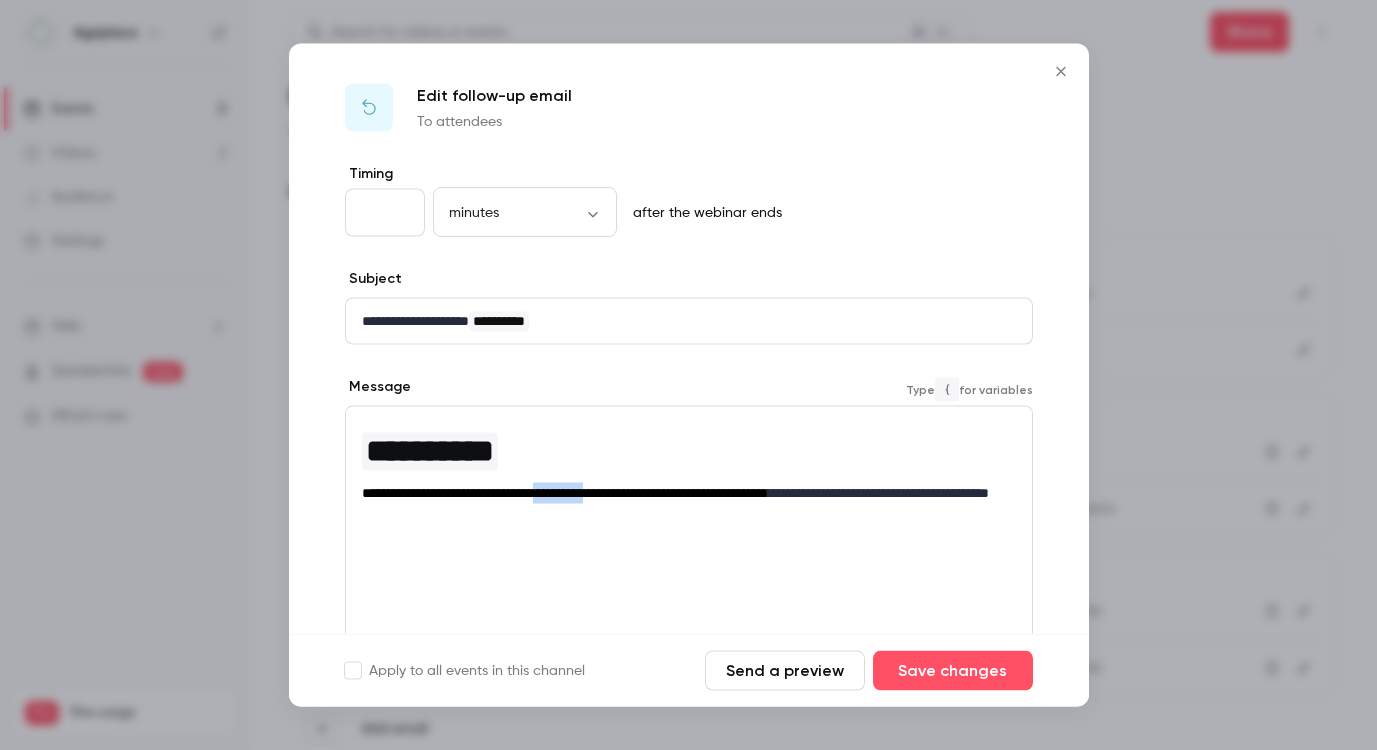 drag, startPoint x: 653, startPoint y: 495, endPoint x: 577, endPoint y: 492, distance: 76.05919 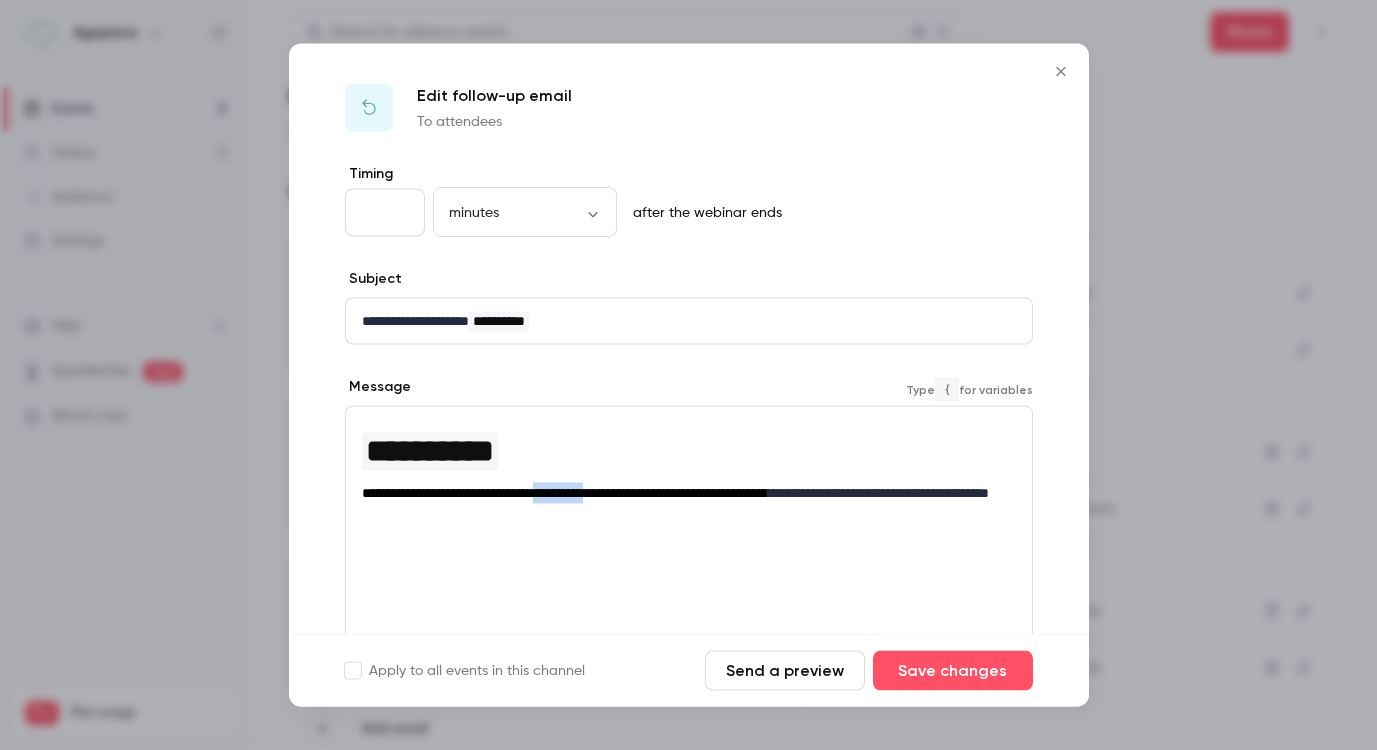 click on "**********" at bounding box center (565, 493) 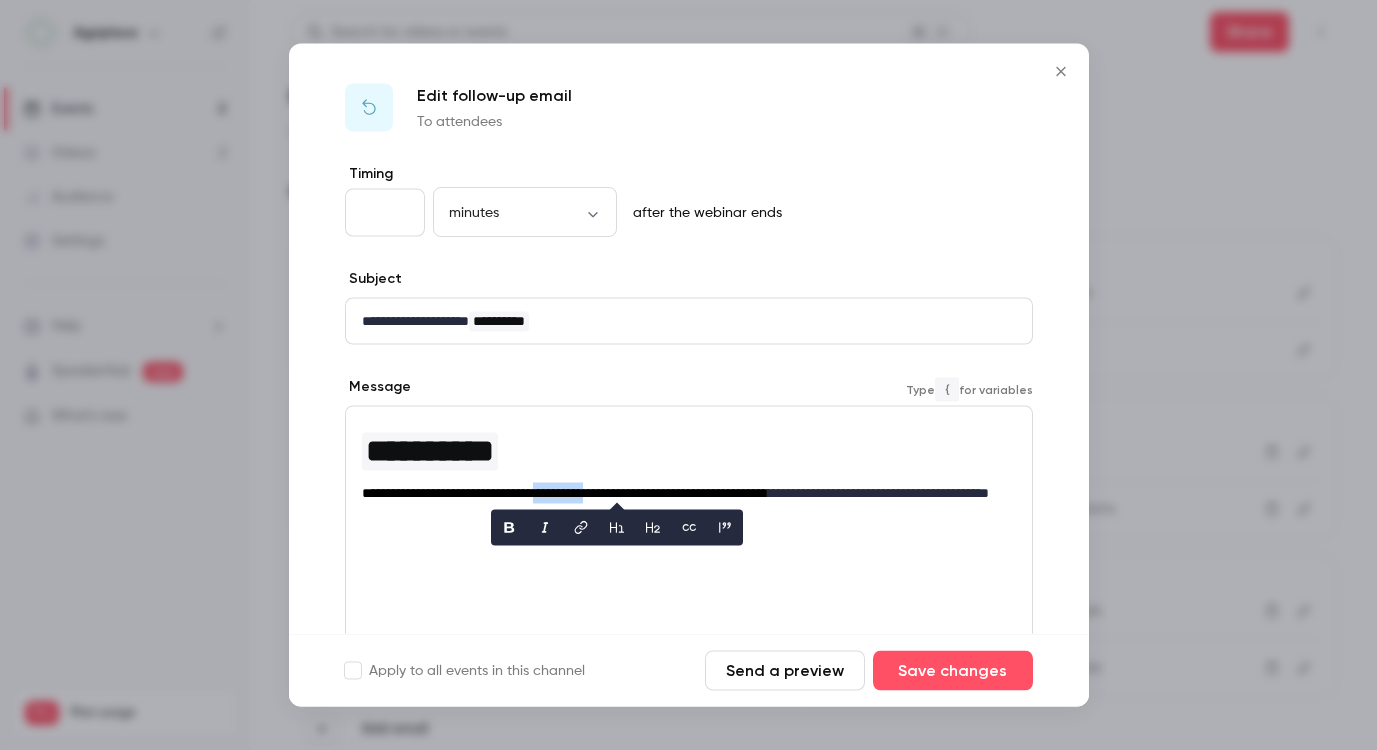 click on "**********" at bounding box center (565, 493) 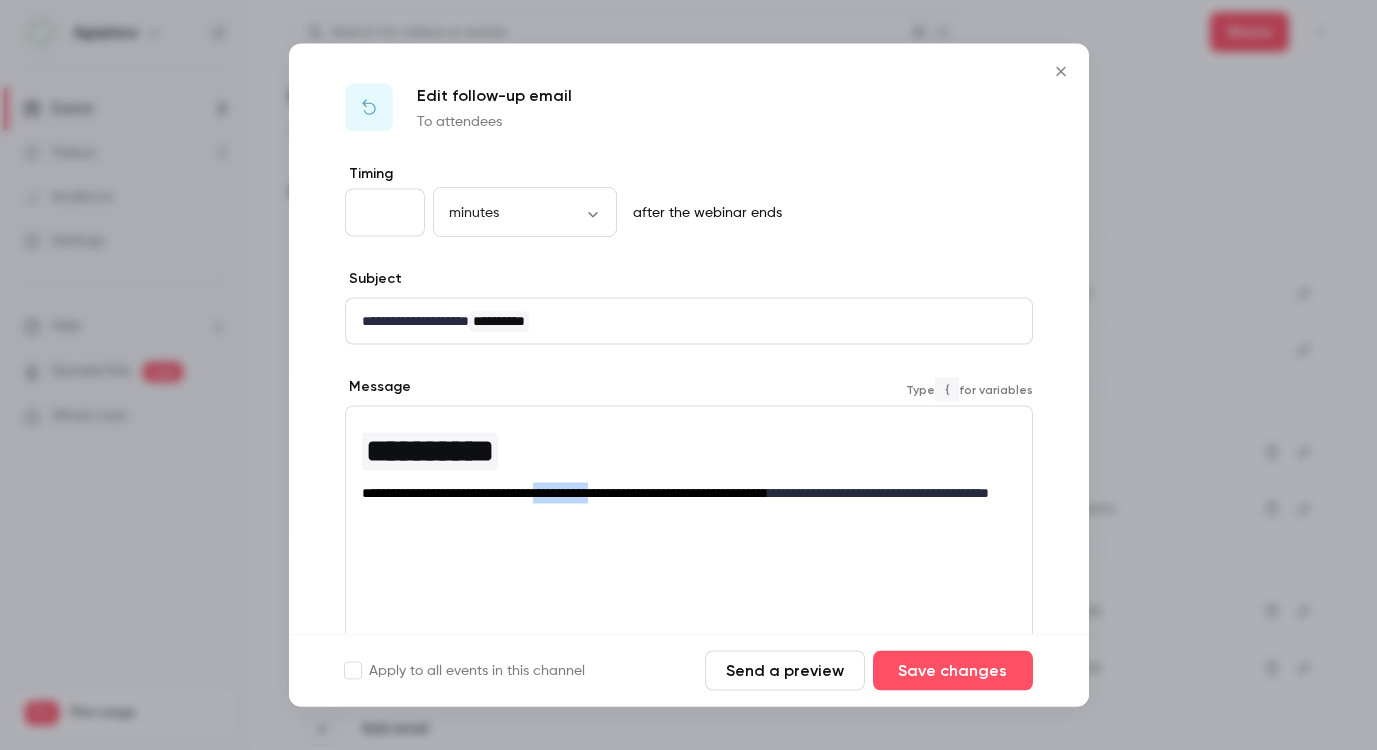 drag, startPoint x: 655, startPoint y: 497, endPoint x: 579, endPoint y: 489, distance: 76.41989 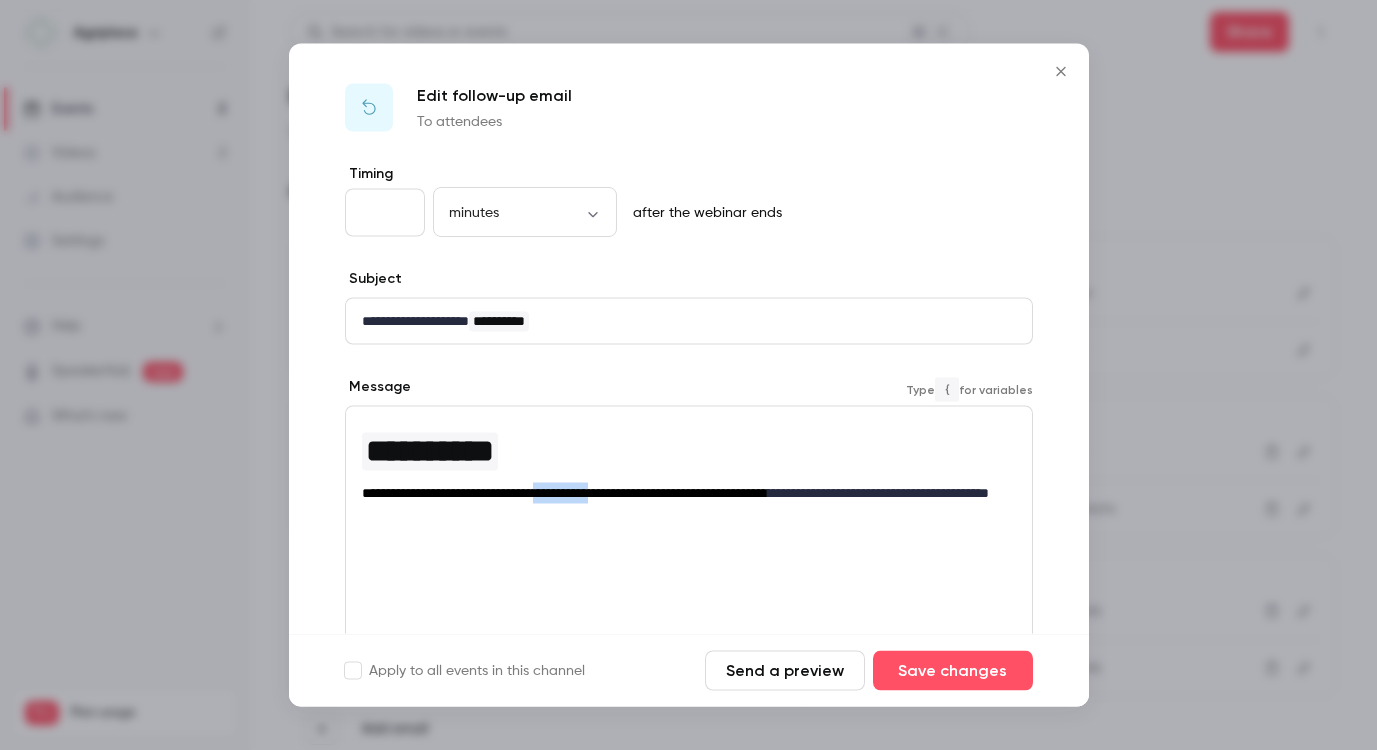 click on "**********" at bounding box center (565, 493) 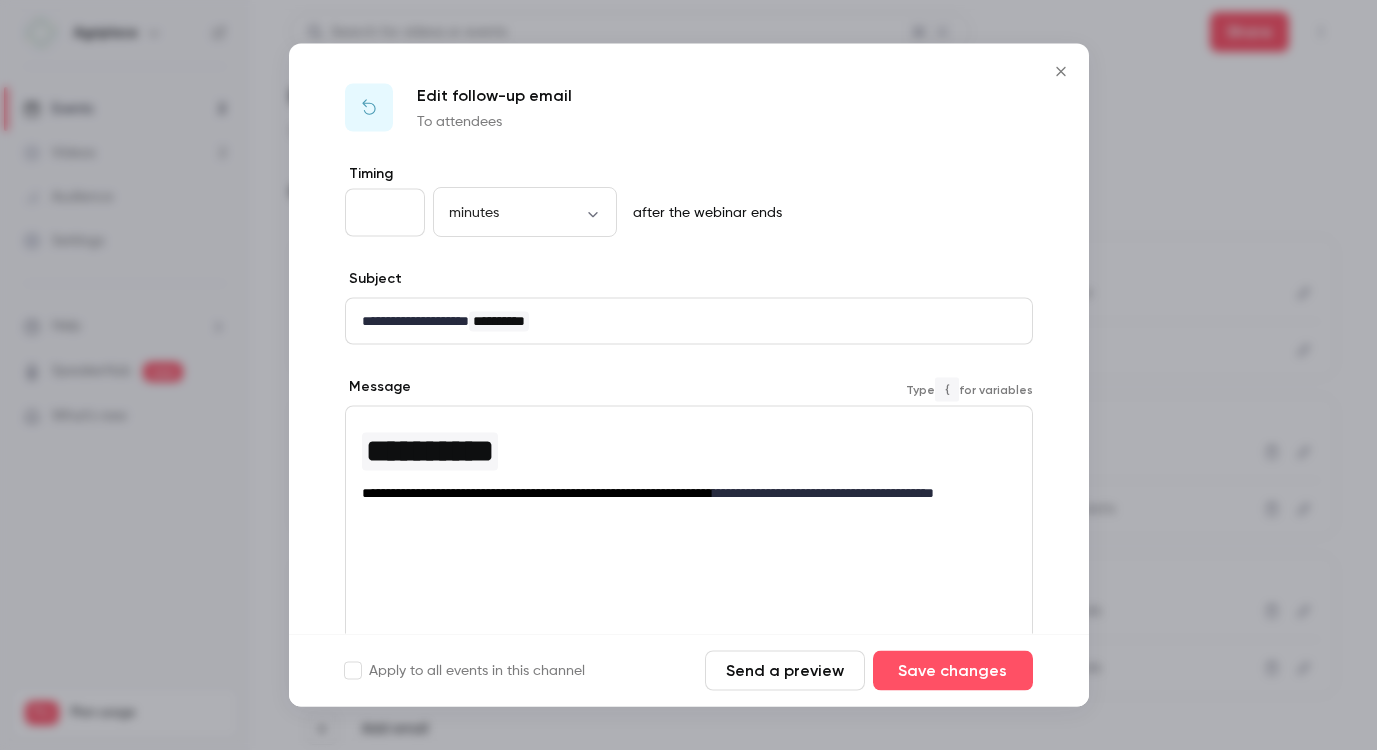 type 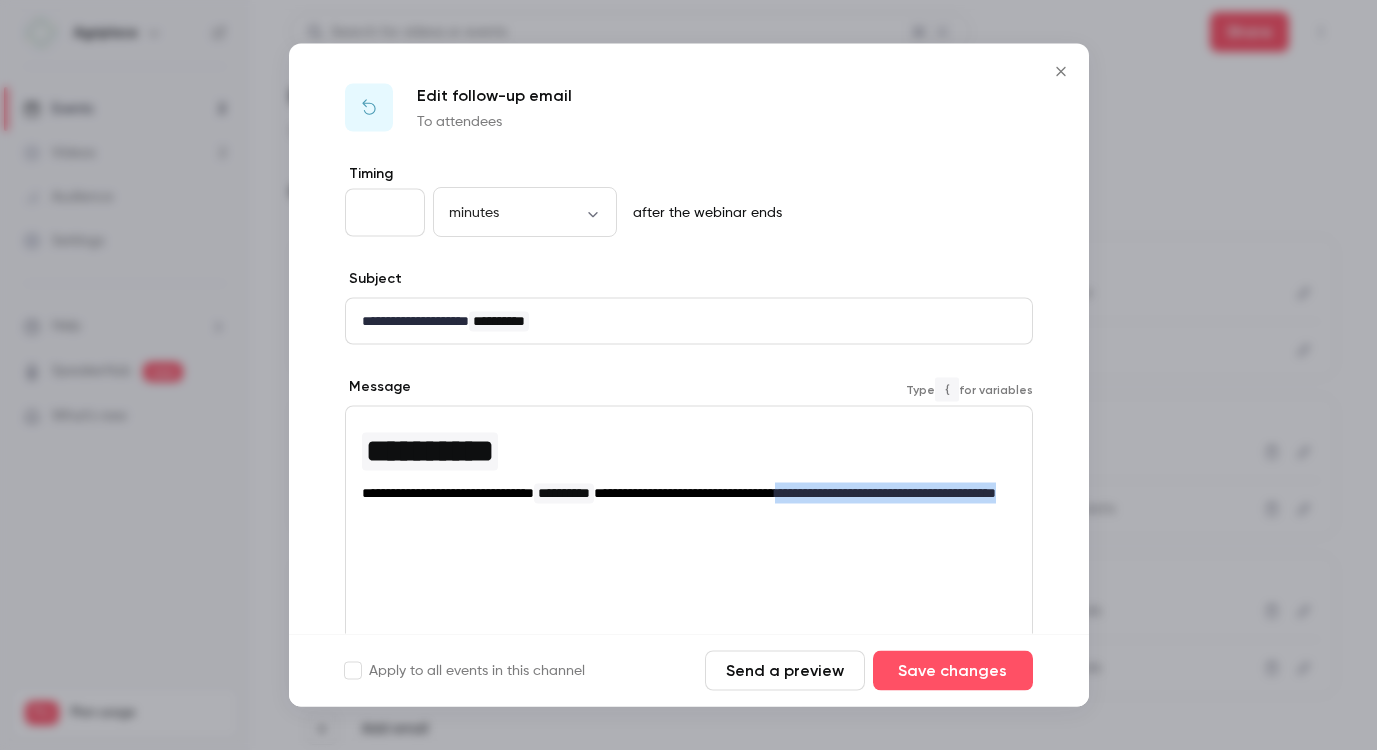 drag, startPoint x: 878, startPoint y: 494, endPoint x: 877, endPoint y: 513, distance: 19.026299 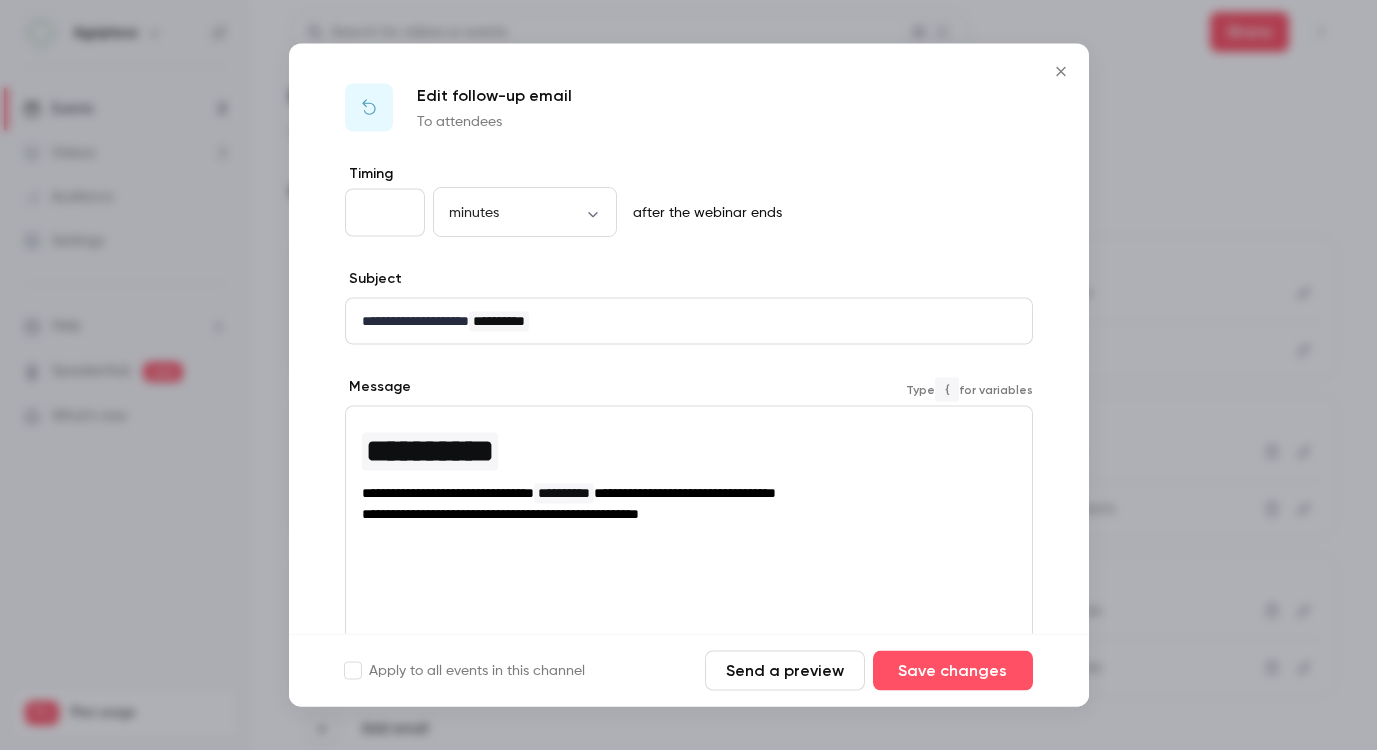 scroll, scrollTop: 20, scrollLeft: 1, axis: both 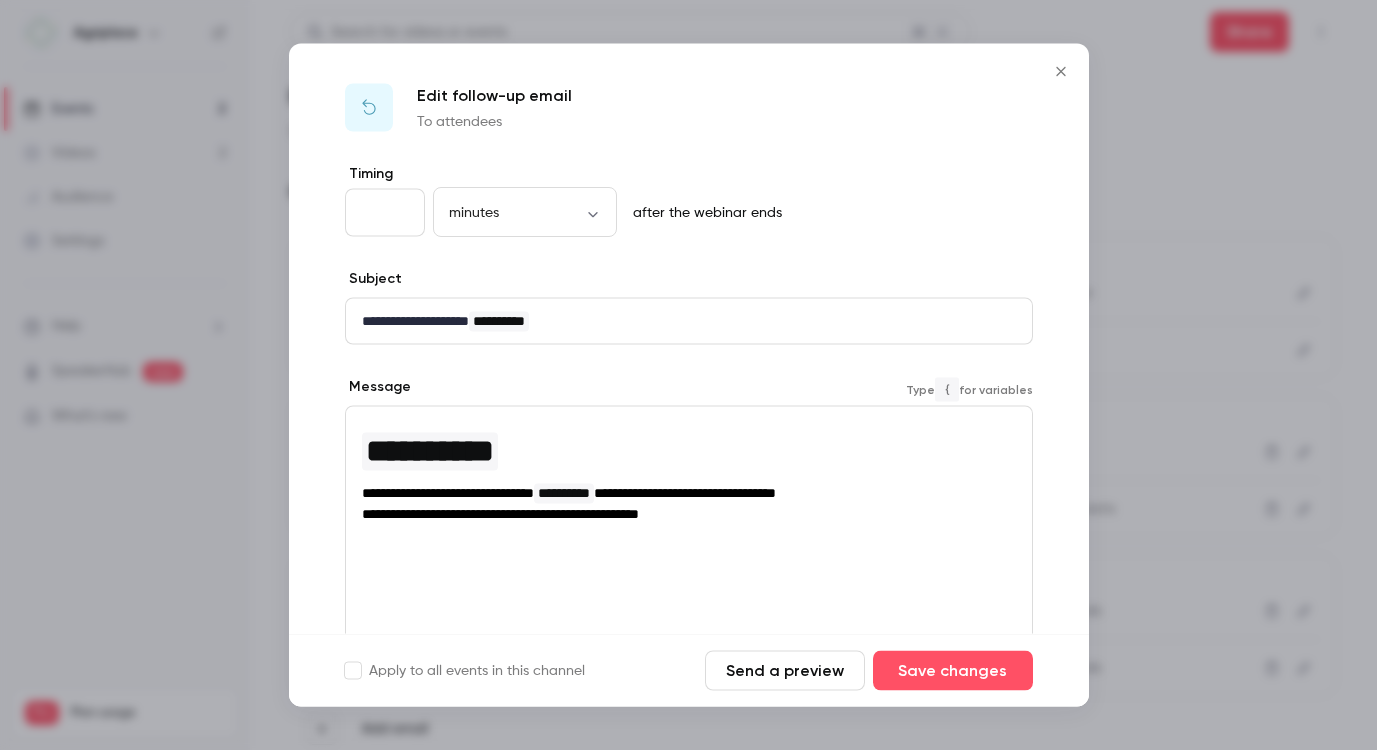 click on "**********" at bounding box center [681, 493] 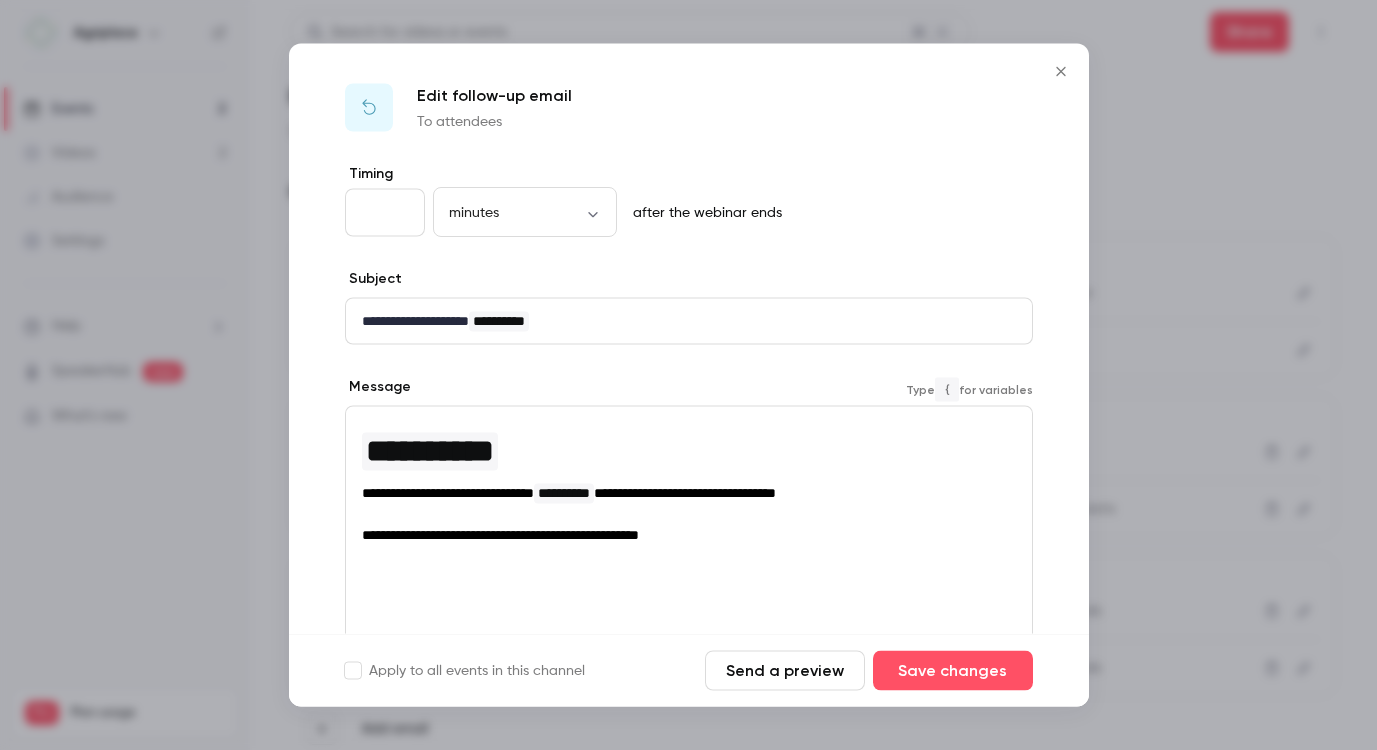 click on "**********" at bounding box center [689, 556] 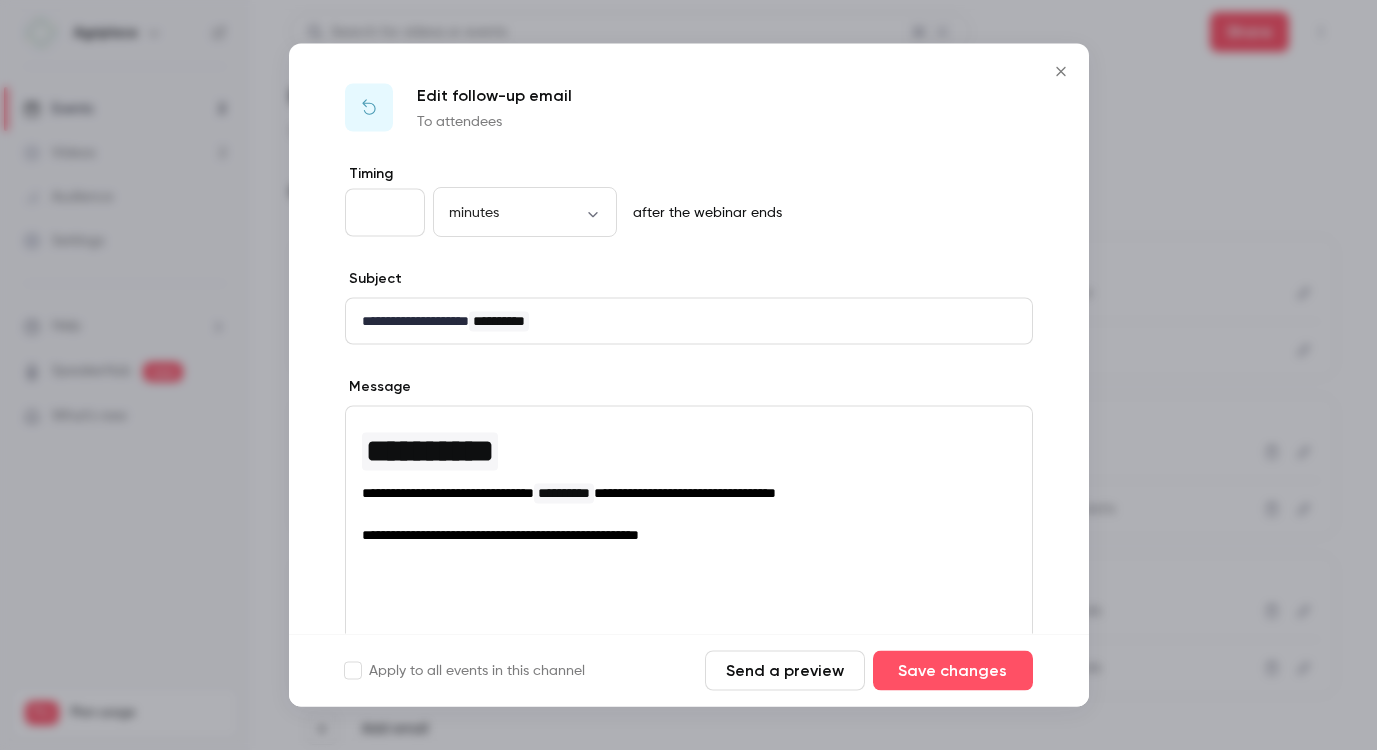 click on "**********" at bounding box center (689, 535) 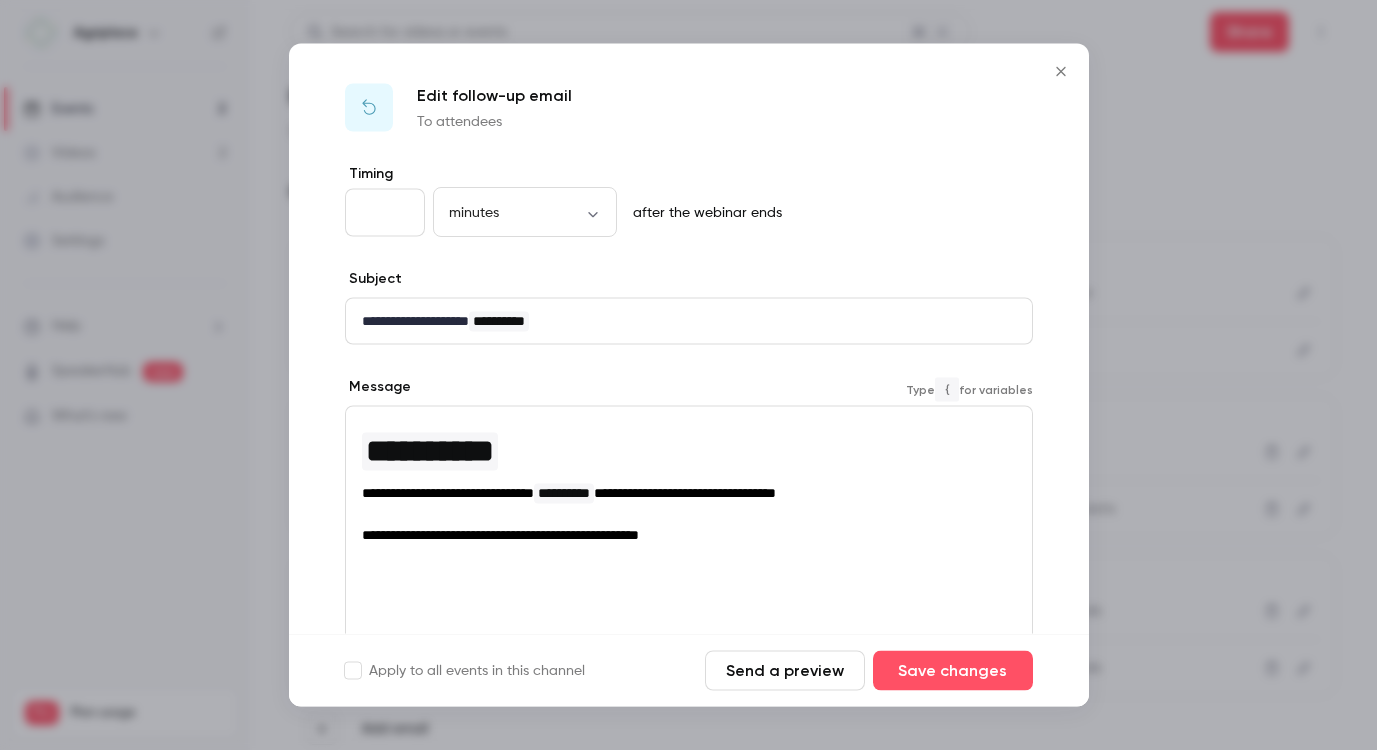 click on "**********" at bounding box center (689, 482) 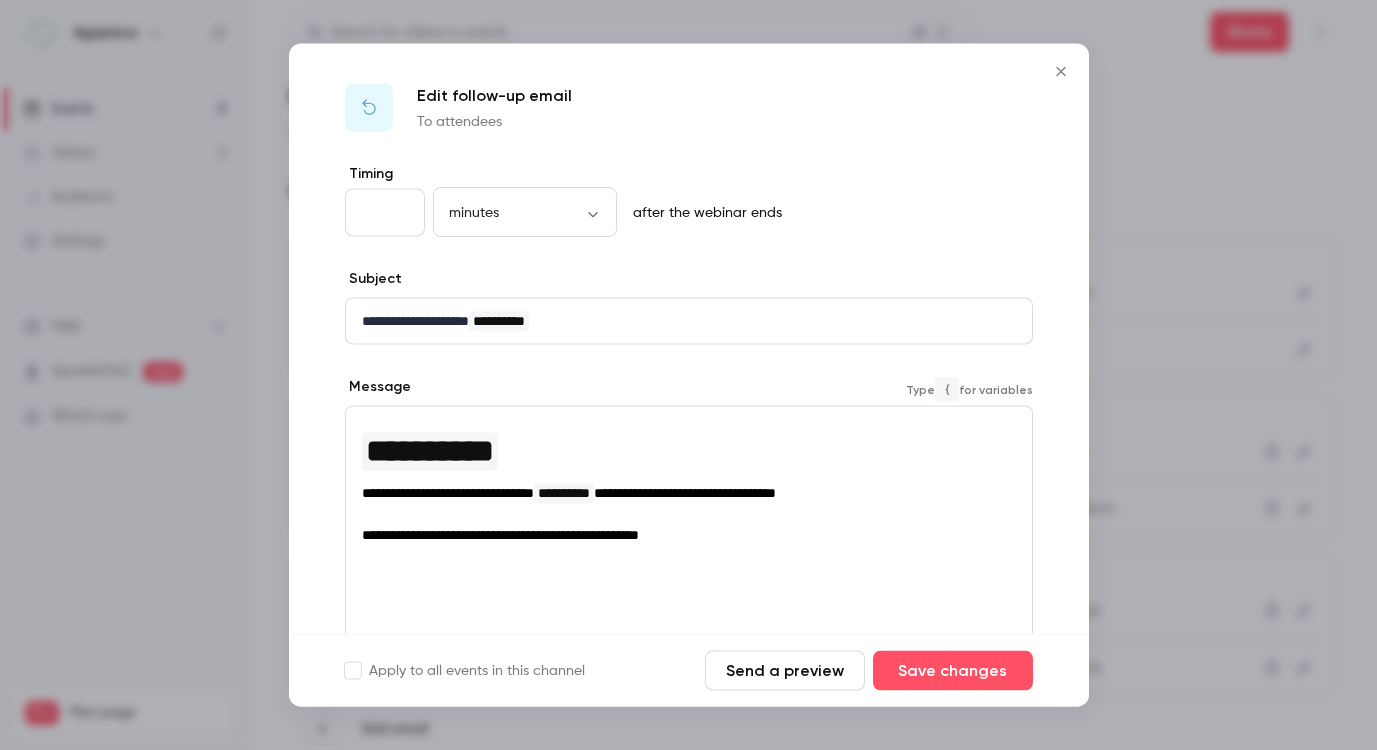 click on "**********" at bounding box center [689, 535] 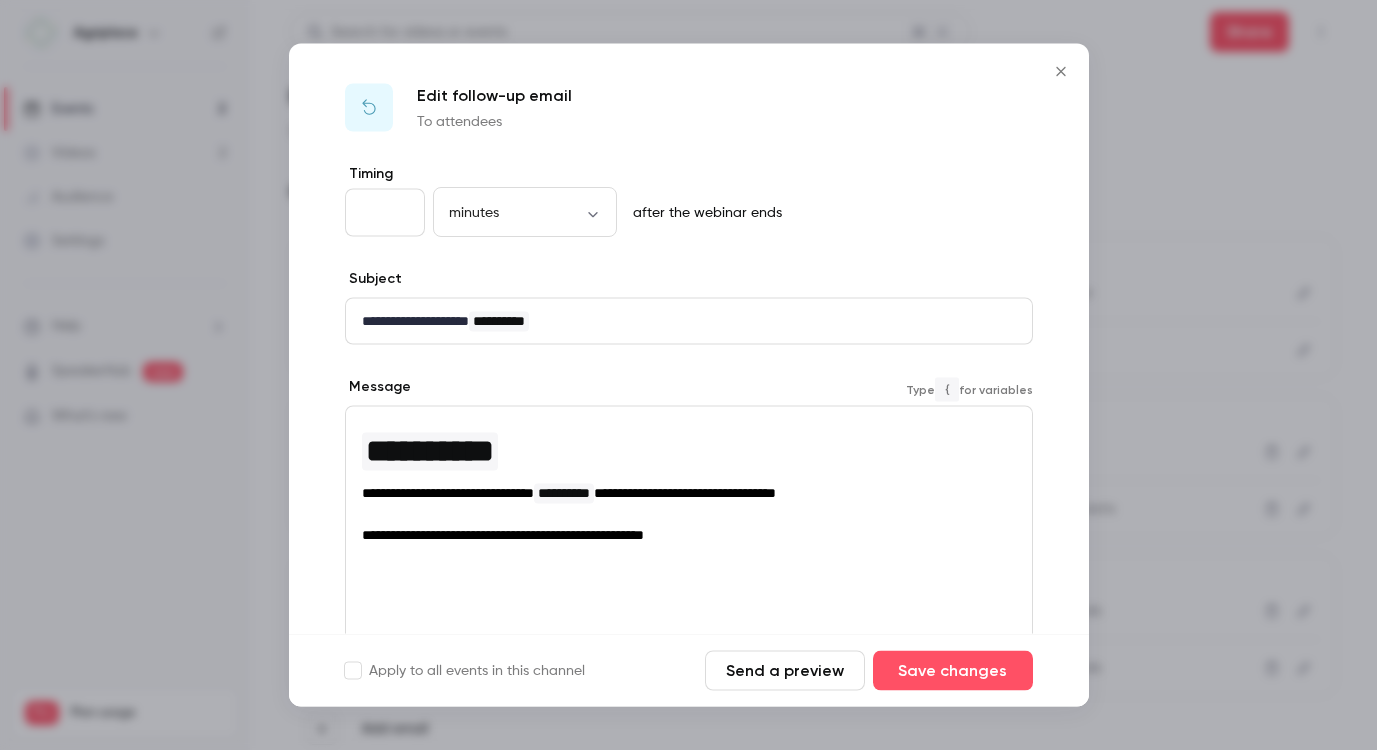 click on "**********" at bounding box center [689, 556] 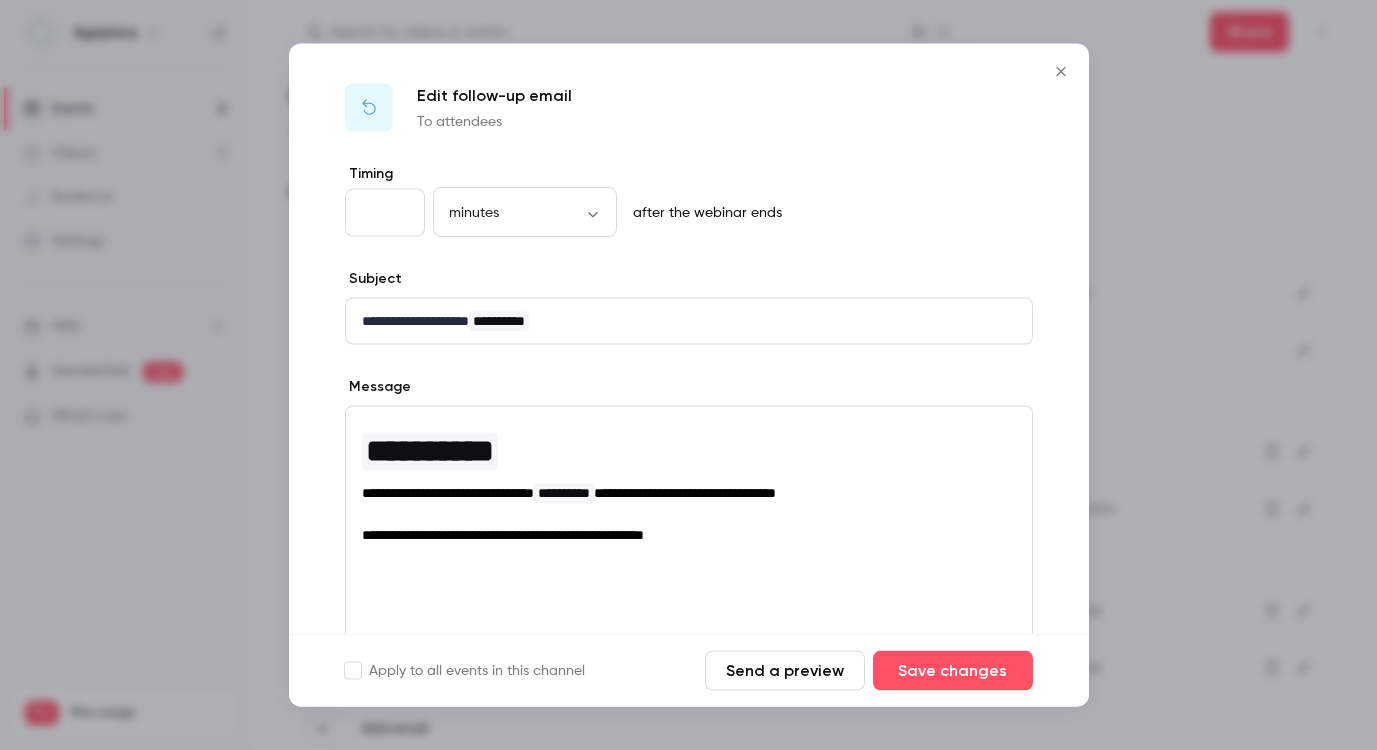 click at bounding box center [689, 514] 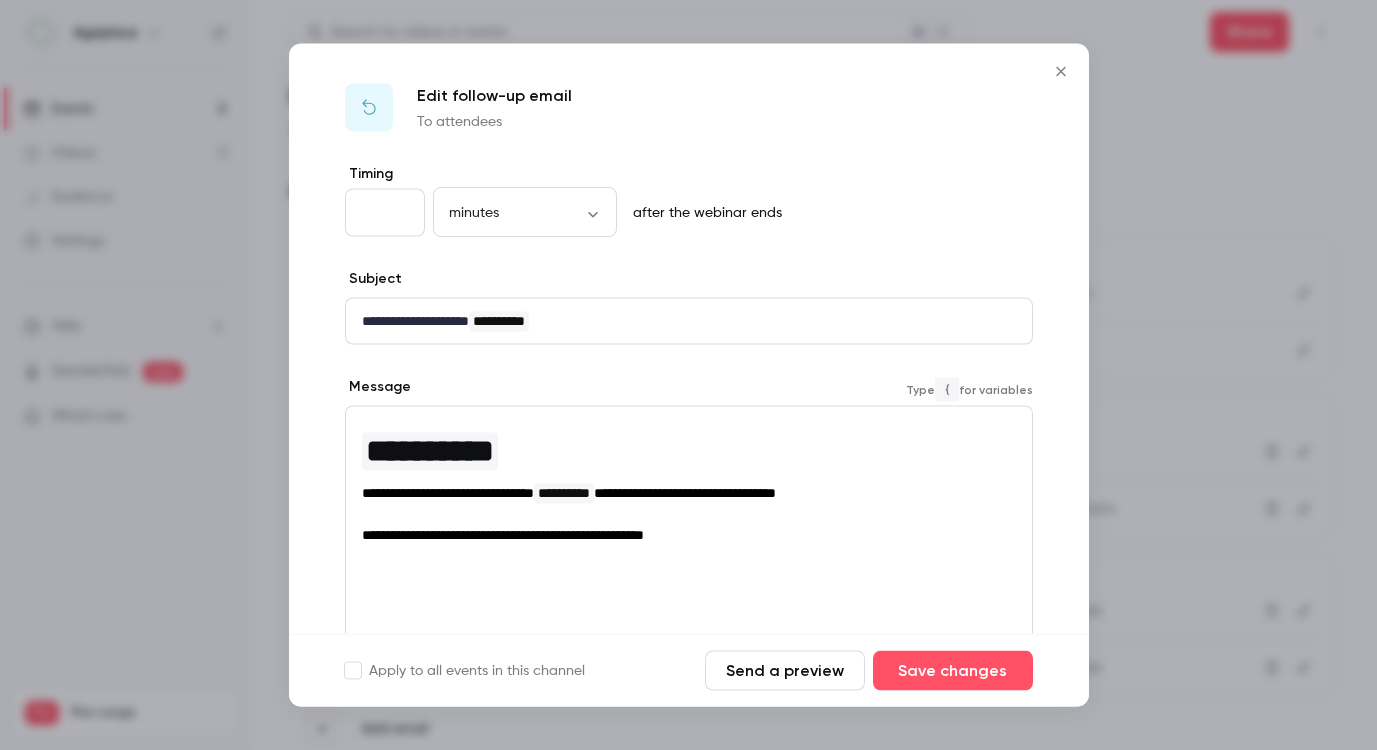 scroll, scrollTop: 20, scrollLeft: 1, axis: both 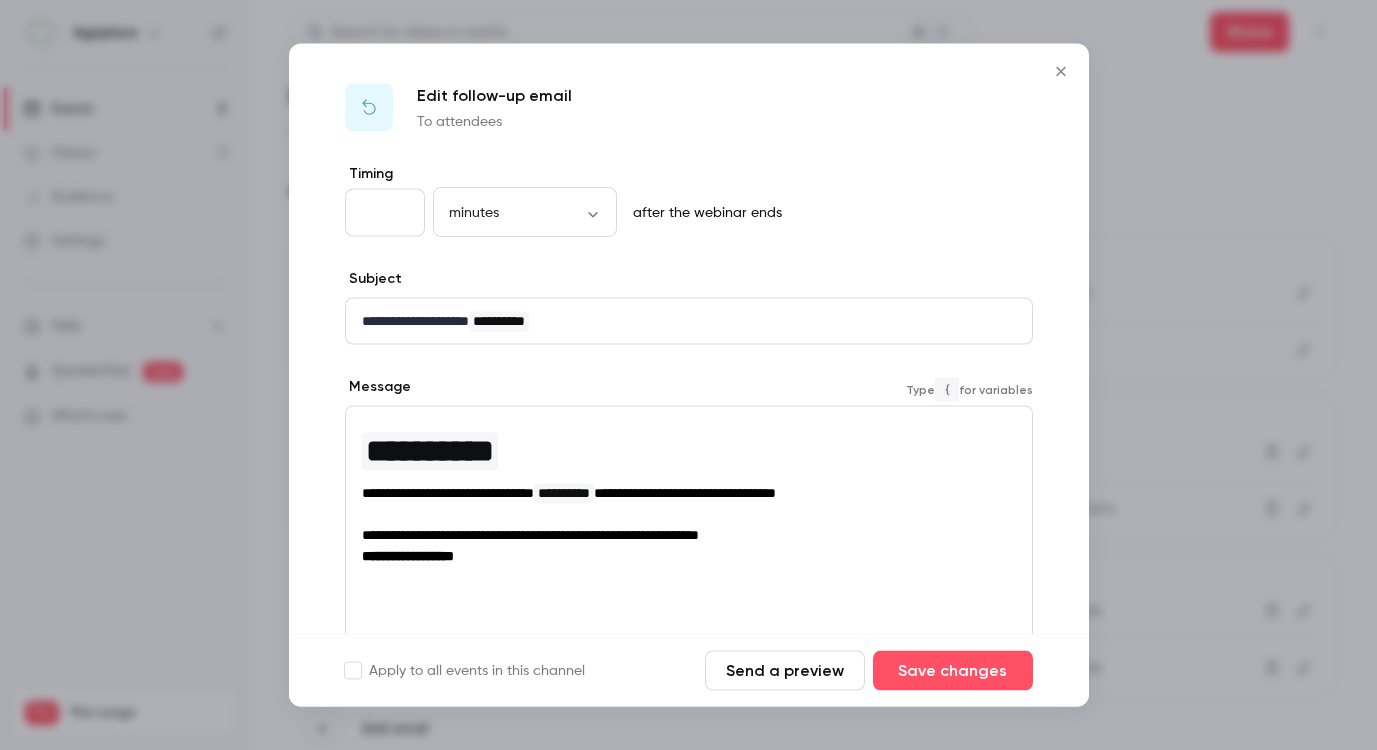 click on "**********" at bounding box center [530, 535] 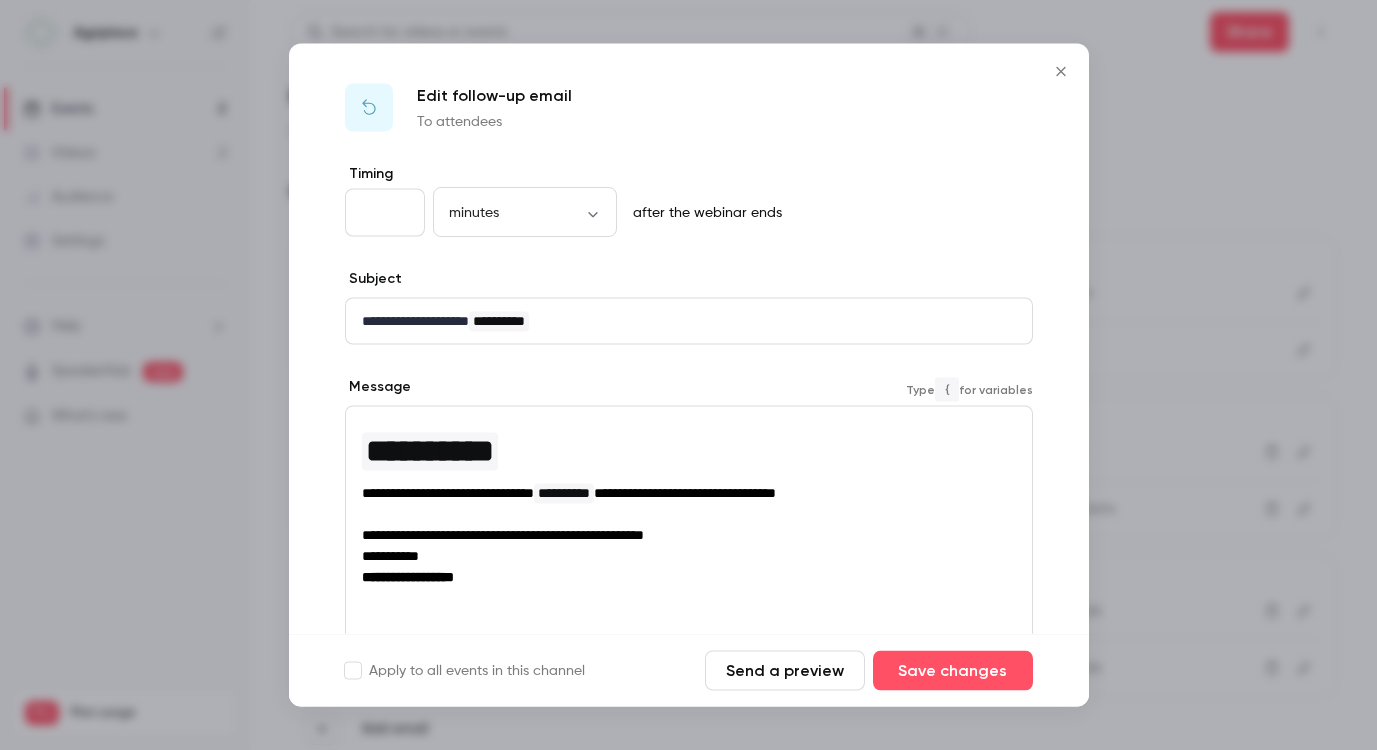 click on "**********" at bounding box center (390, 556) 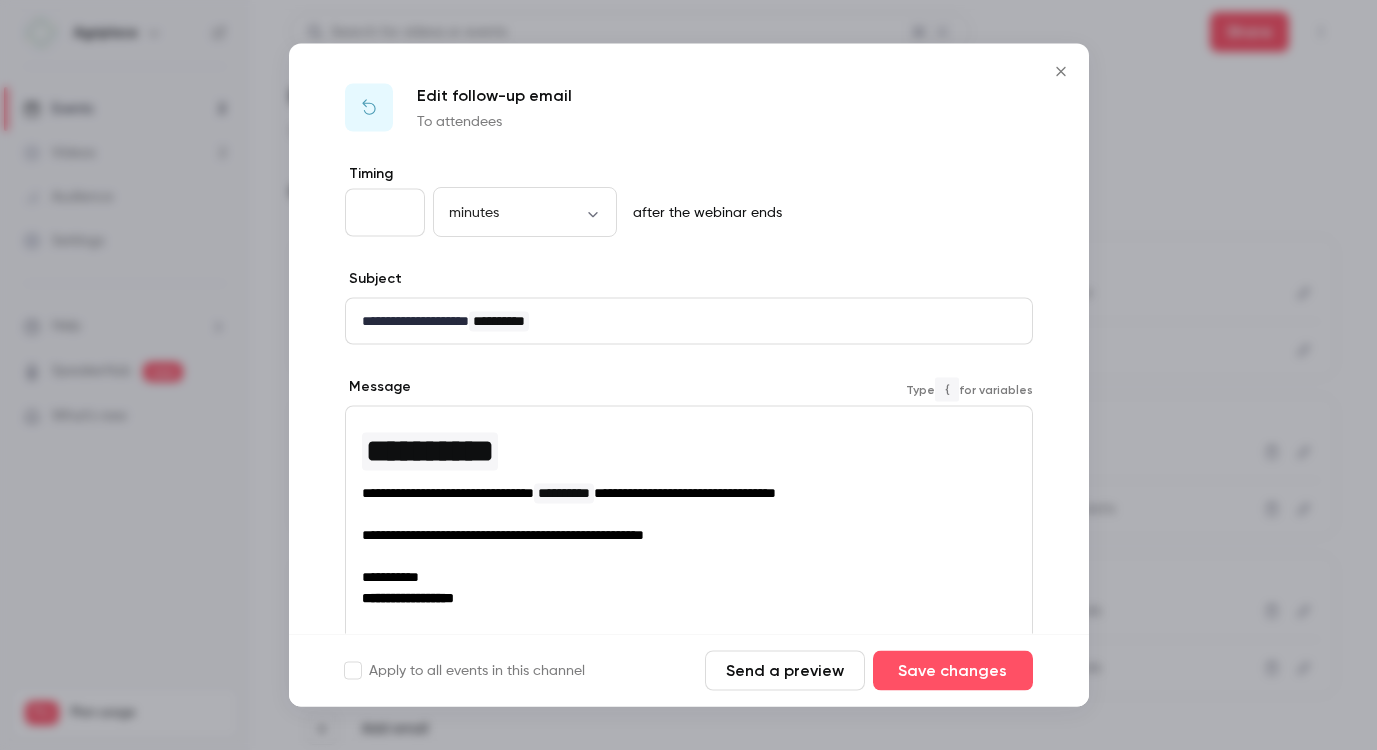 click on "**********" at bounding box center [390, 577] 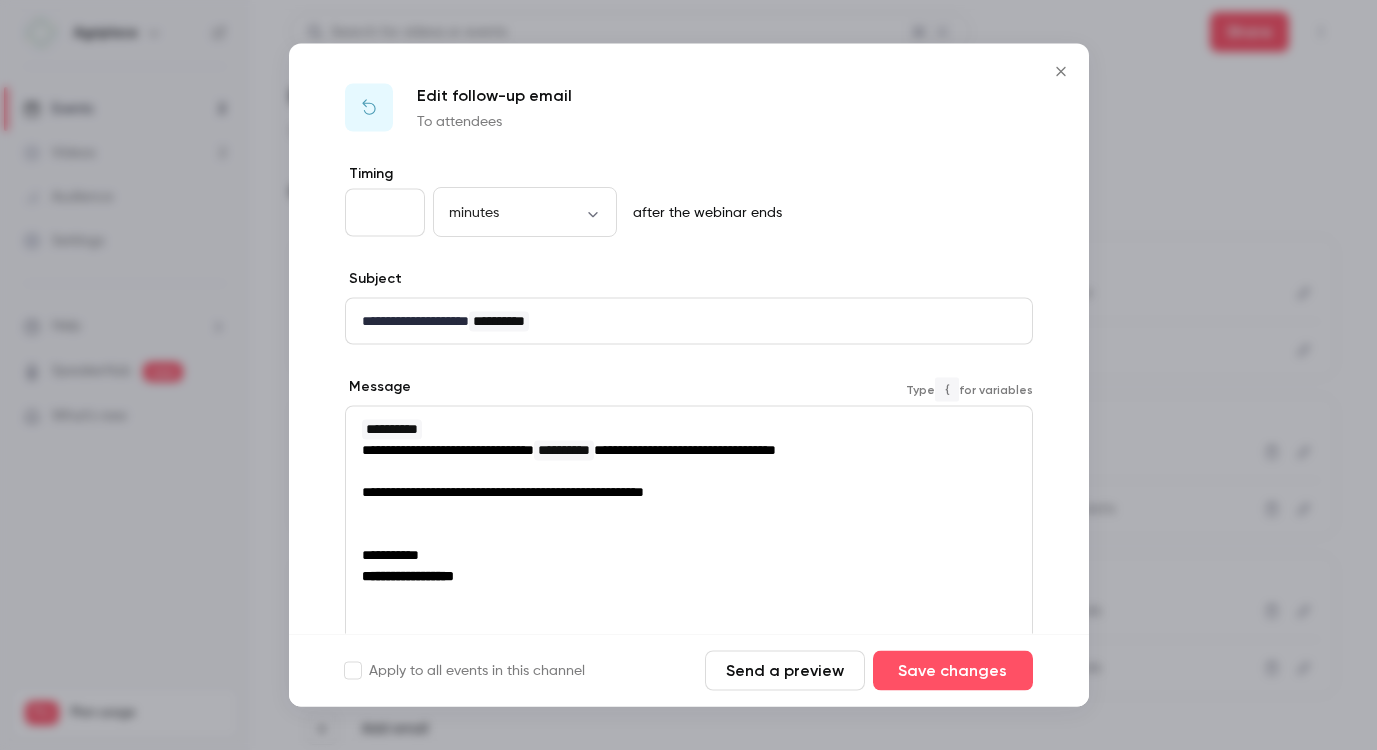 click on "**********" at bounding box center (689, 576) 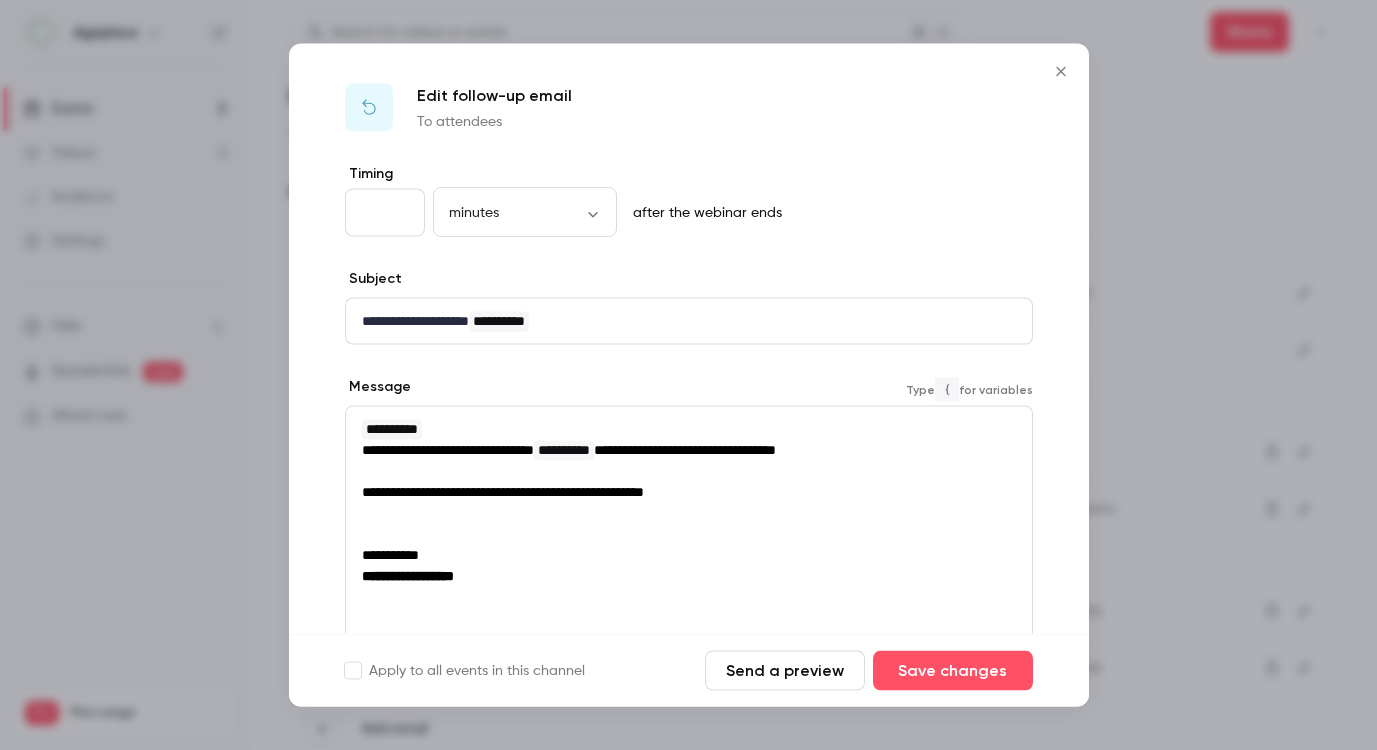 scroll, scrollTop: 252, scrollLeft: 0, axis: vertical 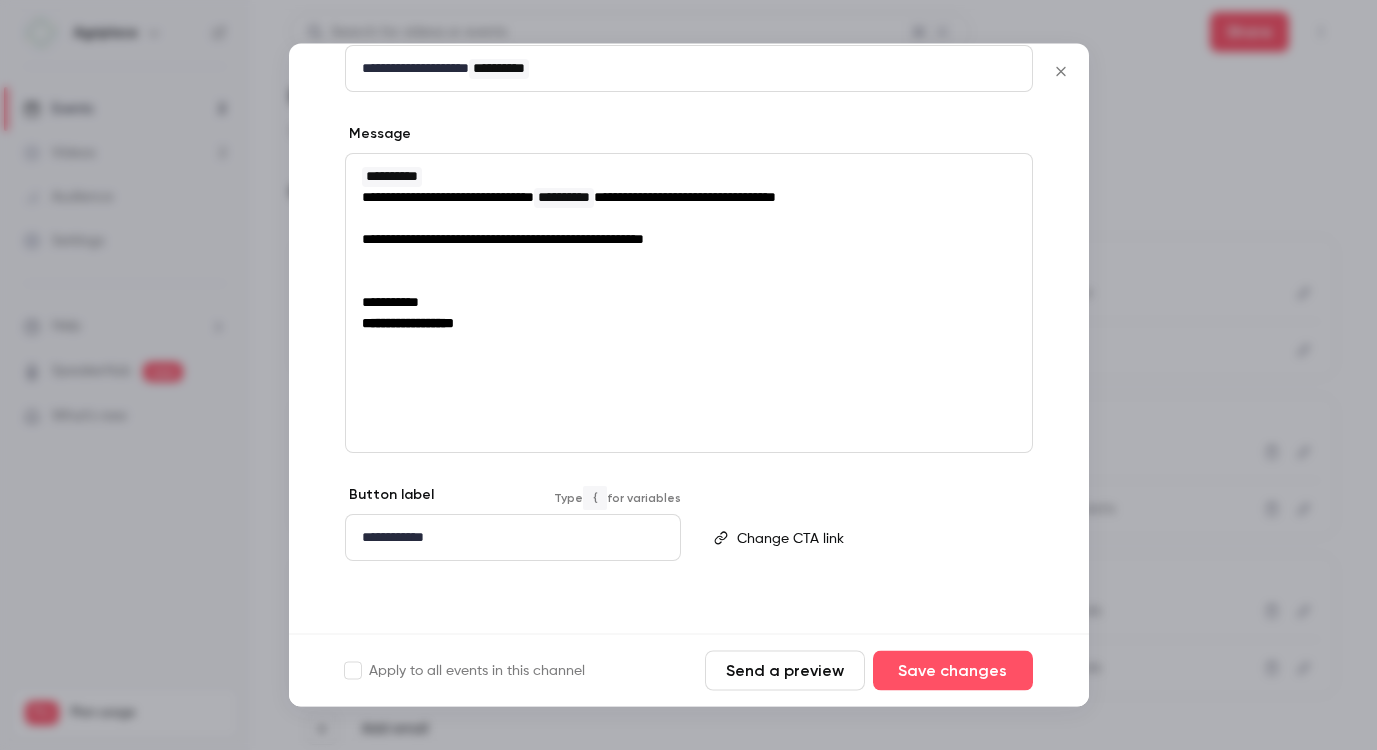 drag, startPoint x: 488, startPoint y: 545, endPoint x: 293, endPoint y: 546, distance: 195.00256 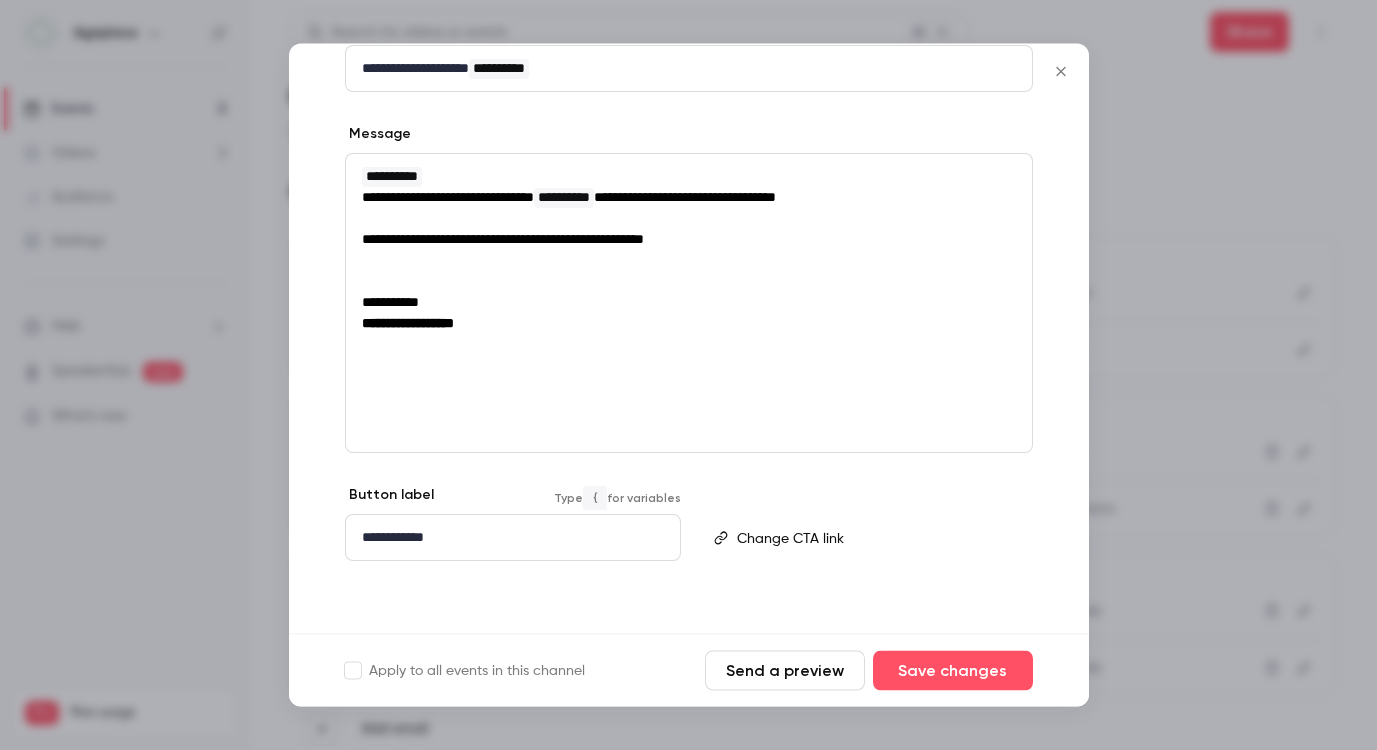click on "**********" at bounding box center [689, 273] 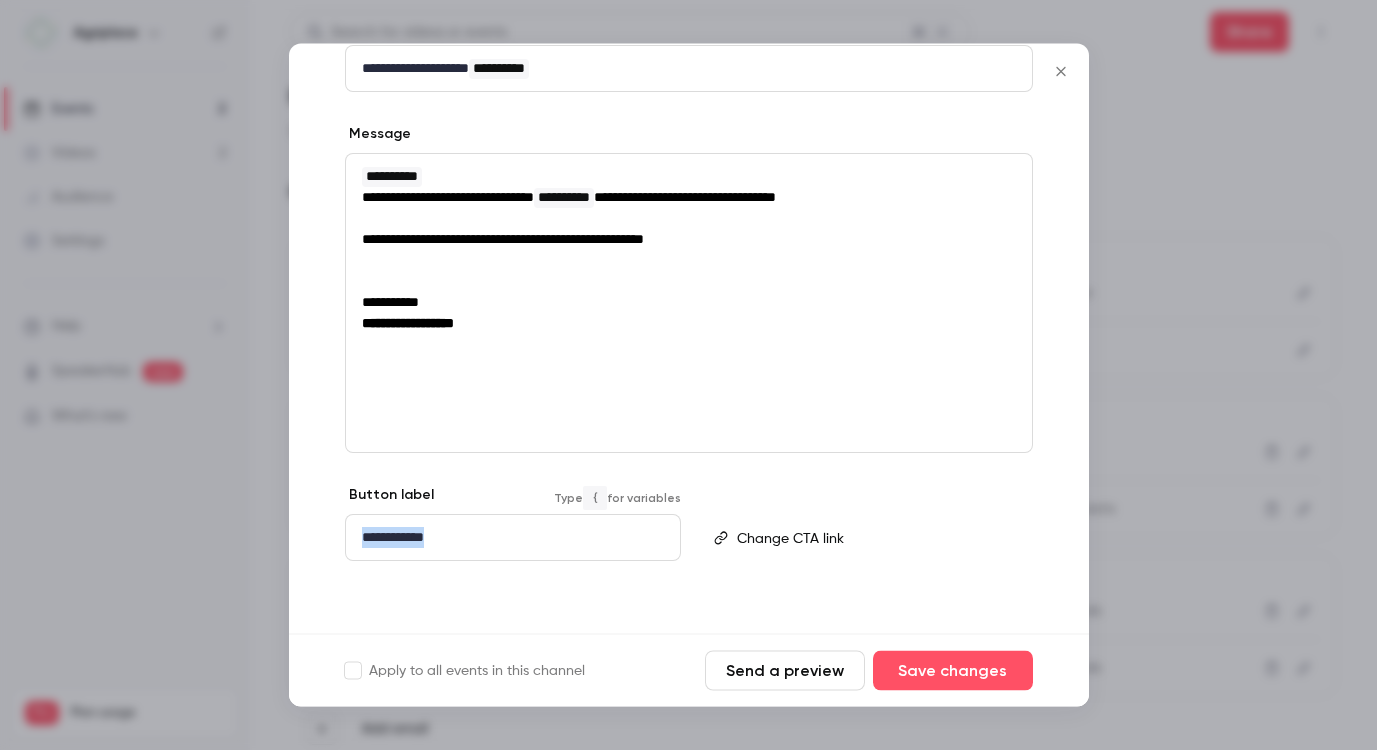 drag, startPoint x: 516, startPoint y: 536, endPoint x: 364, endPoint y: 531, distance: 152.08221 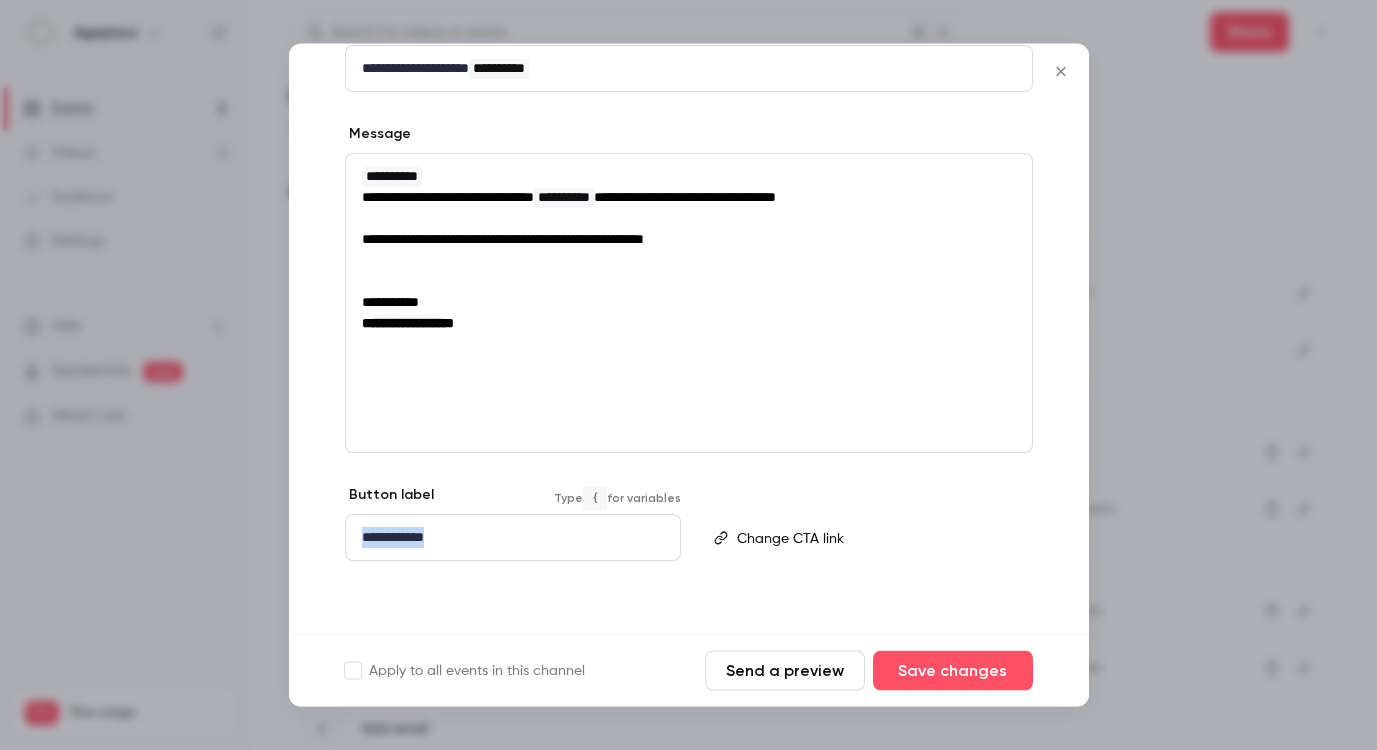 click on "**********" at bounding box center (509, 538) 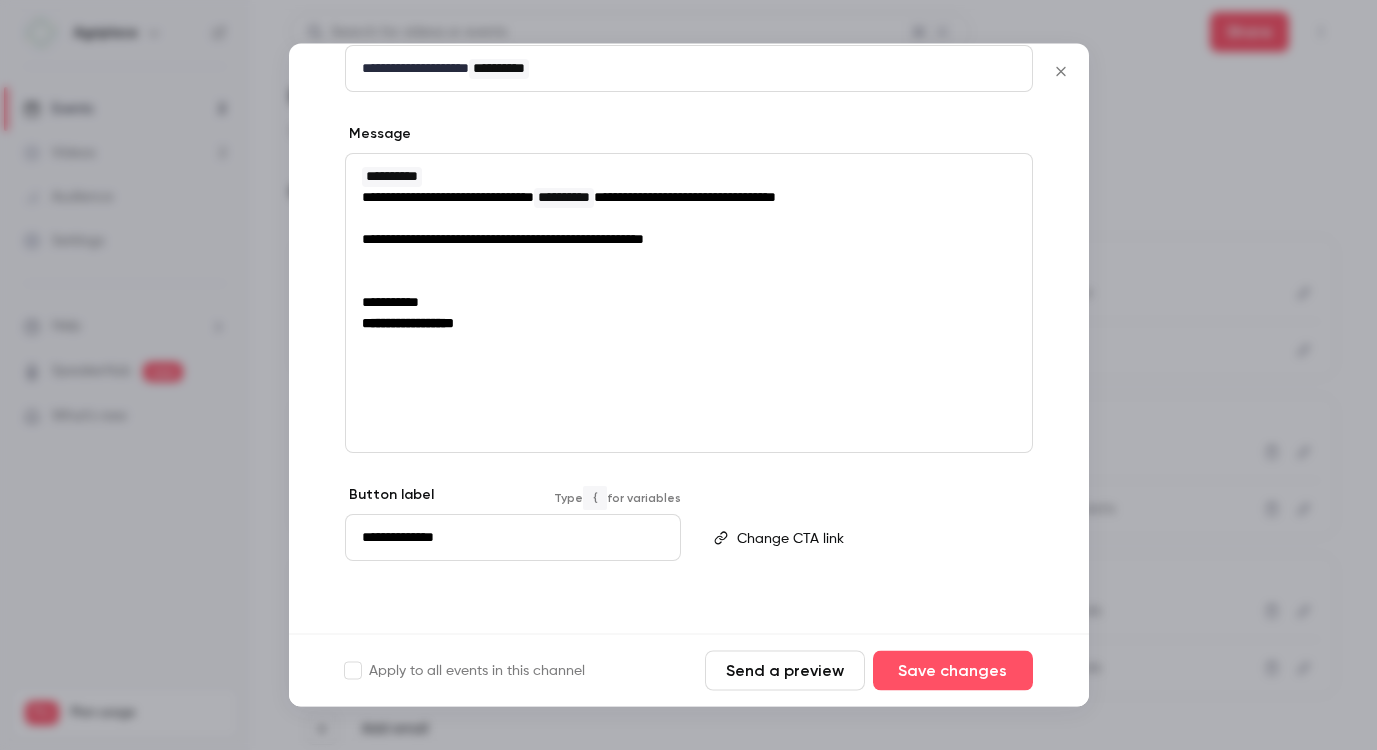 scroll, scrollTop: 10, scrollLeft: 1, axis: both 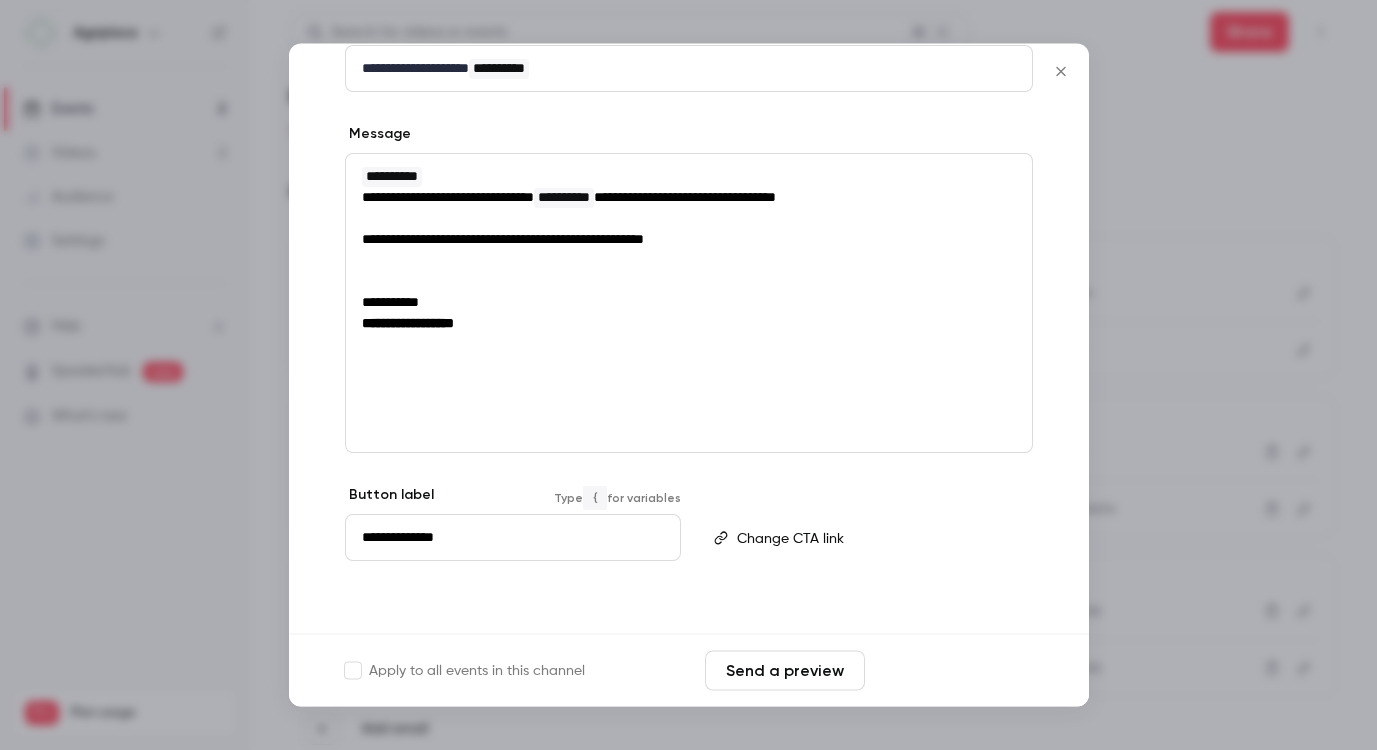 click on "Save changes" at bounding box center (953, 671) 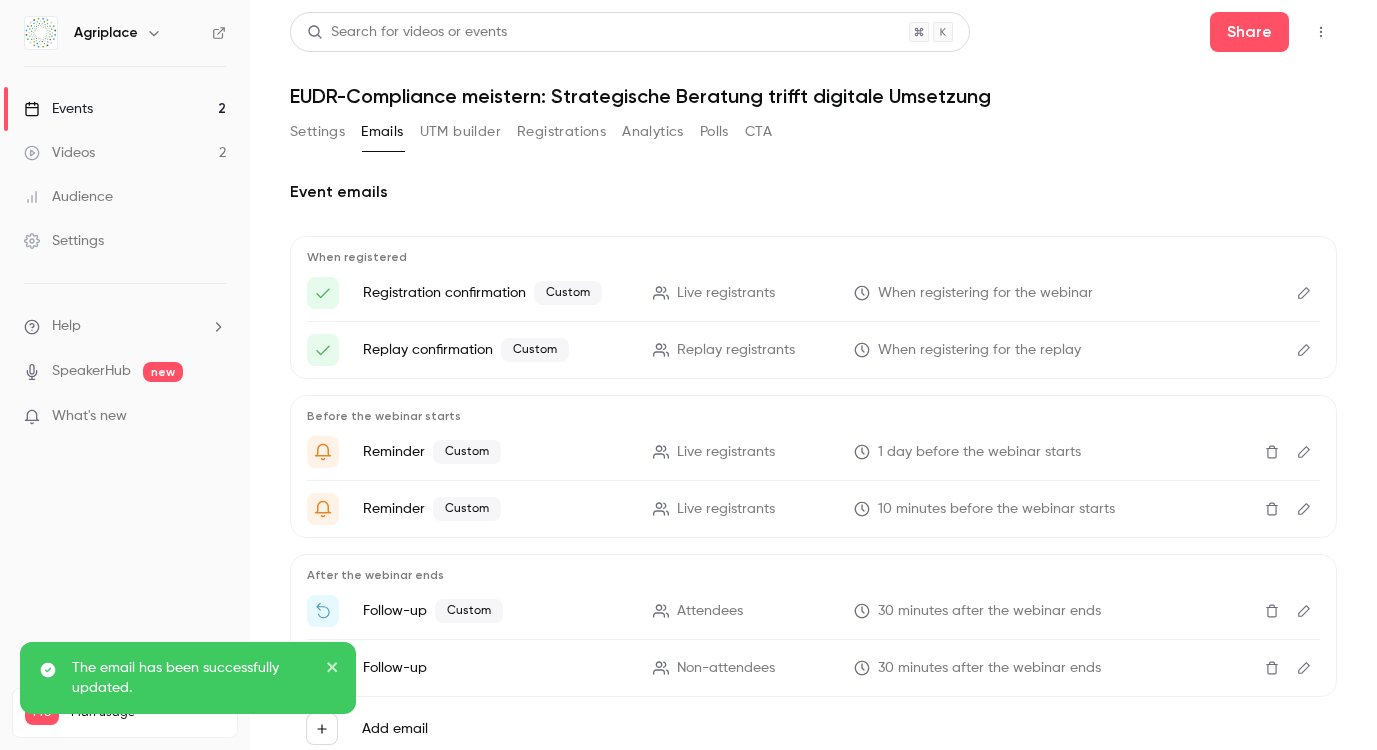 click at bounding box center (1304, 611) 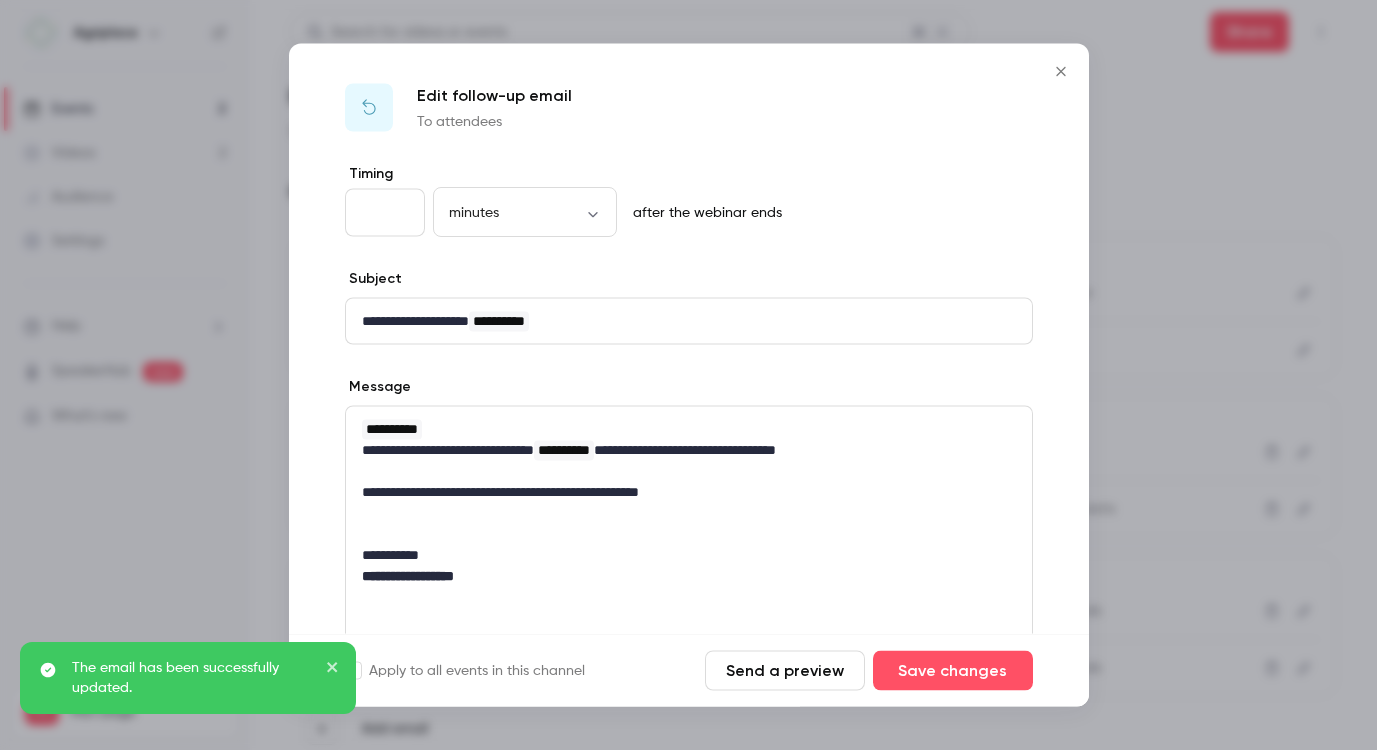 scroll, scrollTop: 252, scrollLeft: 0, axis: vertical 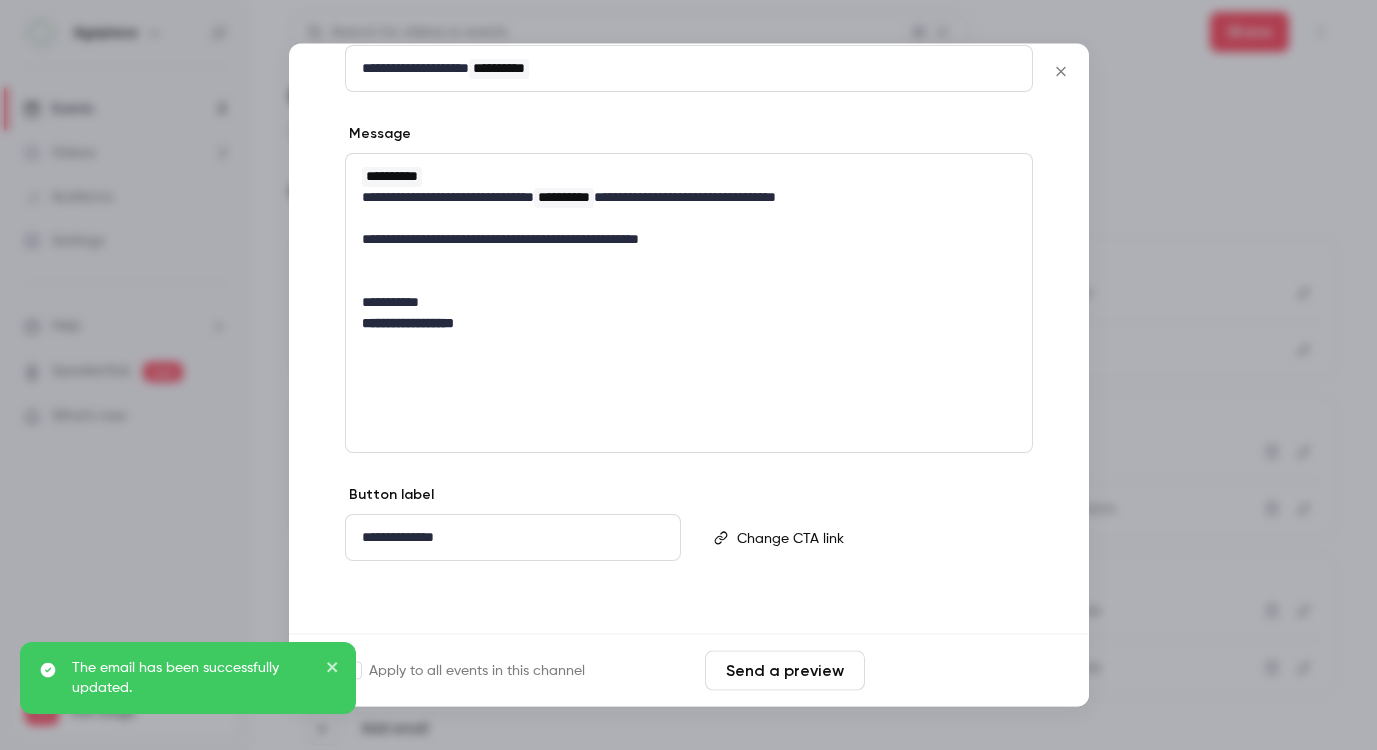 click on "Save changes" at bounding box center (953, 671) 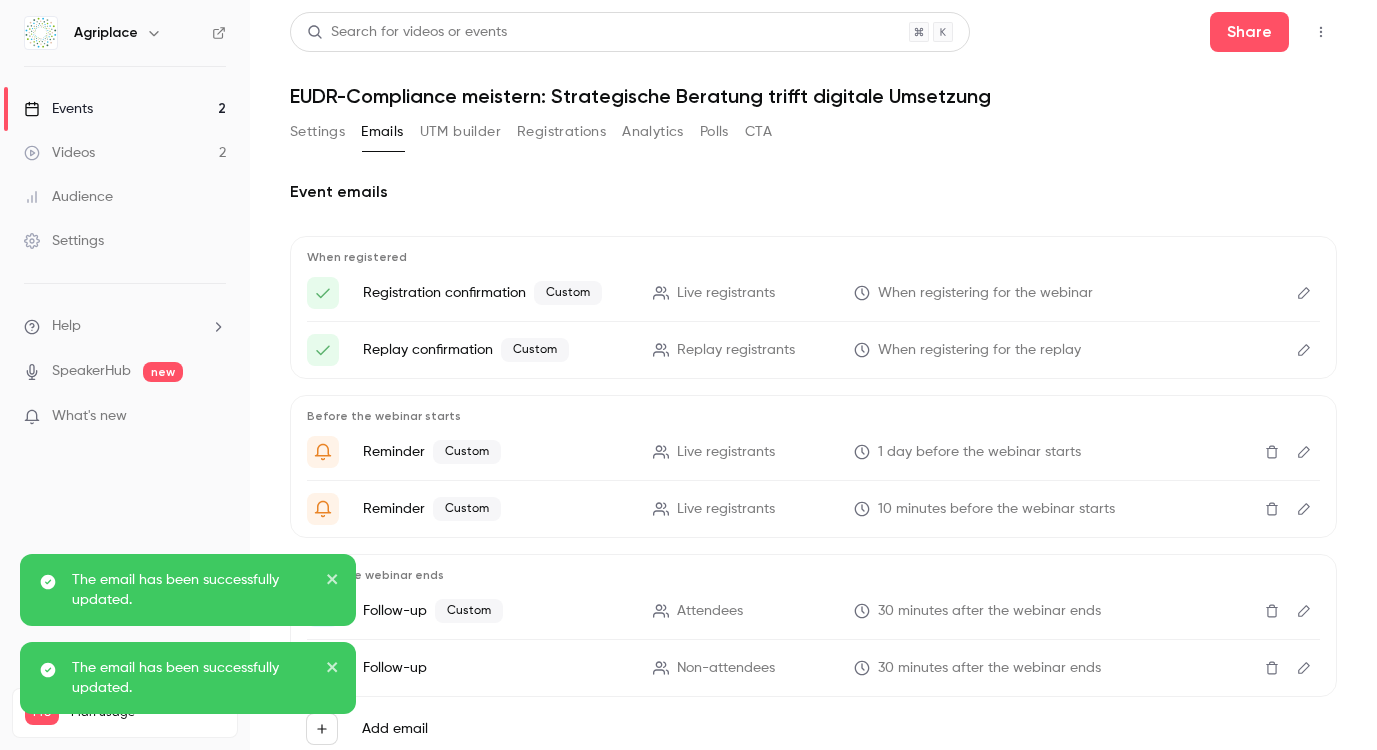 click 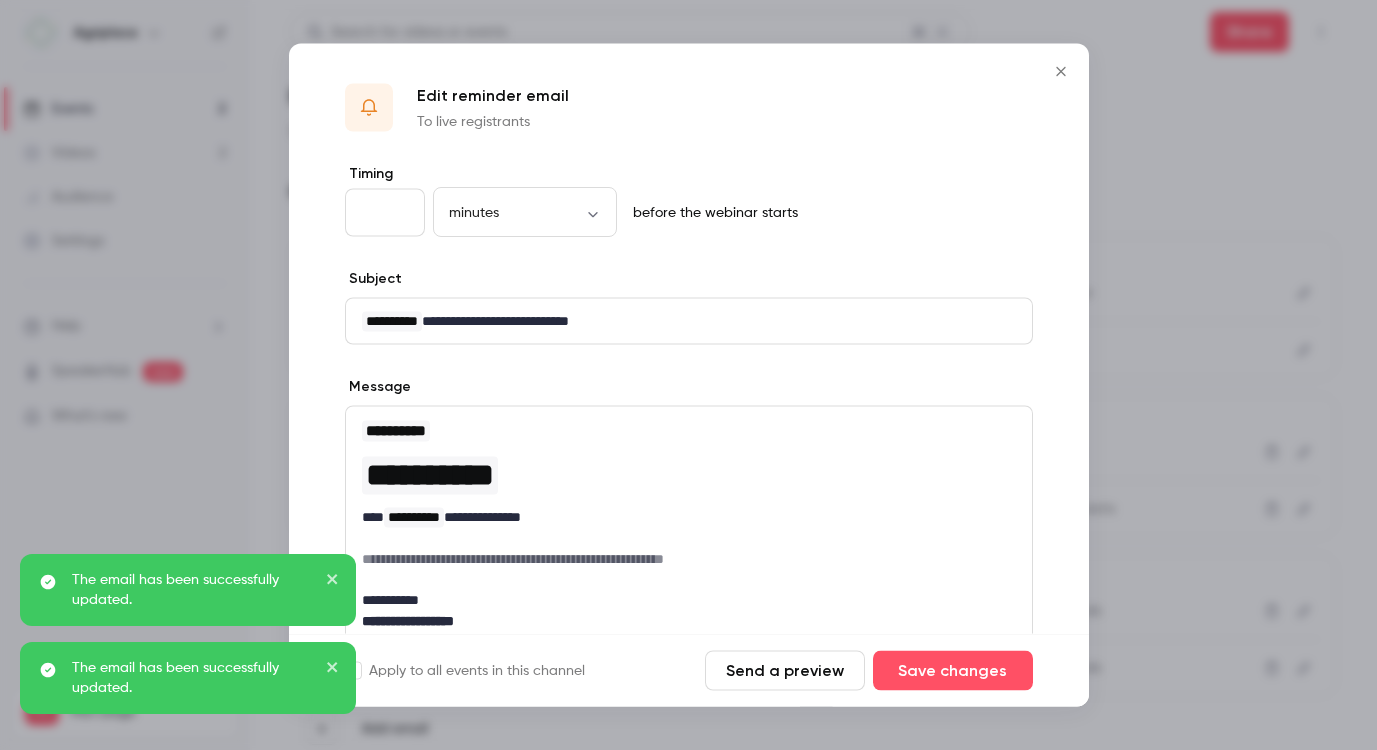 scroll, scrollTop: 252, scrollLeft: 0, axis: vertical 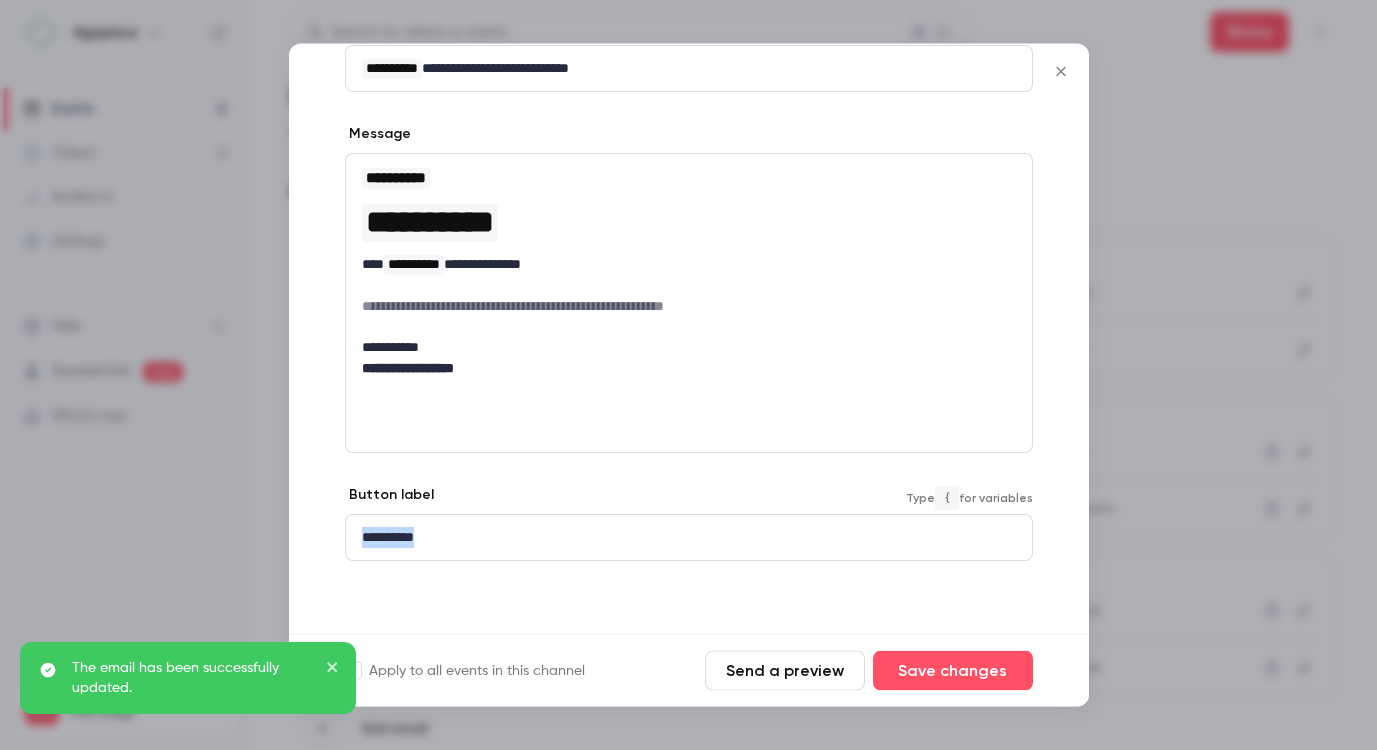 drag, startPoint x: 473, startPoint y: 539, endPoint x: 352, endPoint y: 542, distance: 121.037186 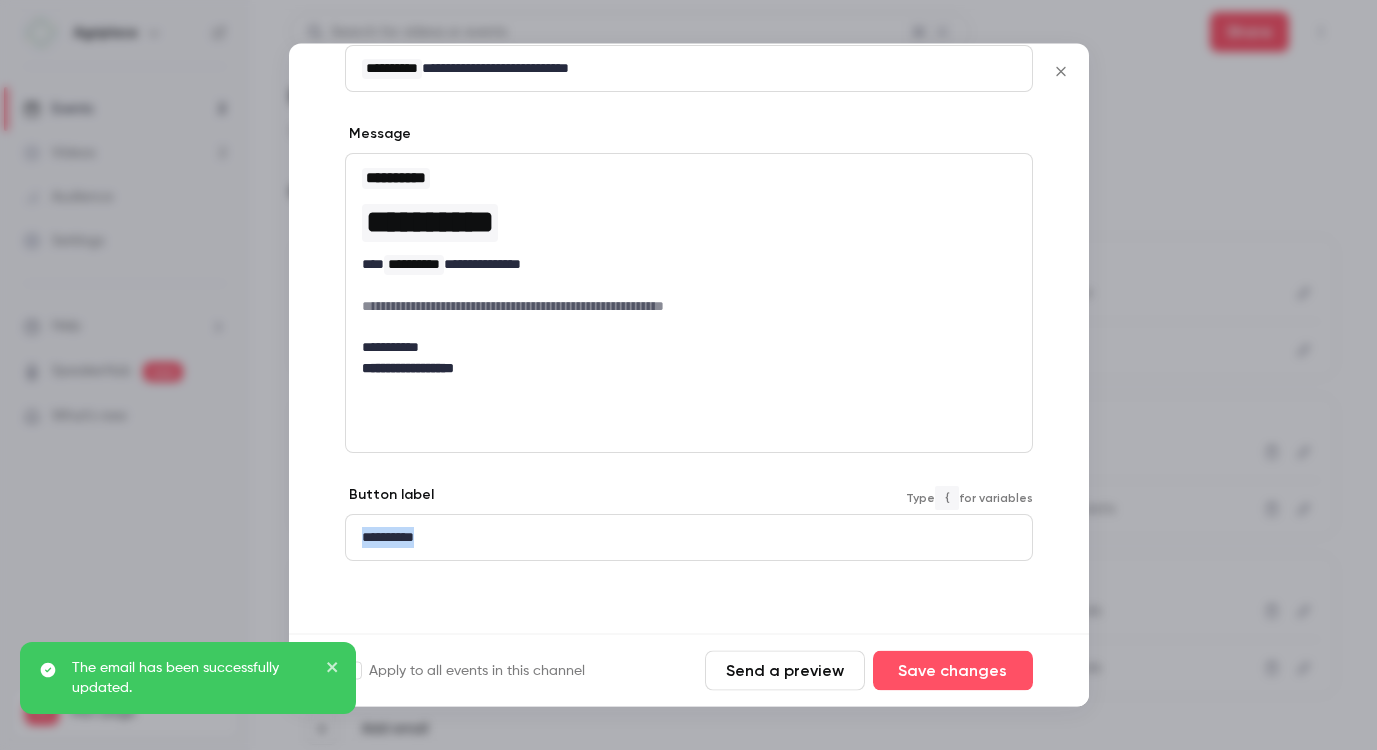 click on "**********" at bounding box center (689, 538) 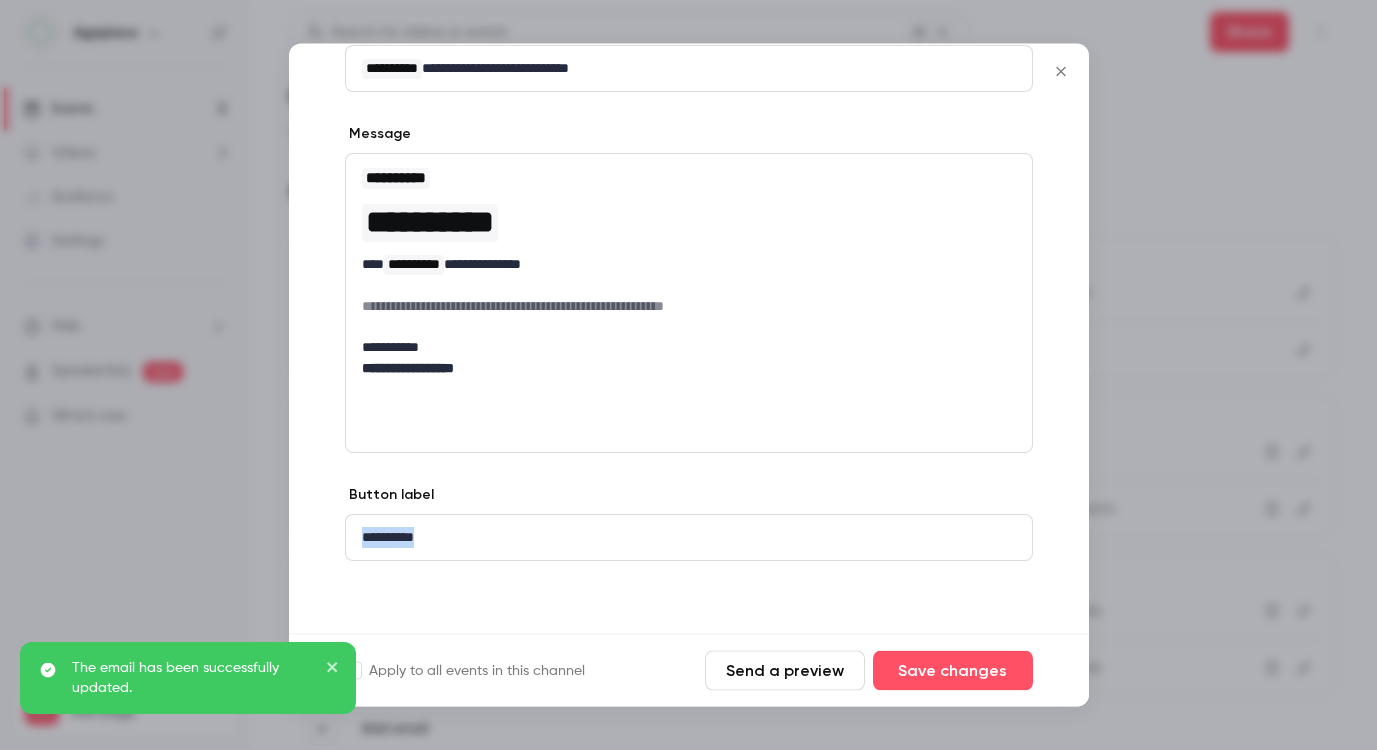 click 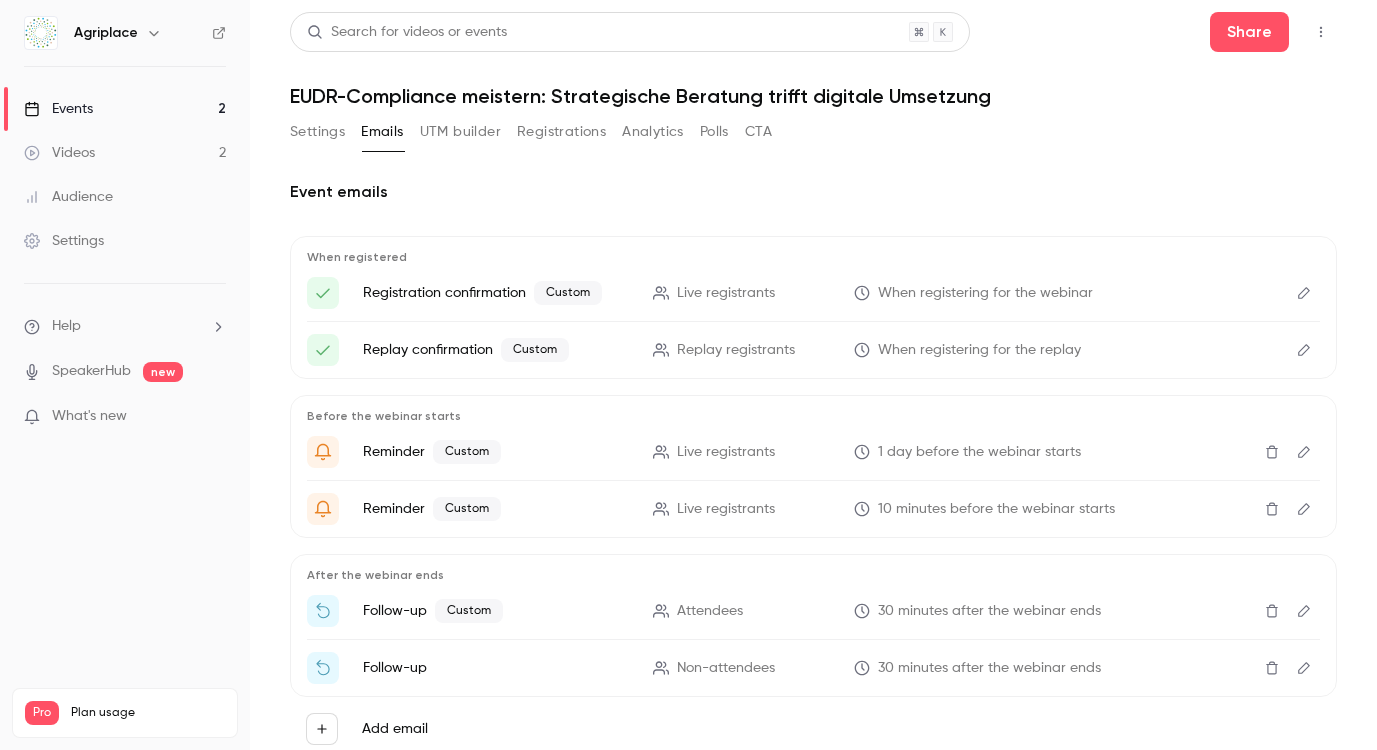 click 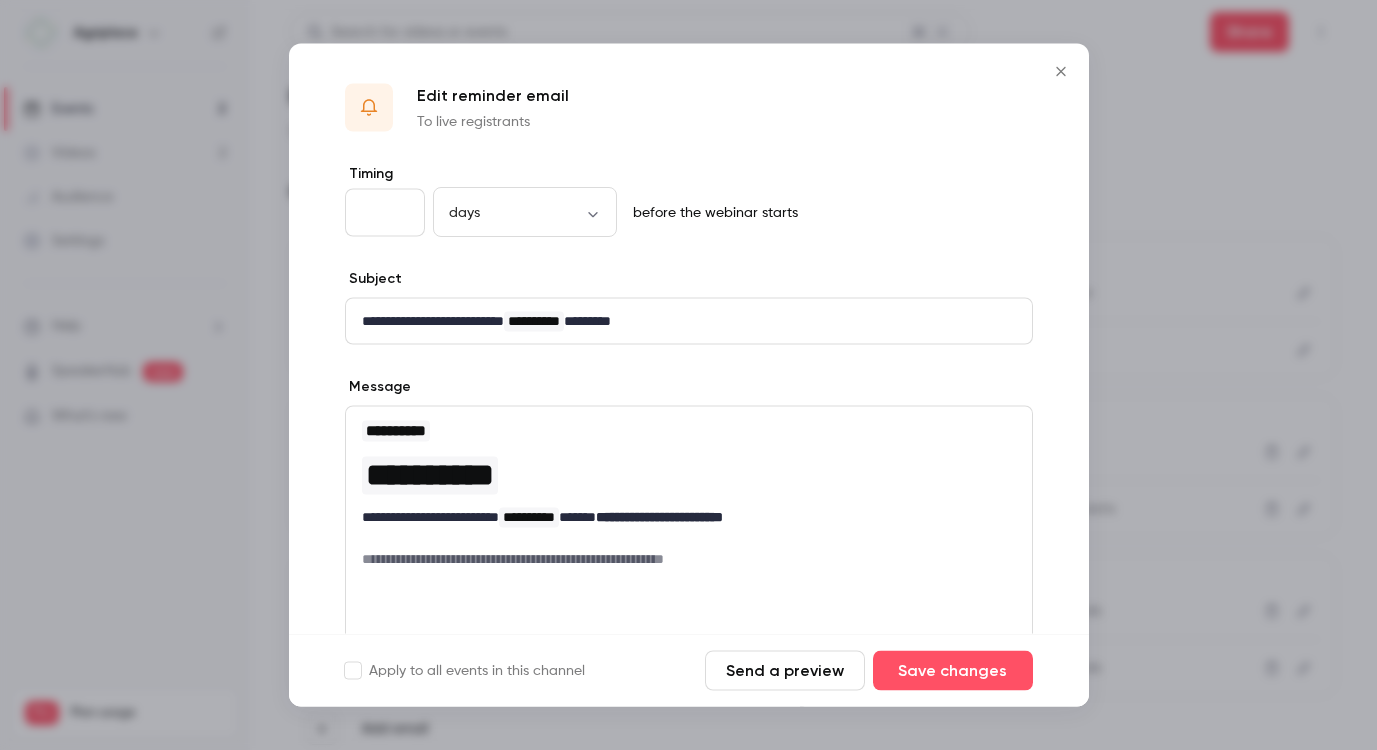 scroll, scrollTop: 252, scrollLeft: 0, axis: vertical 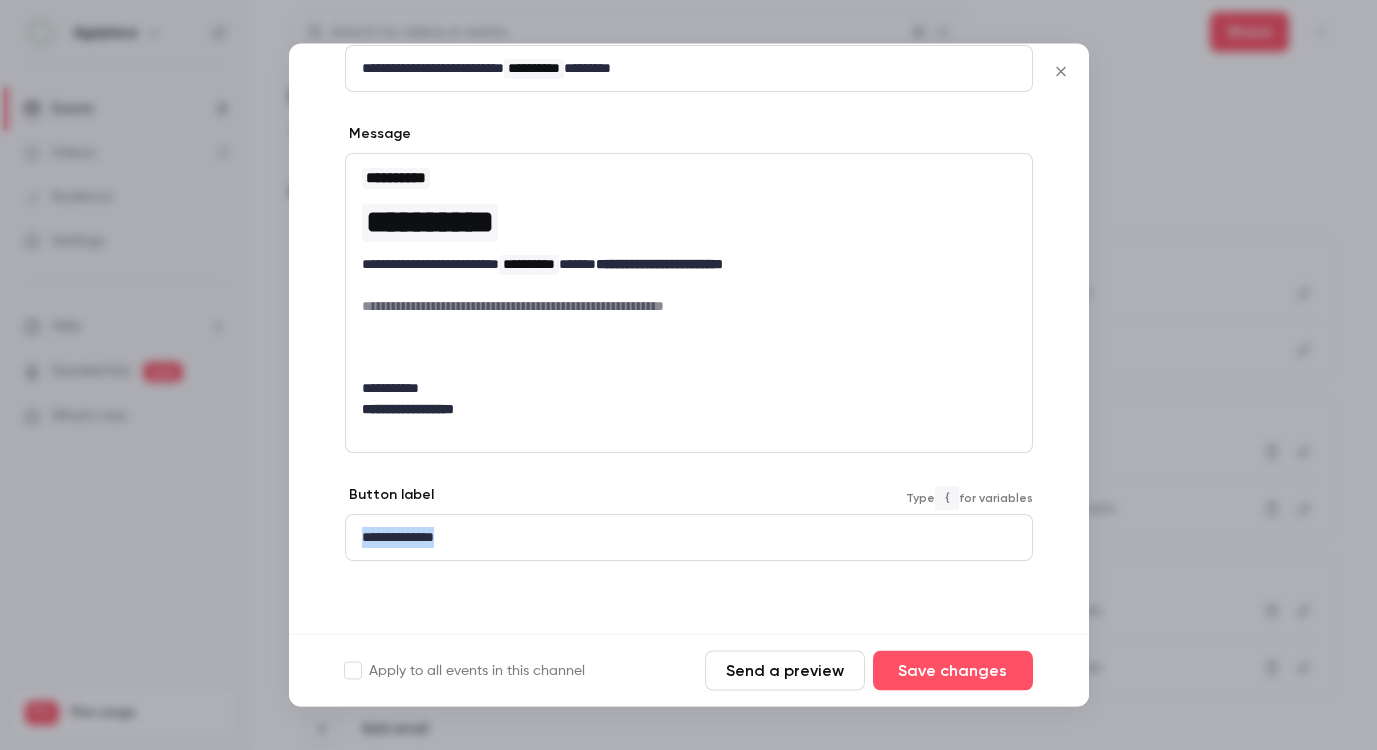 drag, startPoint x: 511, startPoint y: 543, endPoint x: 296, endPoint y: 543, distance: 215 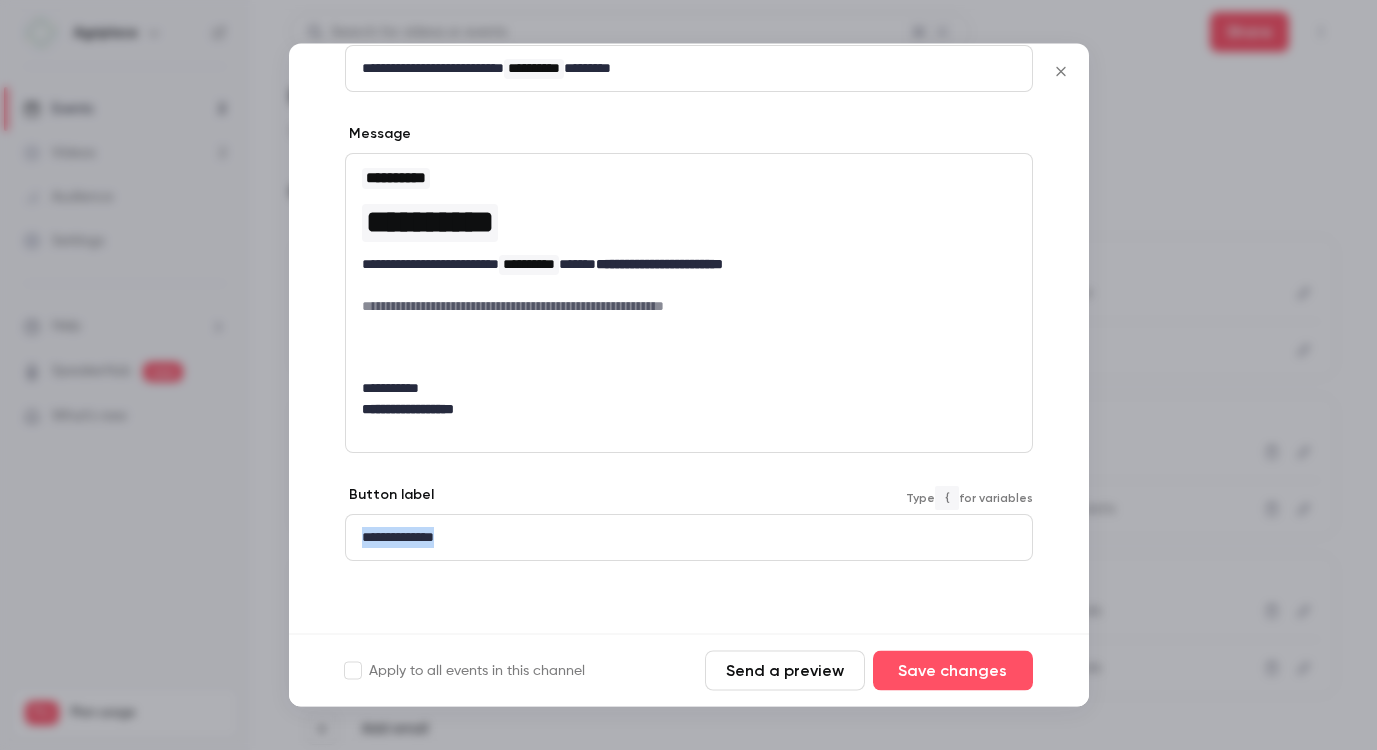click on "**********" at bounding box center [689, 273] 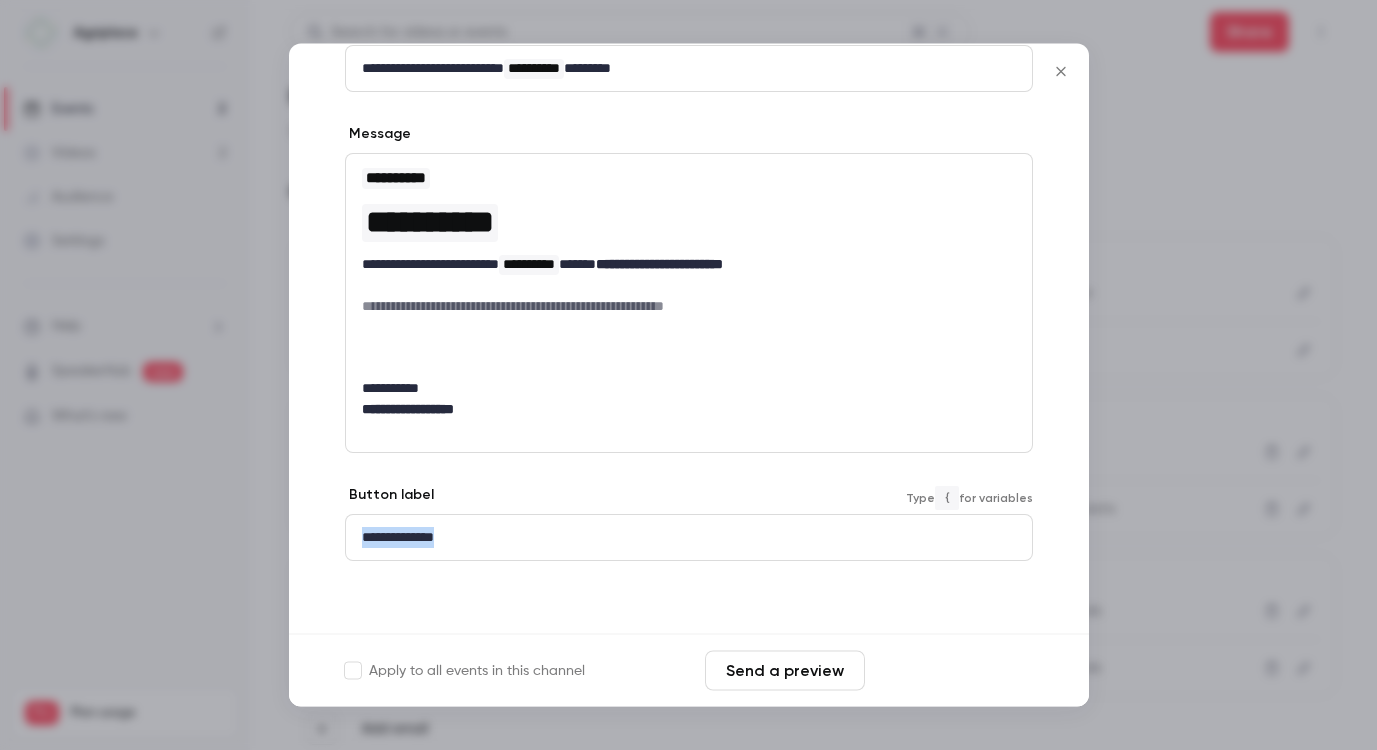 click on "Save changes" at bounding box center (953, 671) 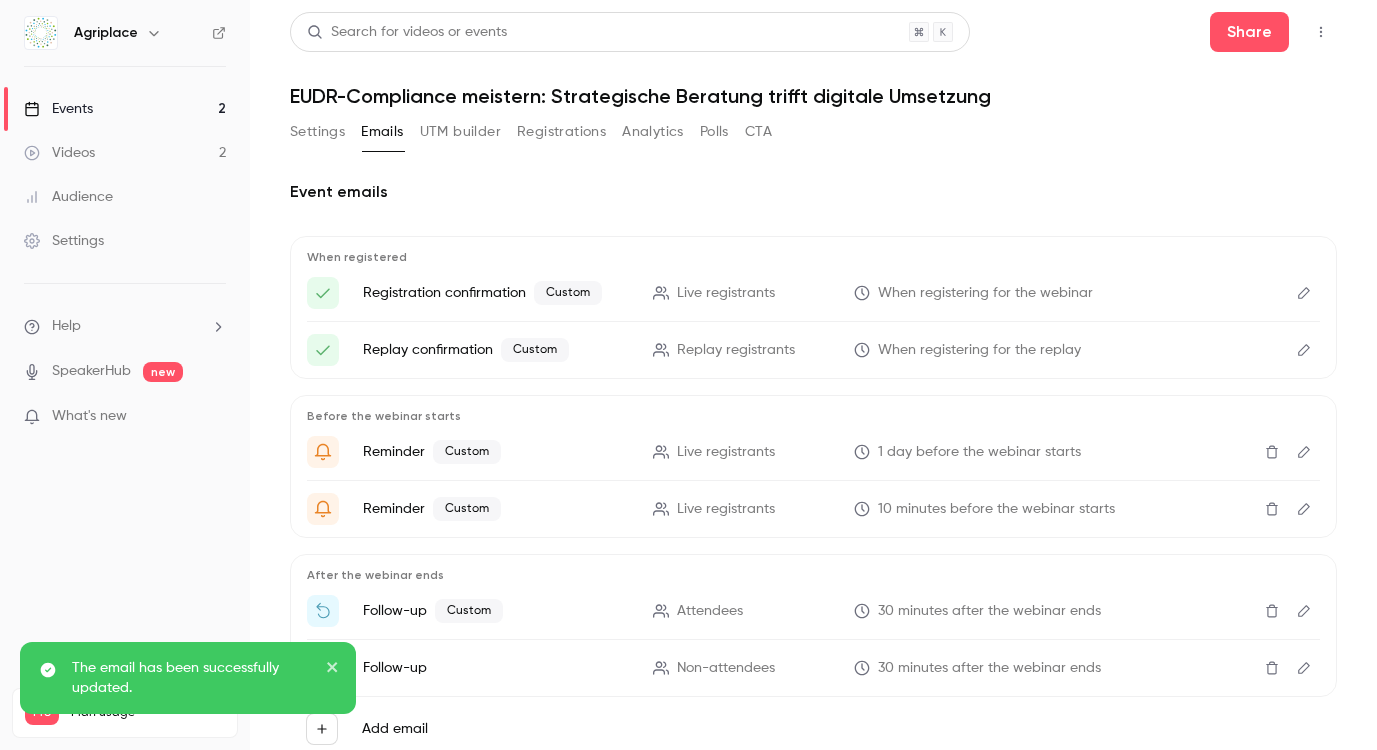 click at bounding box center (1304, 509) 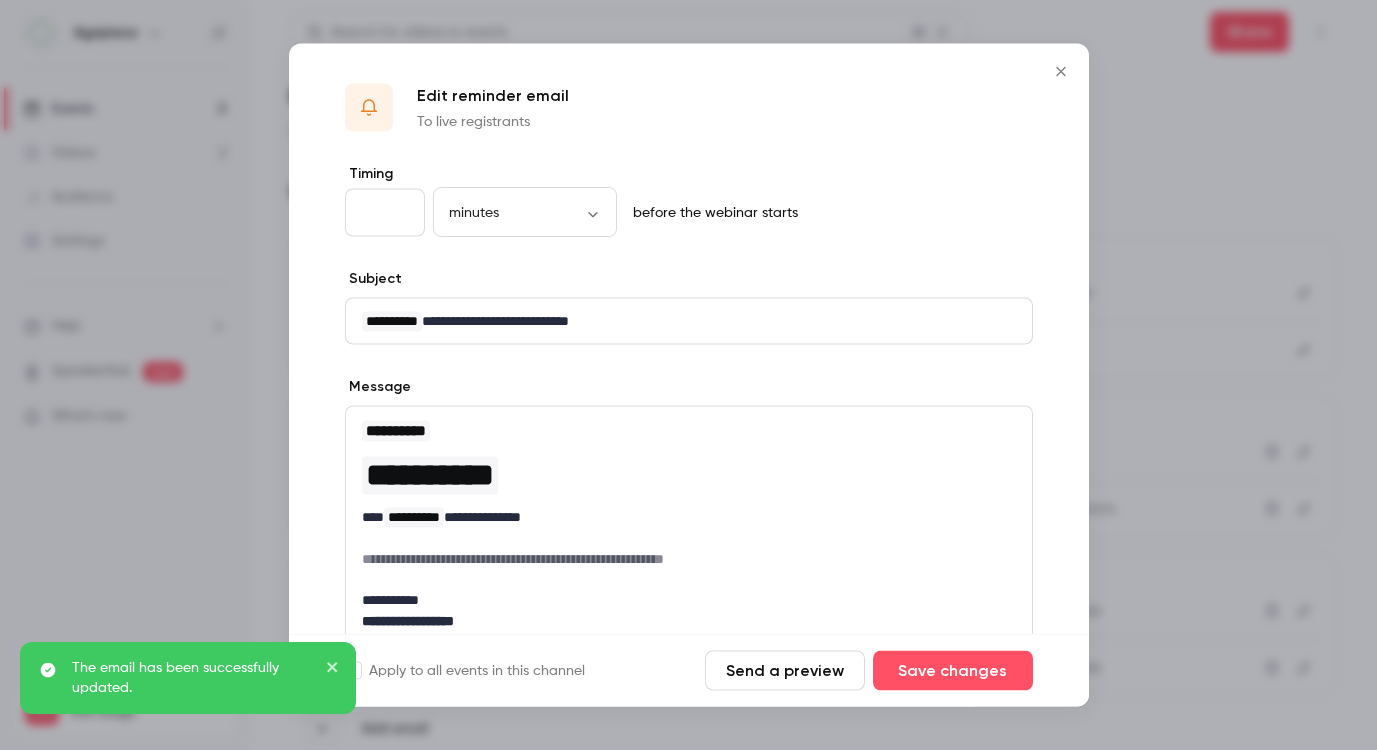 scroll, scrollTop: 252, scrollLeft: 0, axis: vertical 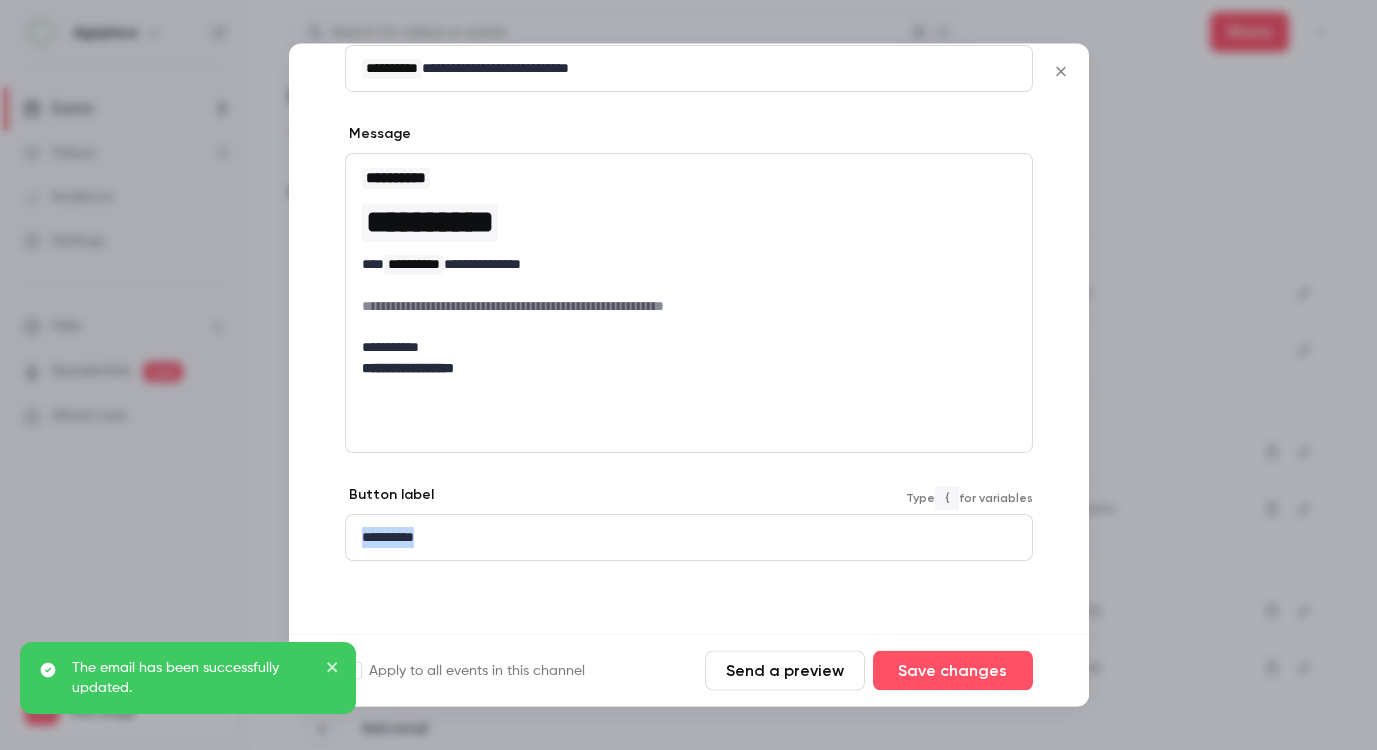 drag, startPoint x: 504, startPoint y: 535, endPoint x: 344, endPoint y: 540, distance: 160.07811 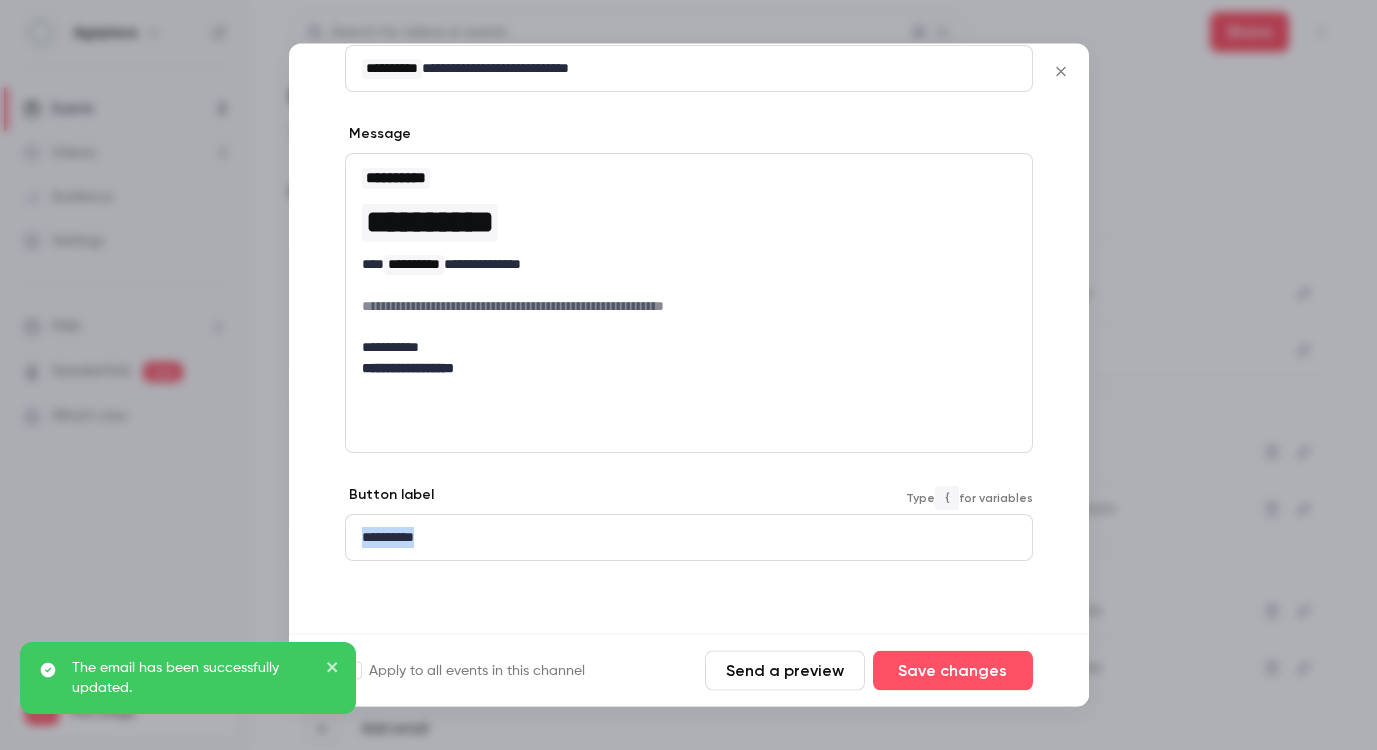 click on "**********" at bounding box center [689, 273] 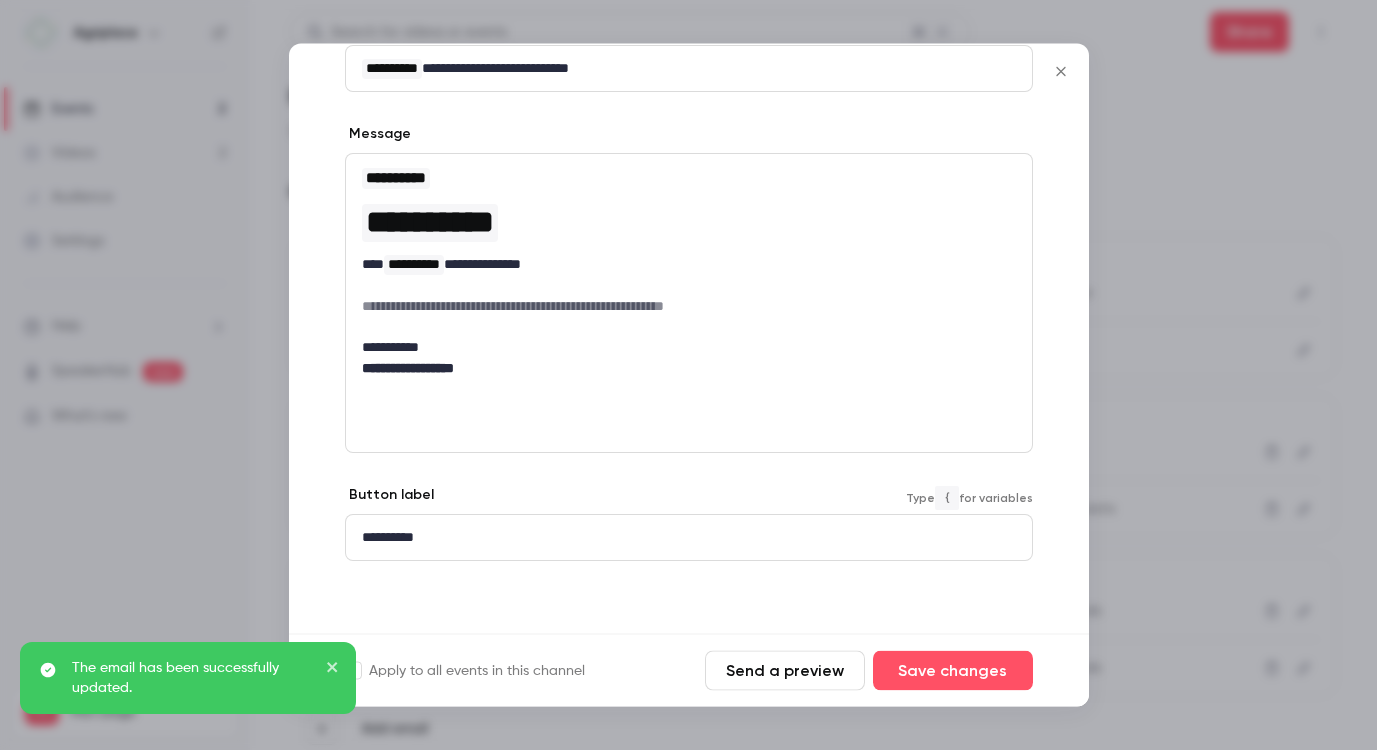 scroll, scrollTop: 10, scrollLeft: 1, axis: both 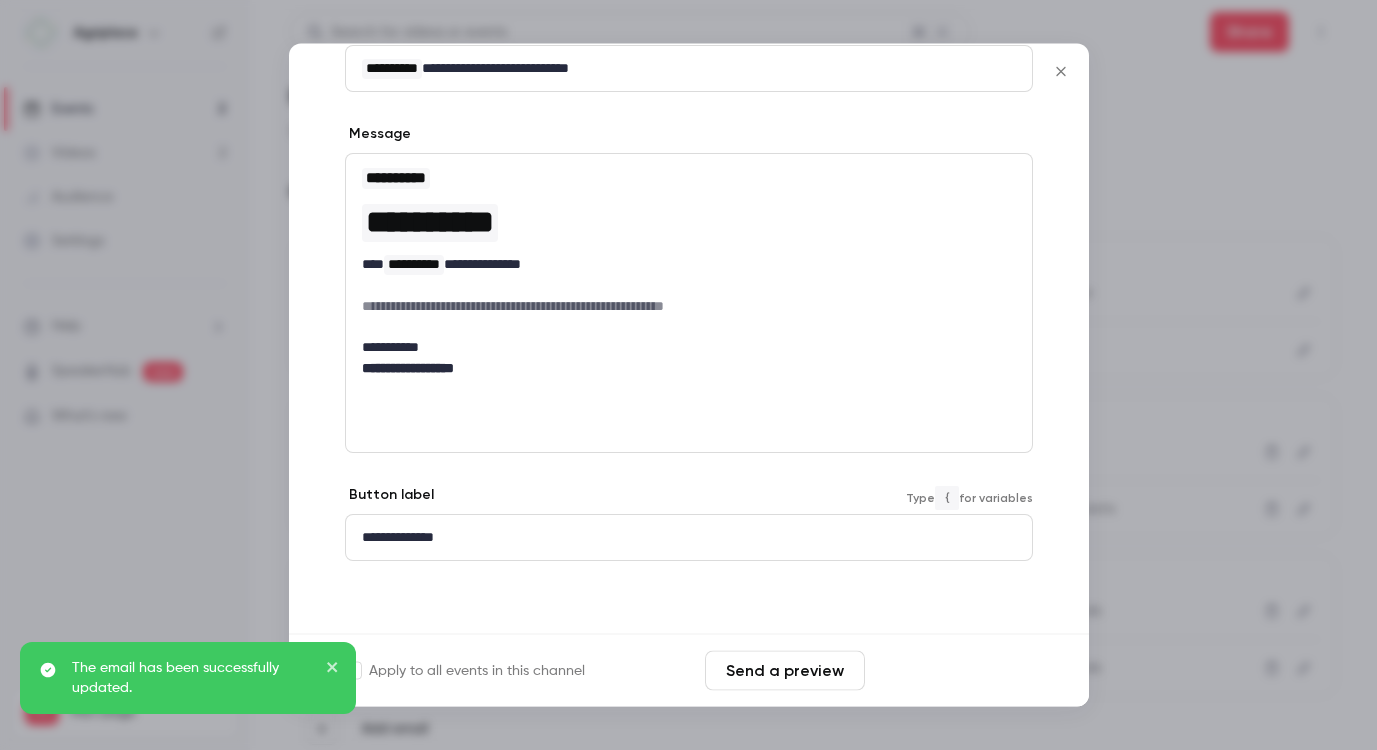 click on "Save changes" at bounding box center [953, 671] 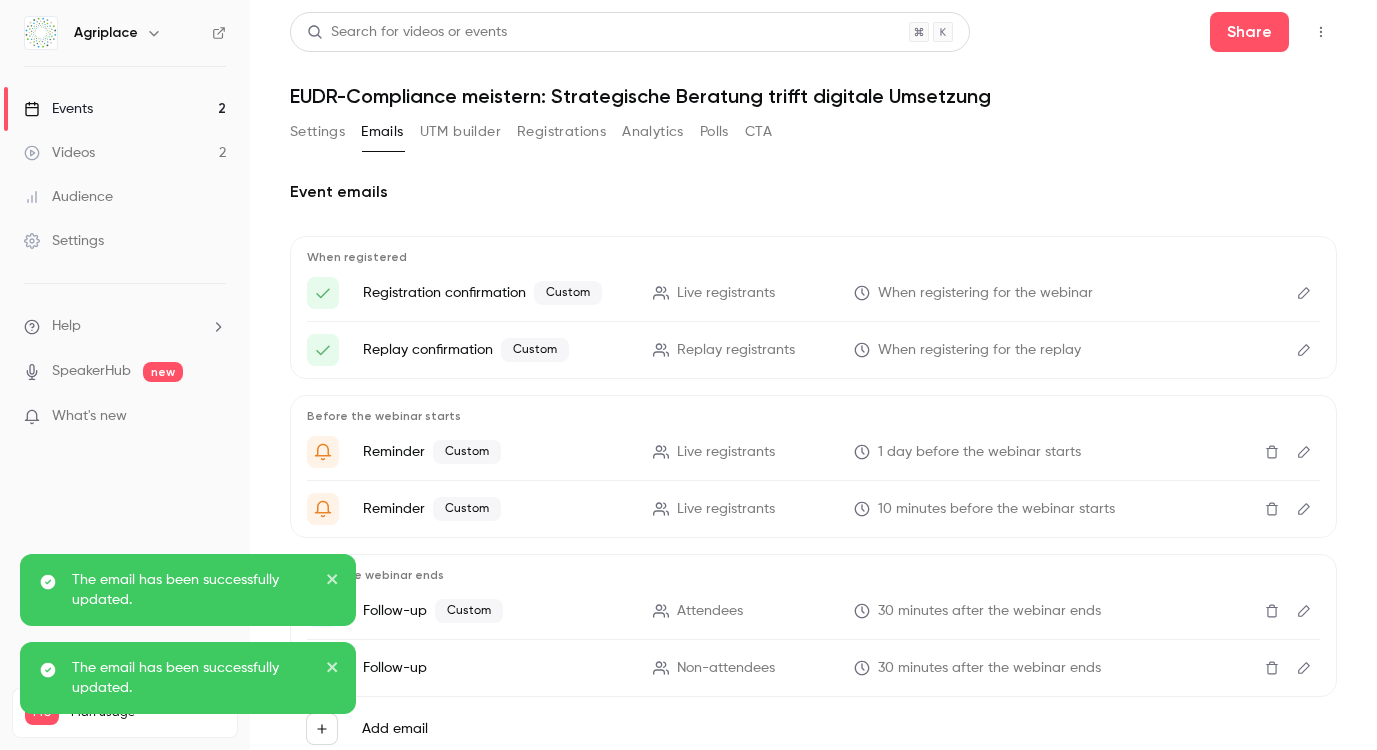 scroll, scrollTop: 63, scrollLeft: 0, axis: vertical 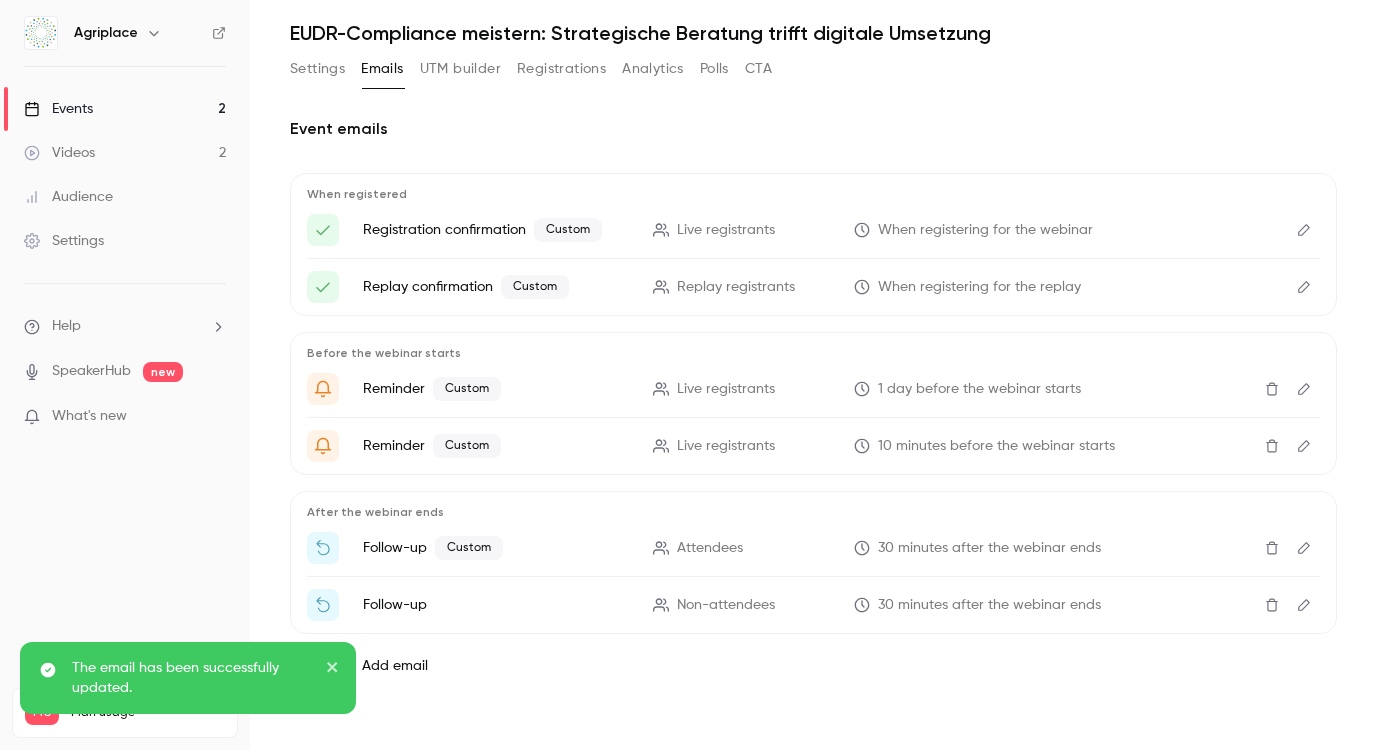 click at bounding box center (1304, 605) 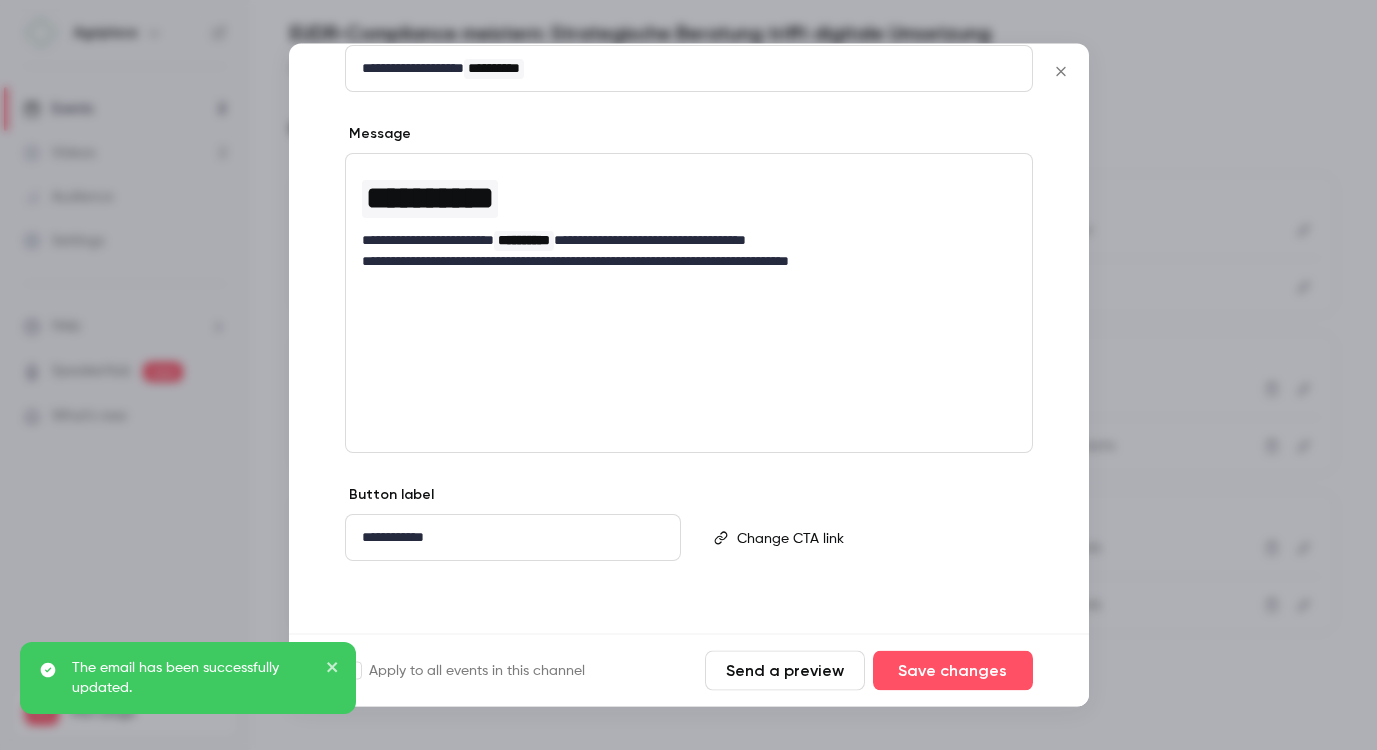 scroll, scrollTop: 0, scrollLeft: 0, axis: both 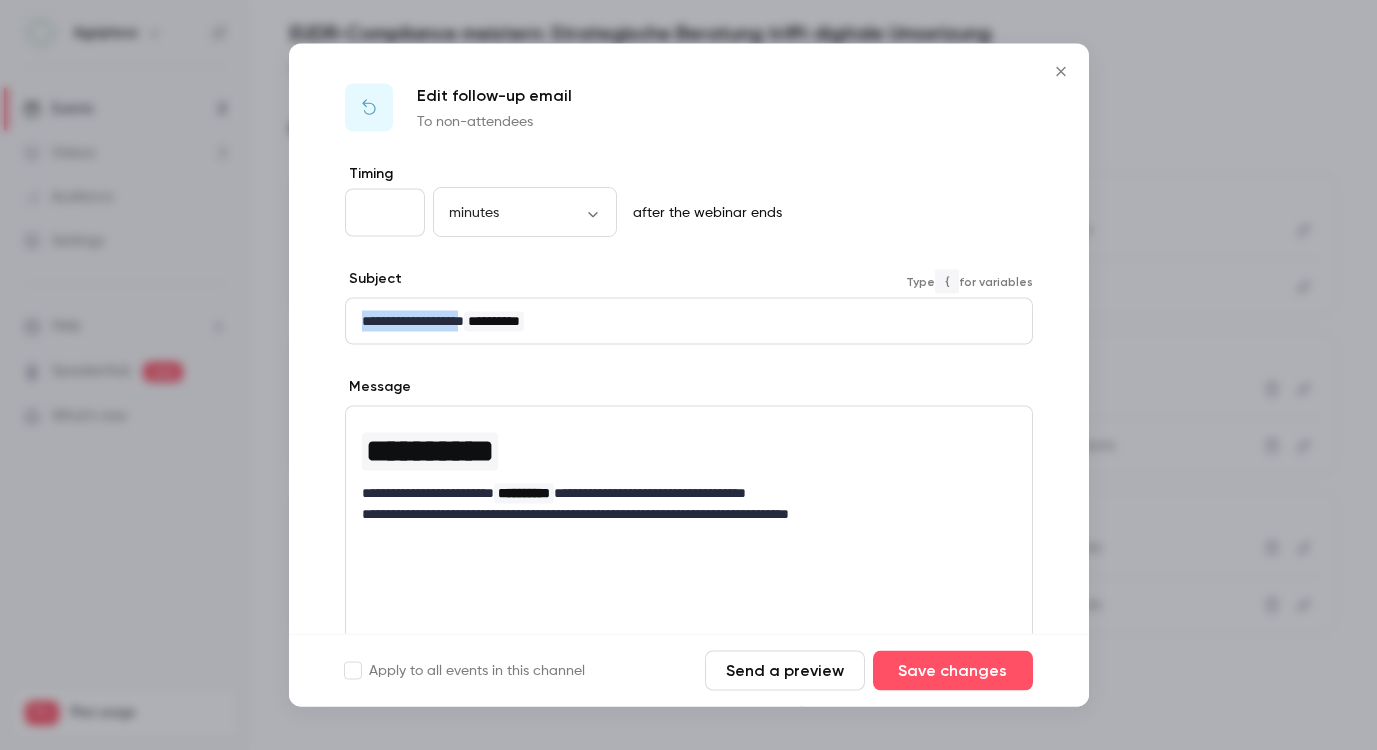 drag, startPoint x: 489, startPoint y: 324, endPoint x: 308, endPoint y: 329, distance: 181.06905 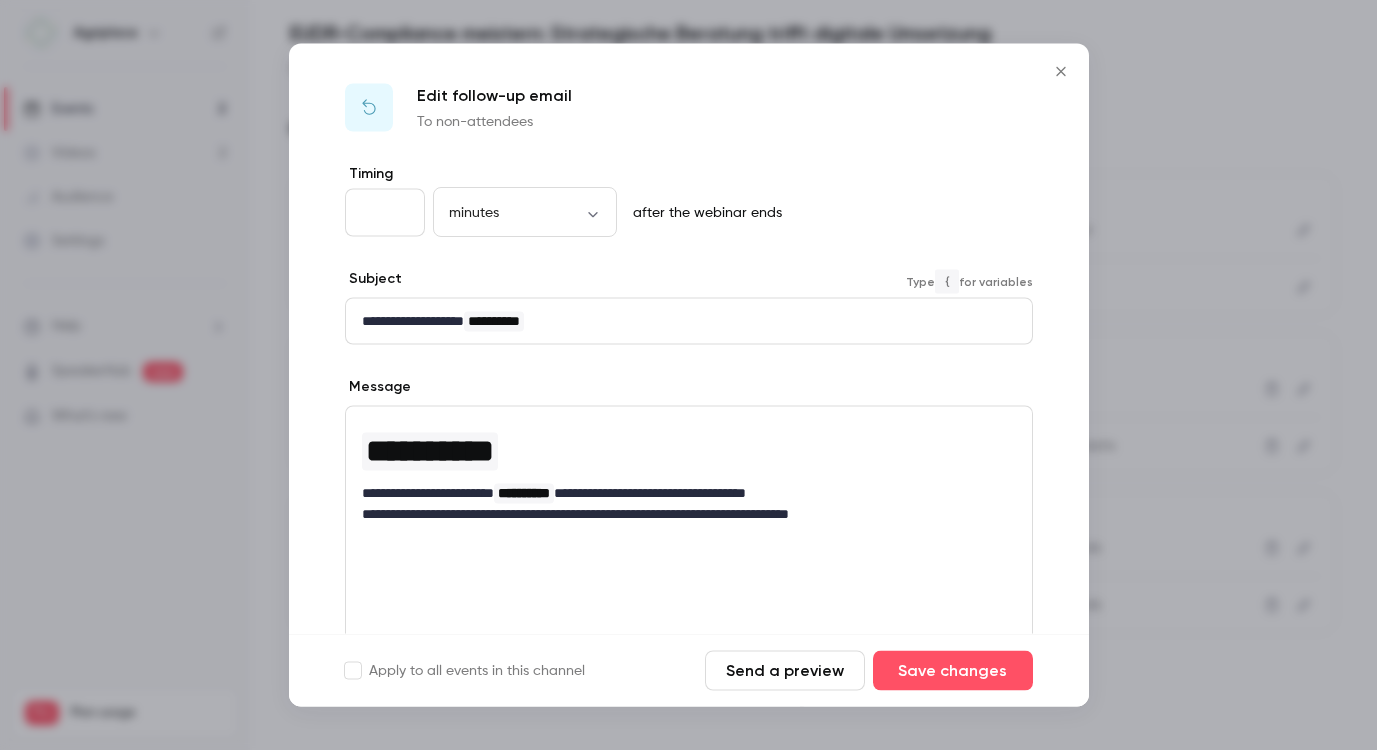 scroll, scrollTop: 10, scrollLeft: 1, axis: both 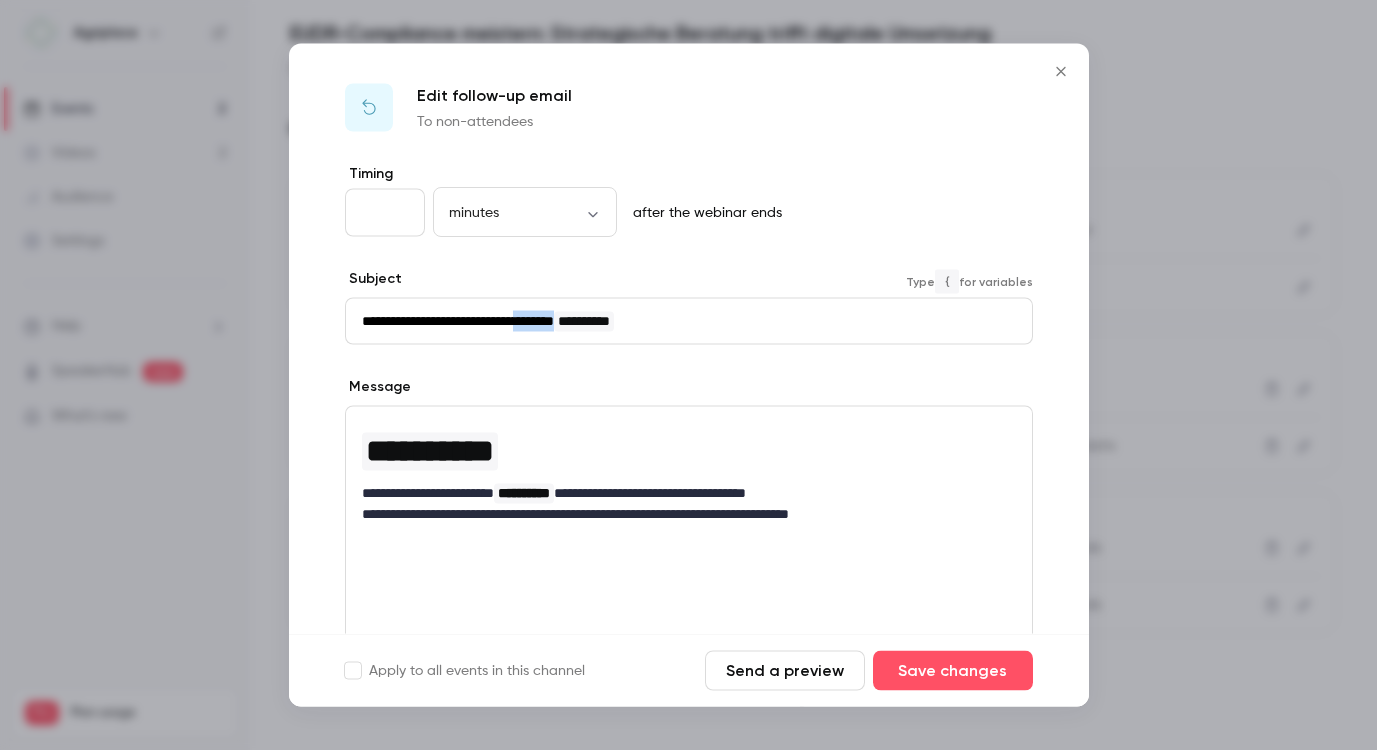 drag, startPoint x: 606, startPoint y: 322, endPoint x: 553, endPoint y: 322, distance: 53 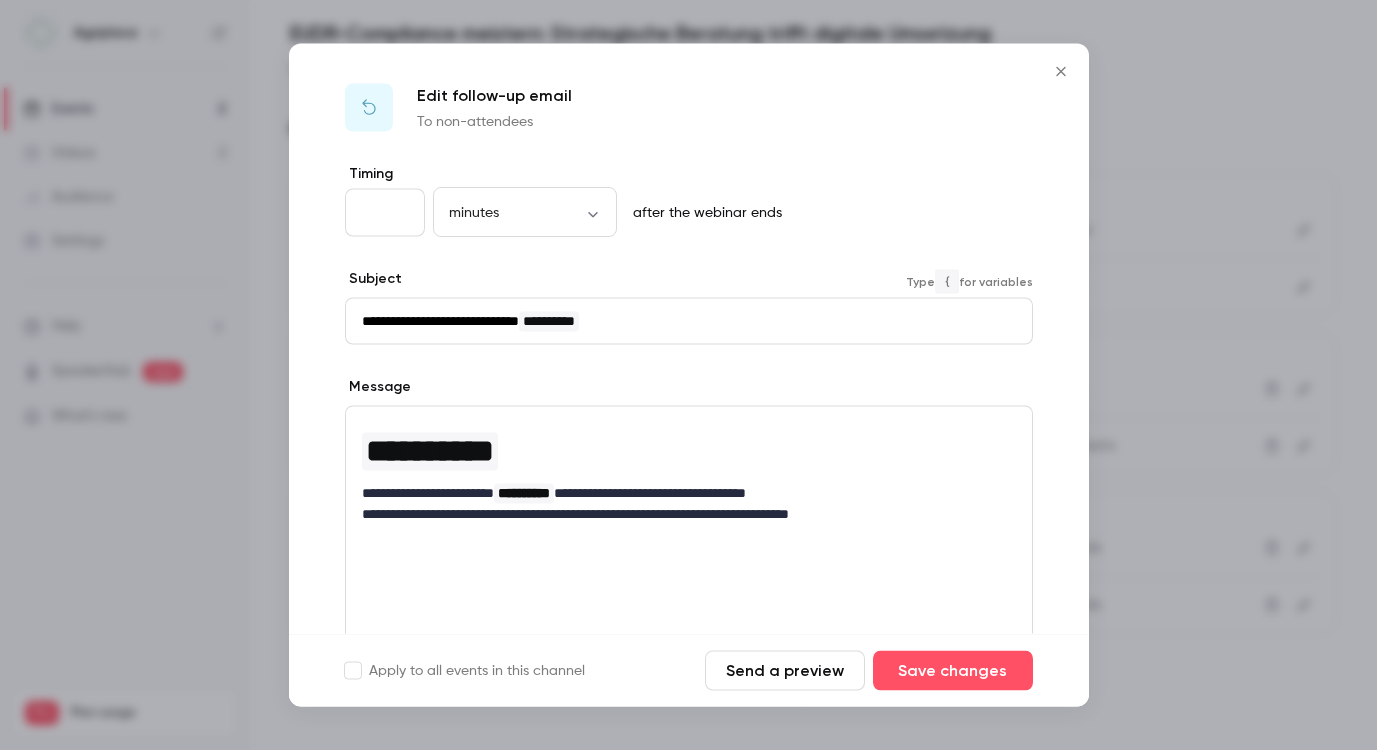 type 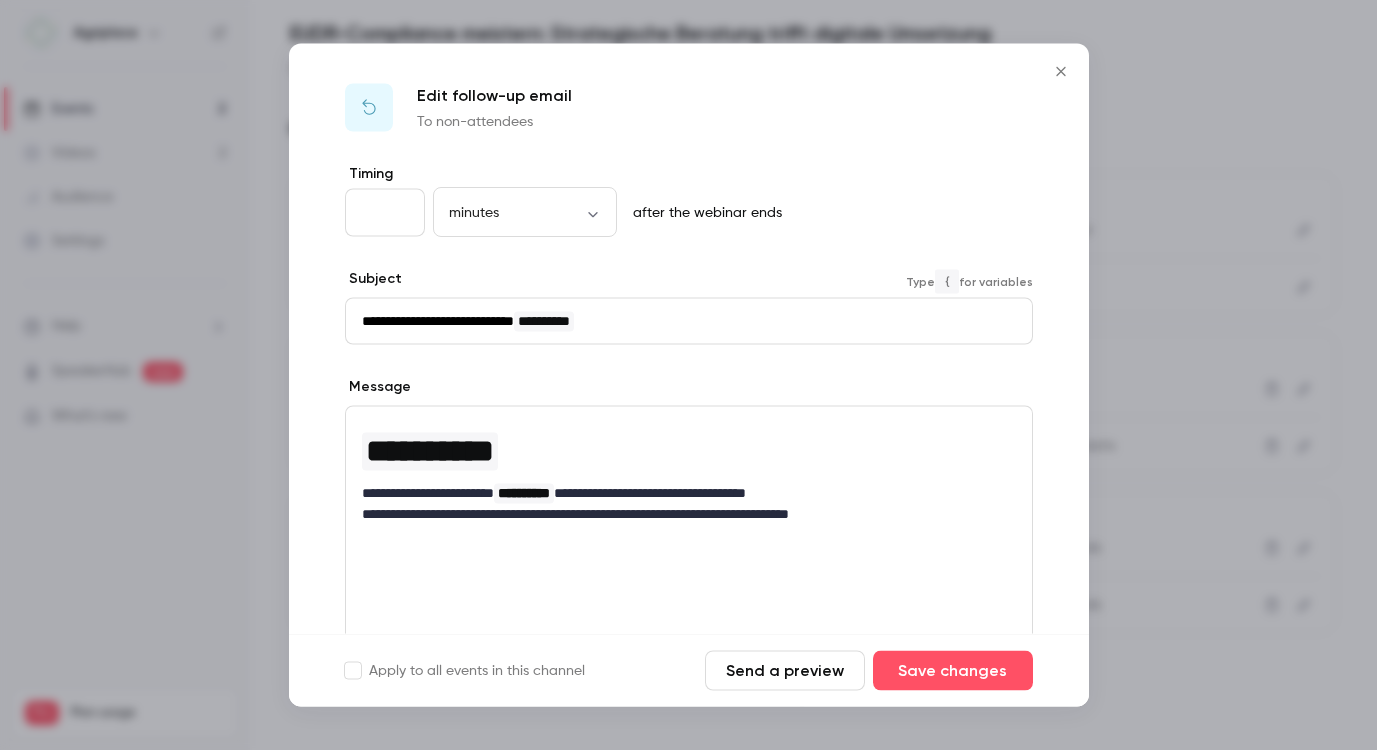 click on "**********" at bounding box center (689, 472) 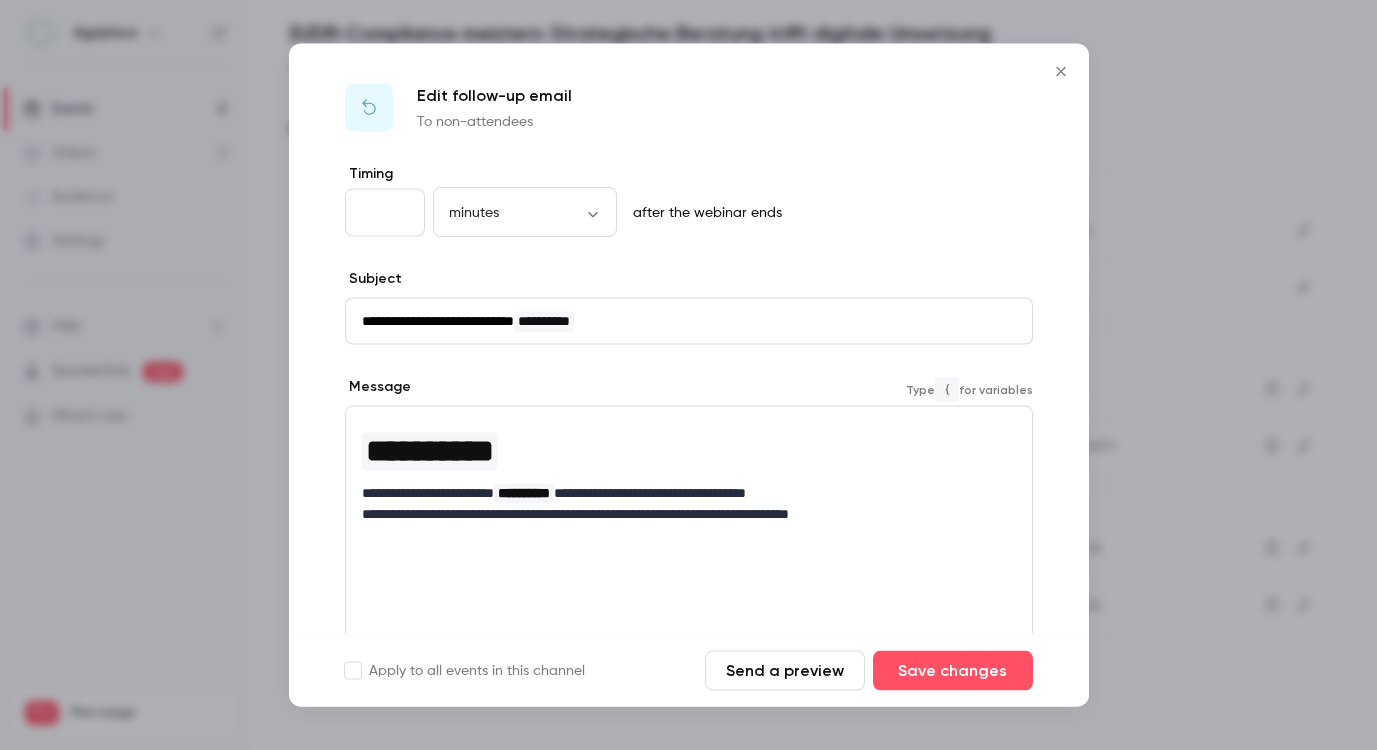 click on "**********" at bounding box center (681, 493) 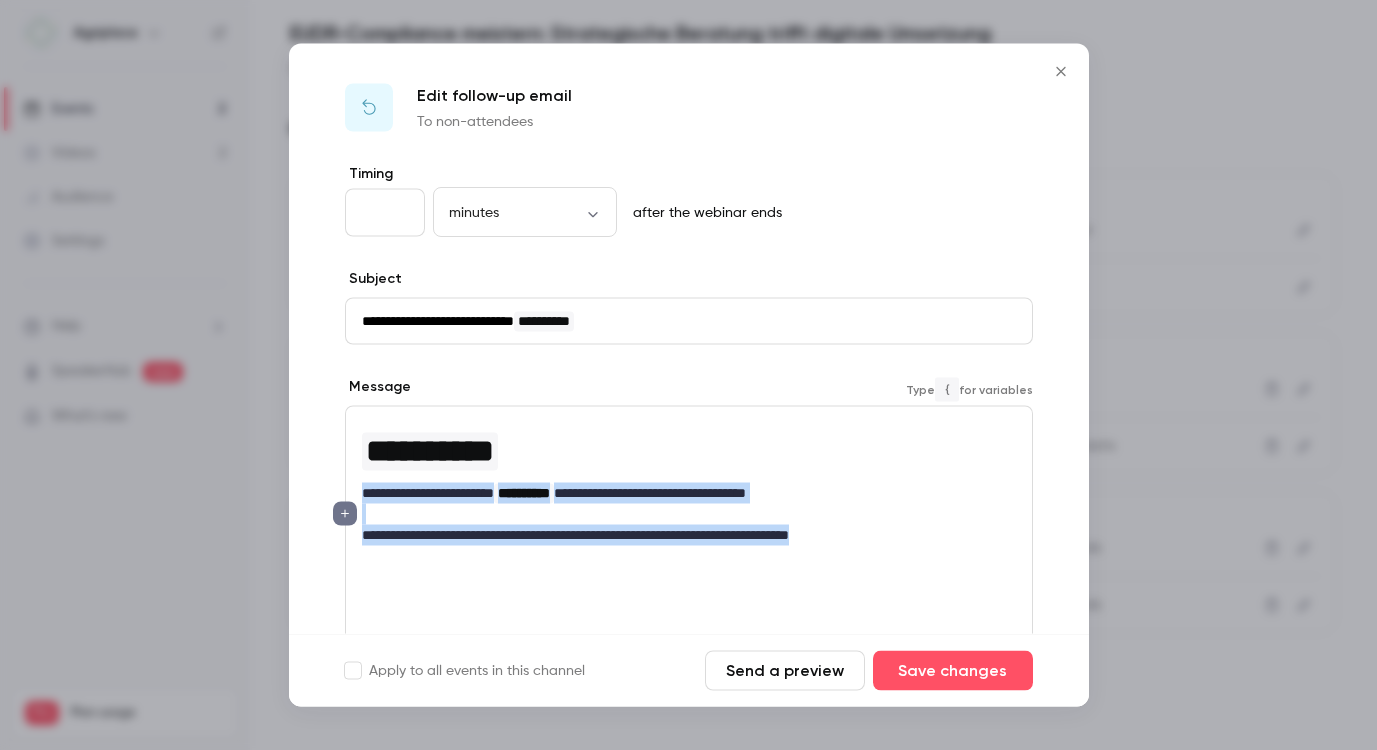 drag, startPoint x: 921, startPoint y: 533, endPoint x: 314, endPoint y: 483, distance: 609.05585 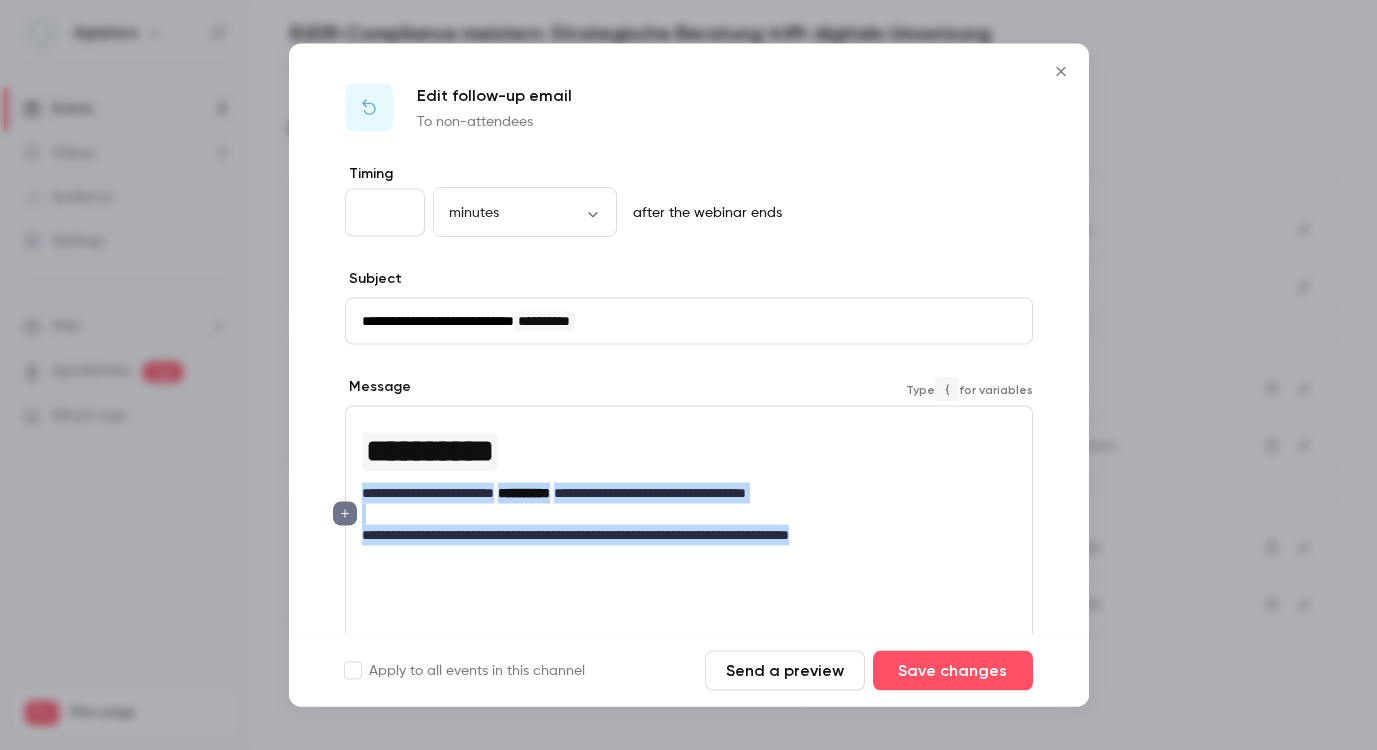 click on "**********" at bounding box center [689, 525] 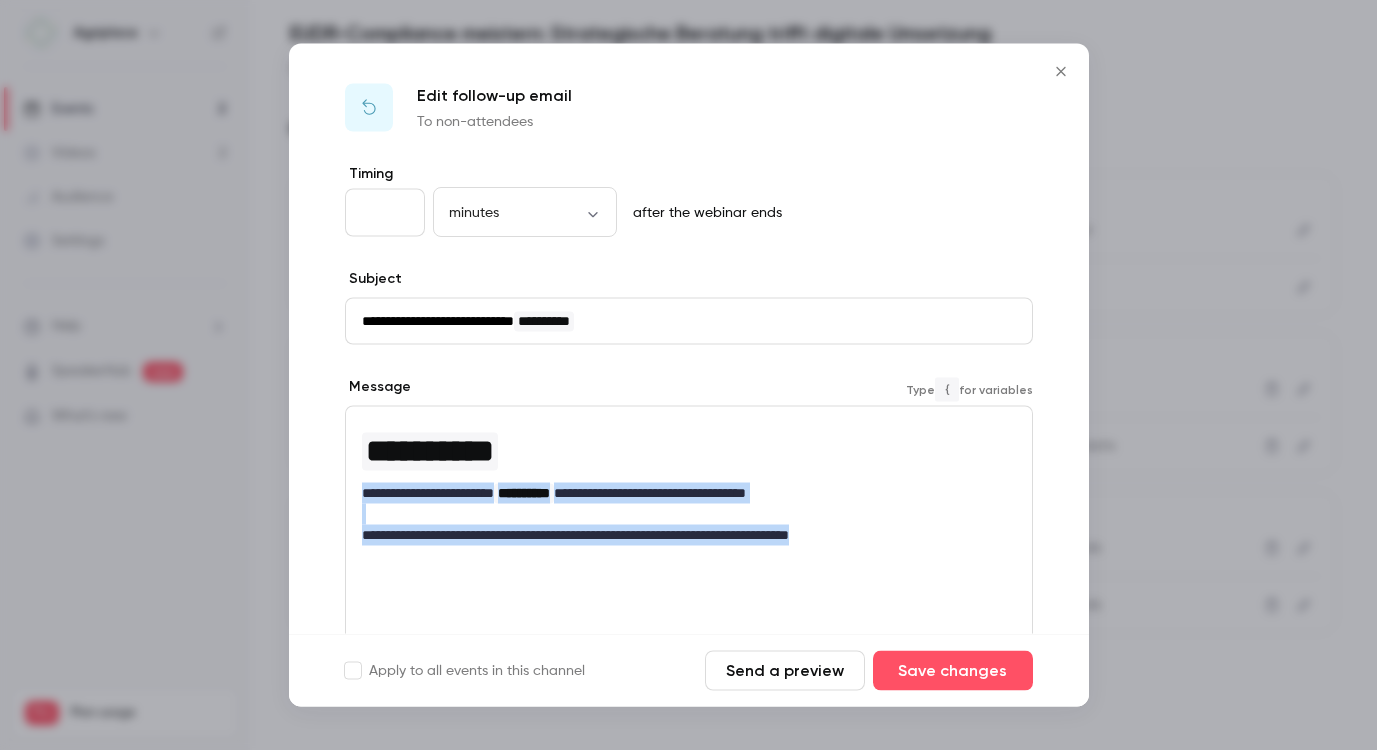 click at bounding box center (689, 514) 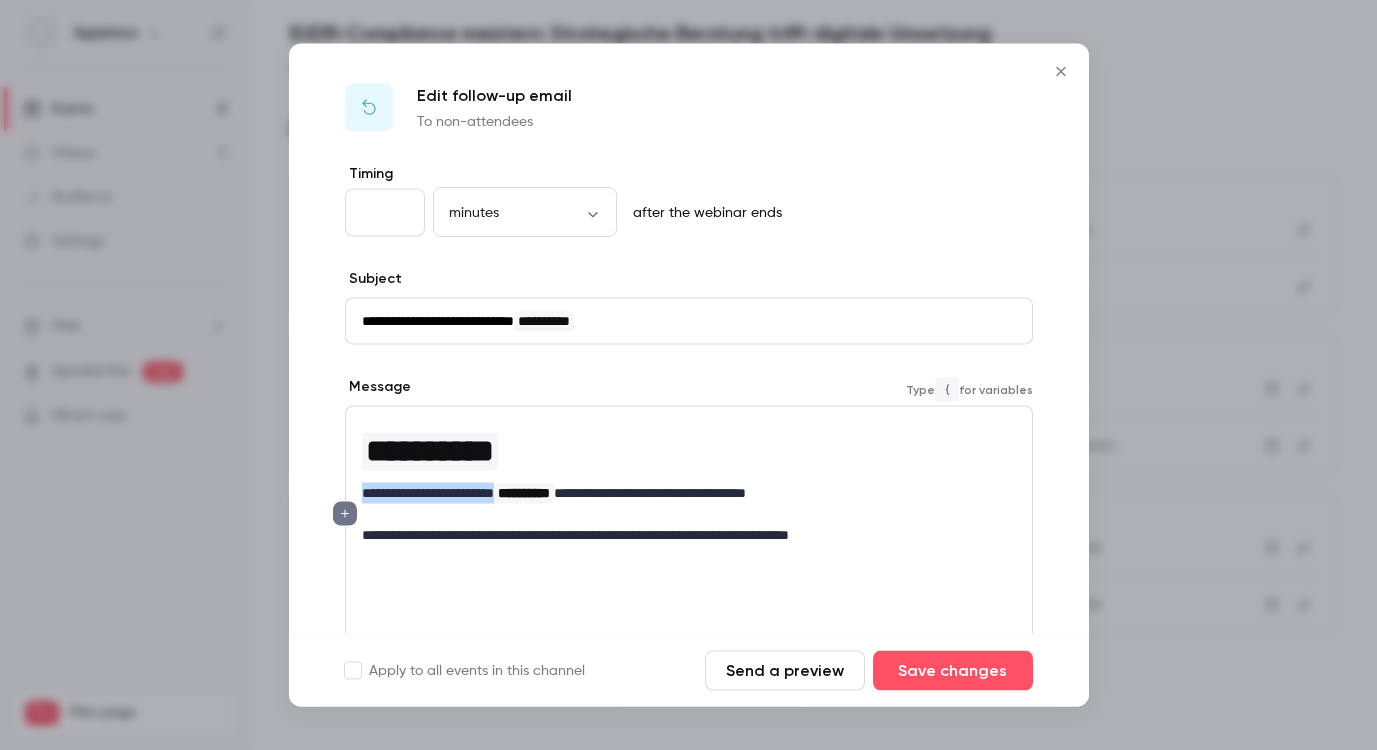 drag, startPoint x: 518, startPoint y: 493, endPoint x: 327, endPoint y: 492, distance: 191.00262 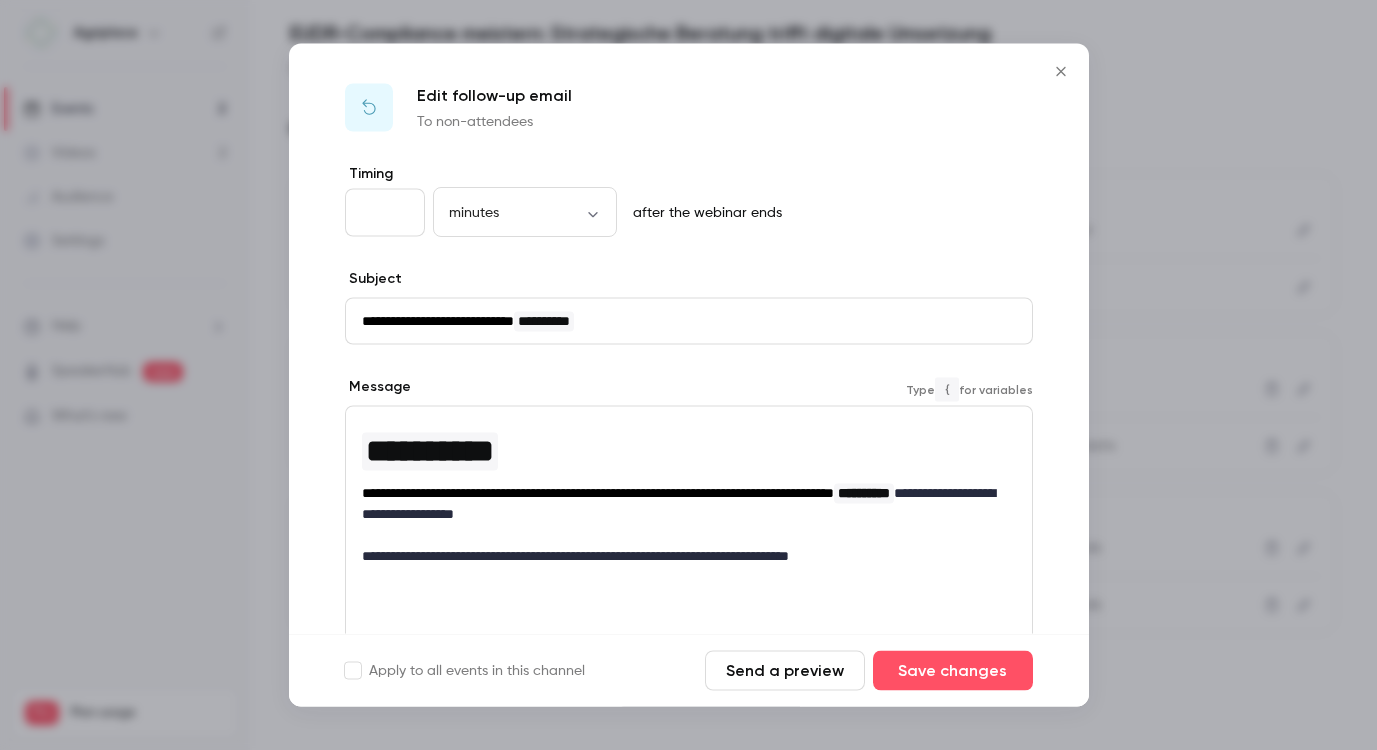 scroll, scrollTop: 10, scrollLeft: 1, axis: both 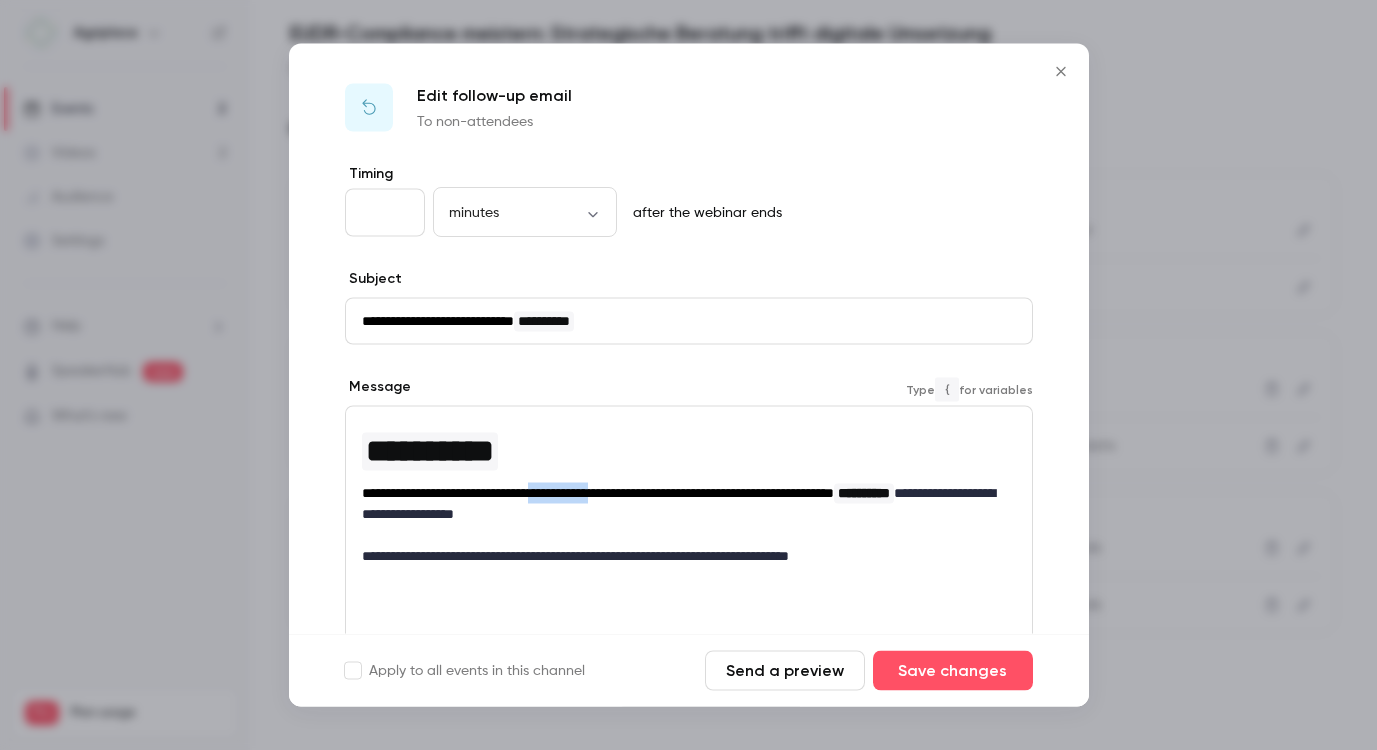 drag, startPoint x: 665, startPoint y: 492, endPoint x: 581, endPoint y: 489, distance: 84.05355 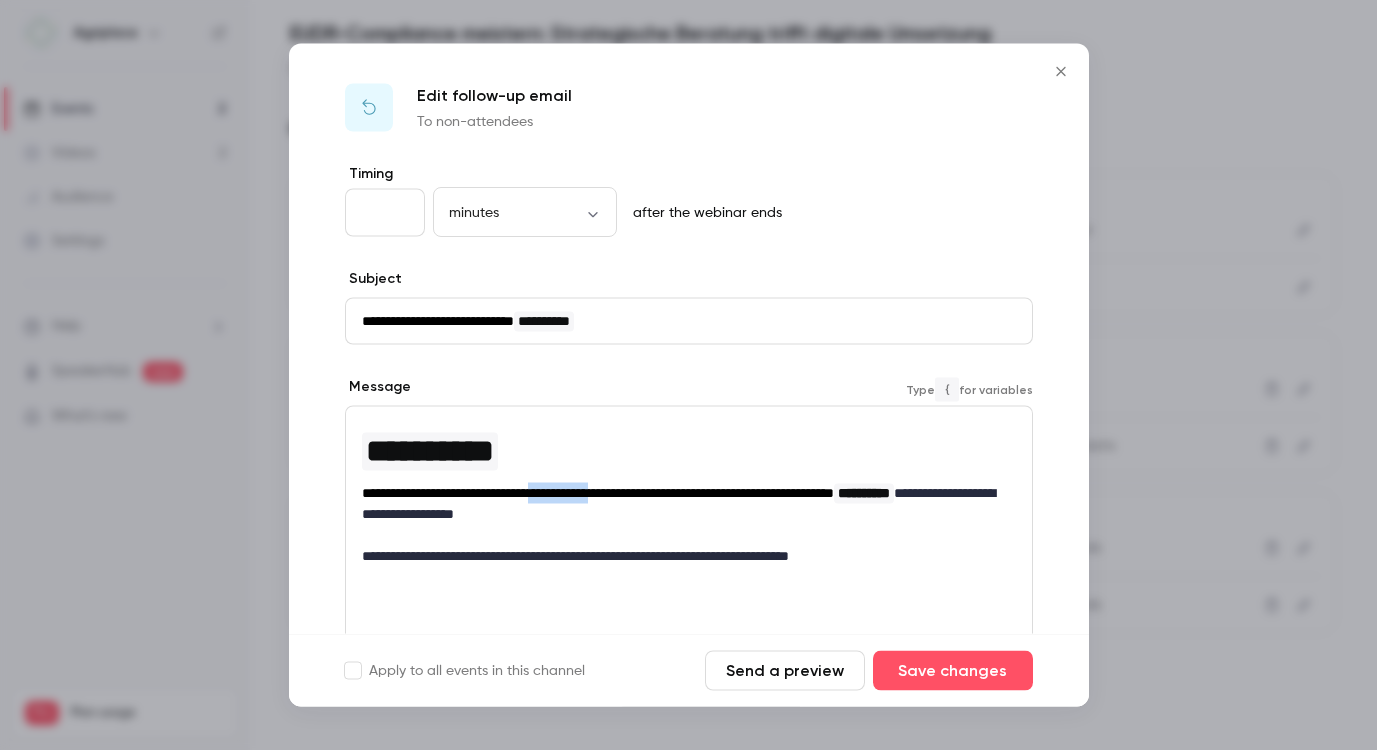 click on "**********" at bounding box center [598, 493] 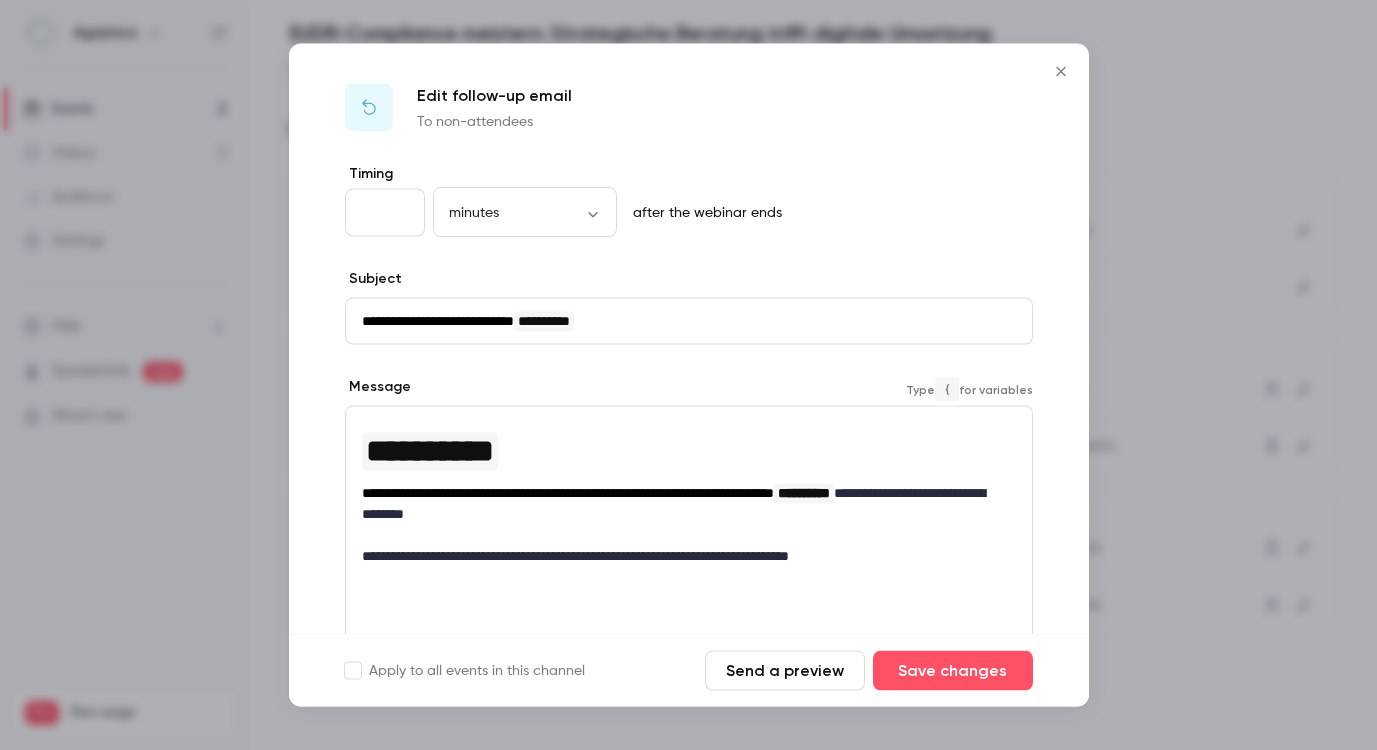 type 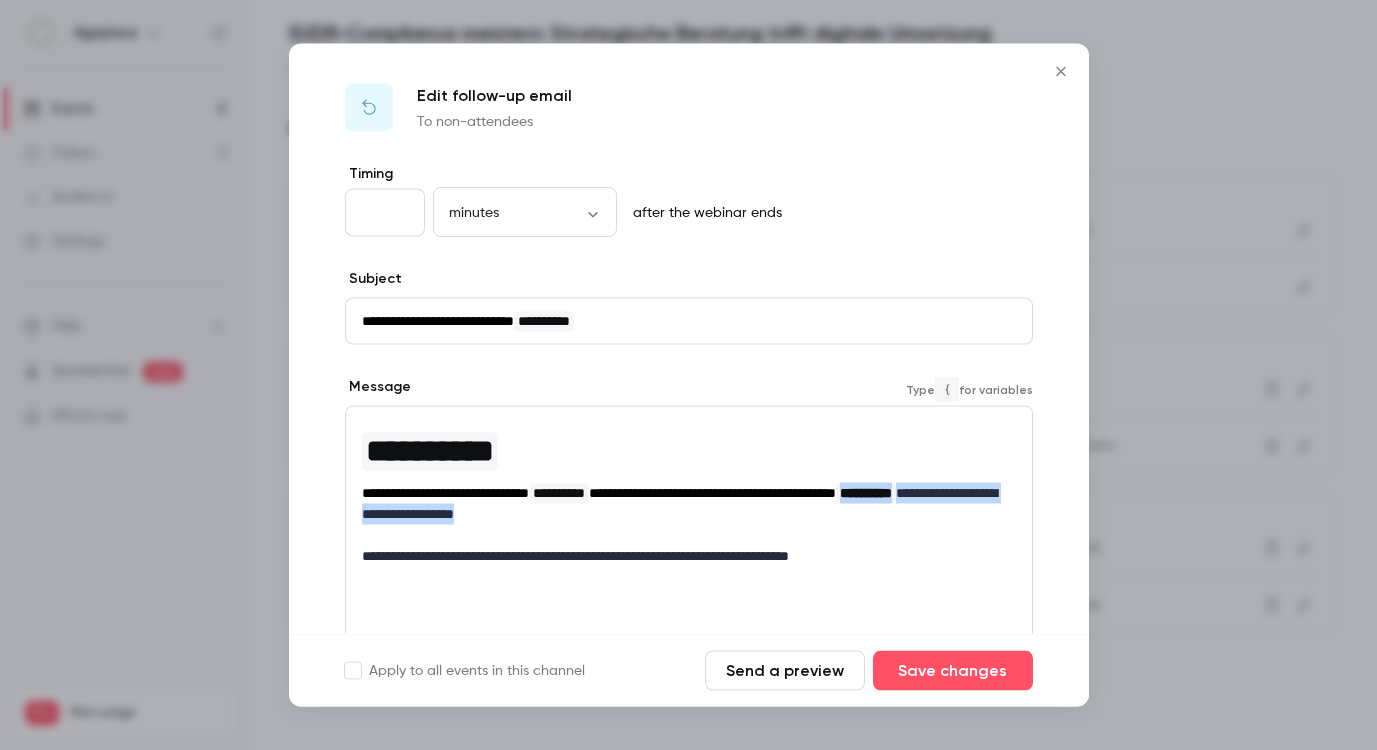 drag, startPoint x: 758, startPoint y: 512, endPoint x: 416, endPoint y: 518, distance: 342.0526 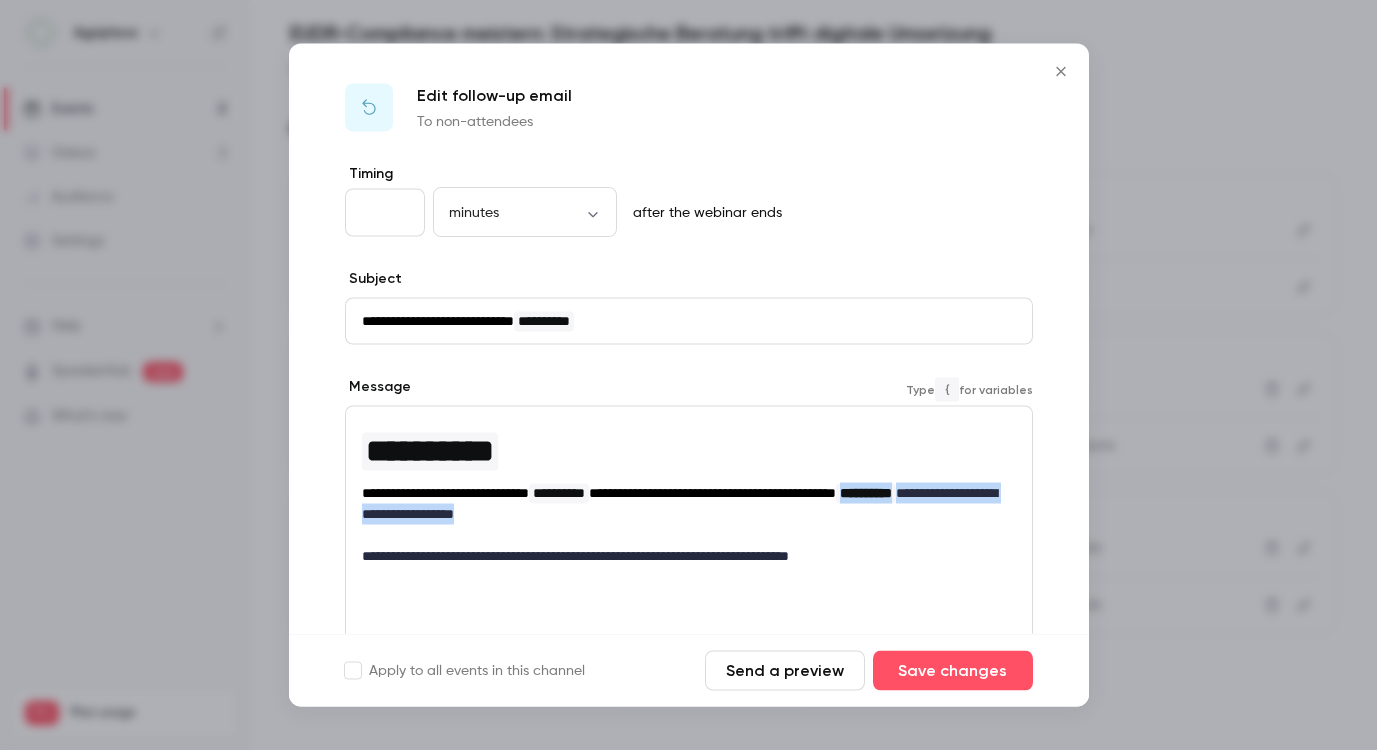 click on "**********" at bounding box center [681, 504] 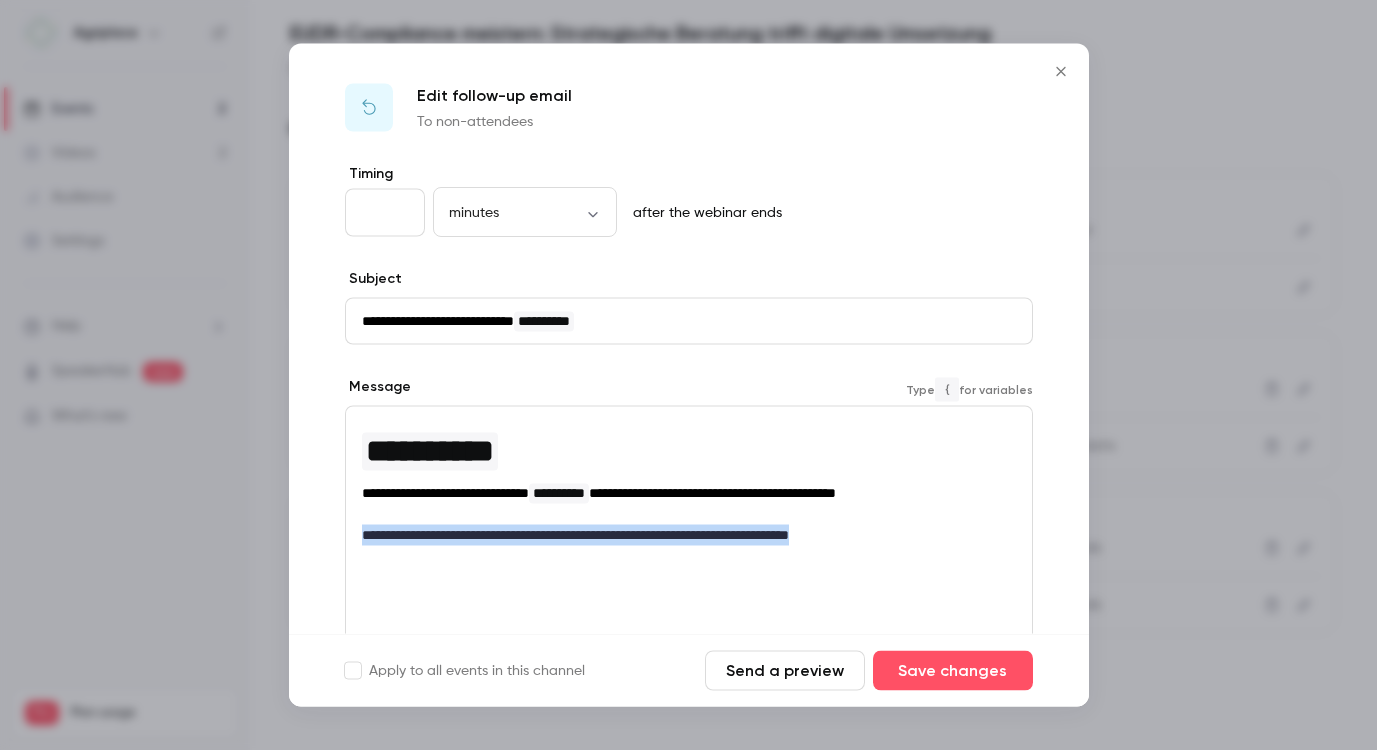 drag, startPoint x: 911, startPoint y: 541, endPoint x: 354, endPoint y: 532, distance: 557.0727 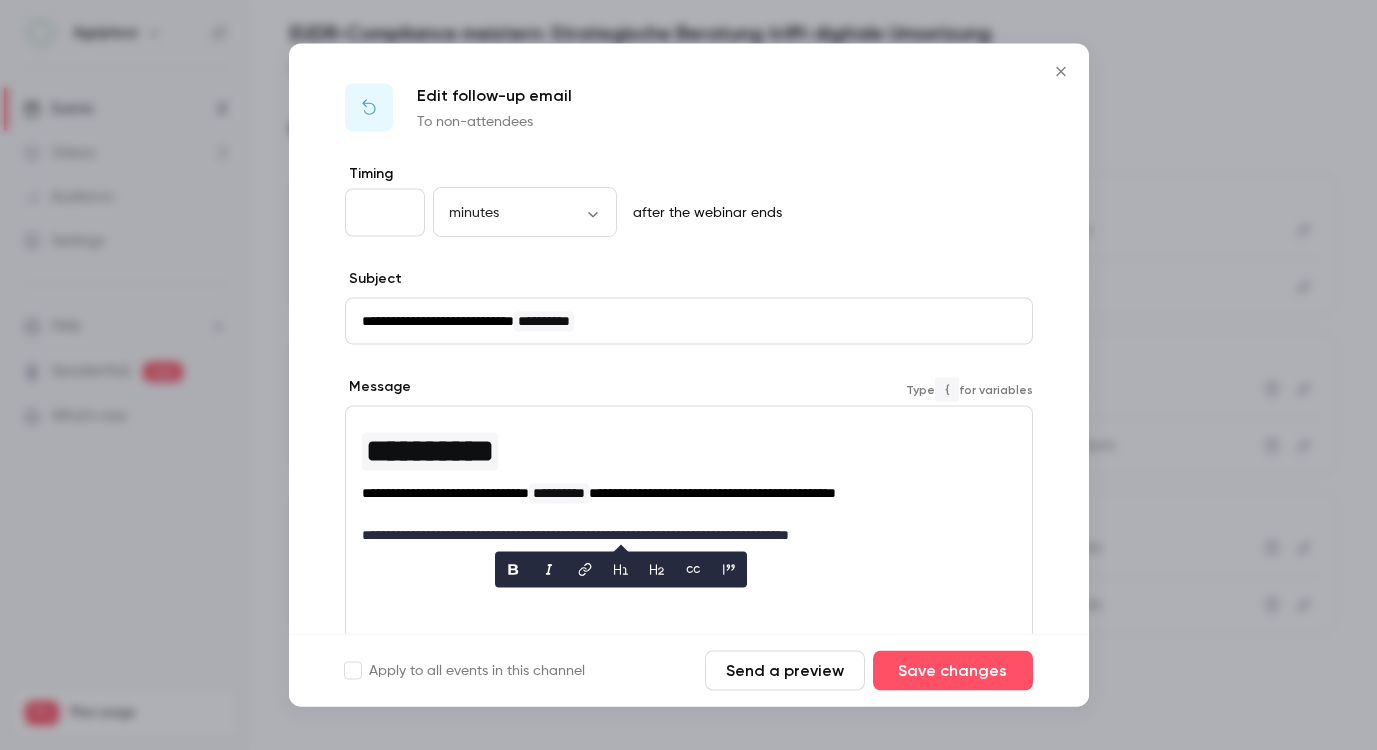 scroll, scrollTop: 20, scrollLeft: 1, axis: both 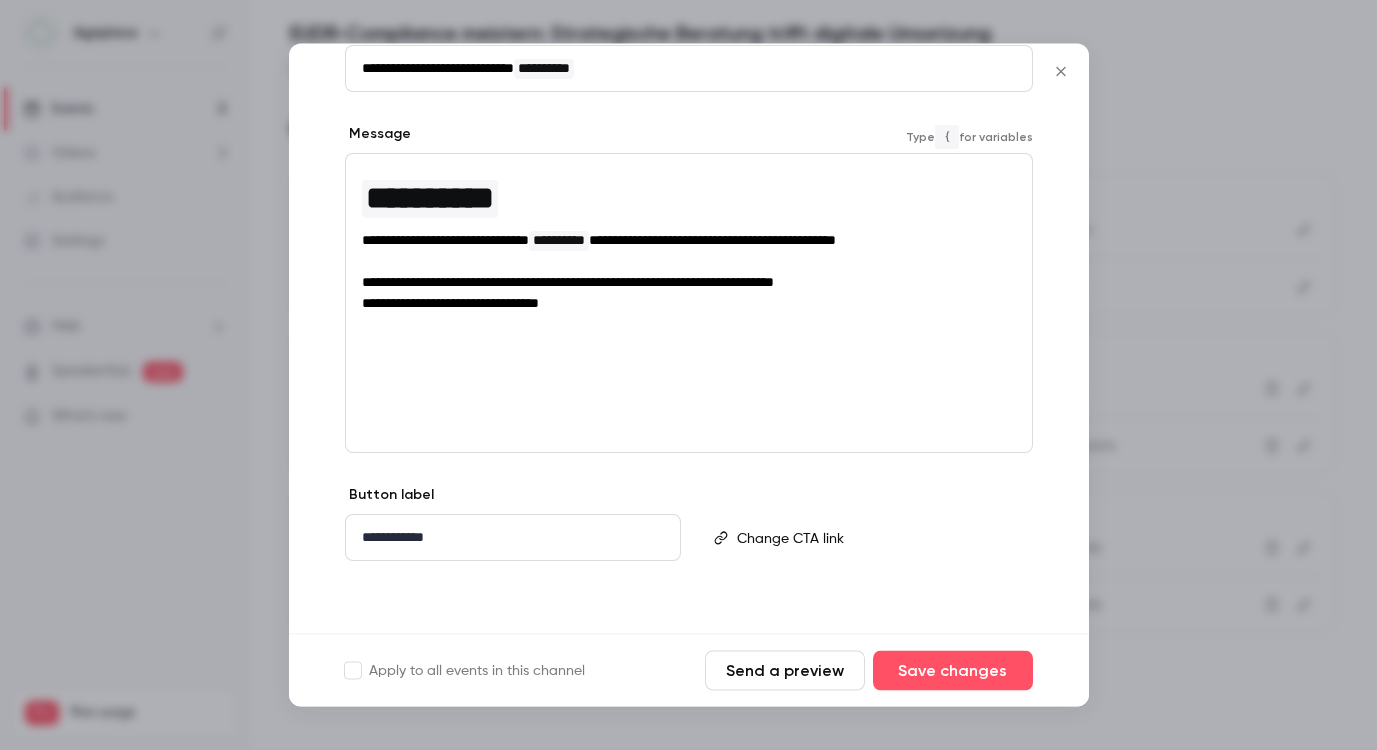click on "**********" at bounding box center (513, 538) 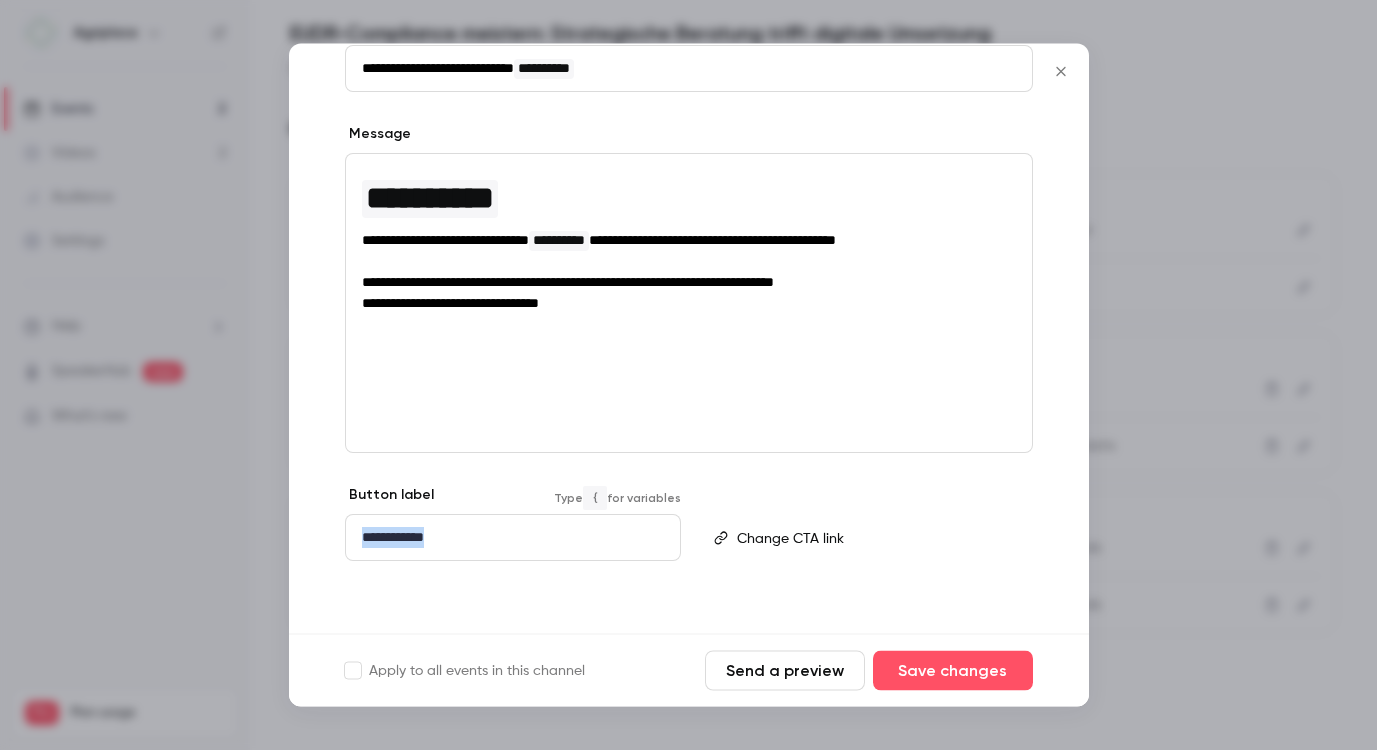 drag, startPoint x: 470, startPoint y: 533, endPoint x: 313, endPoint y: 532, distance: 157.00319 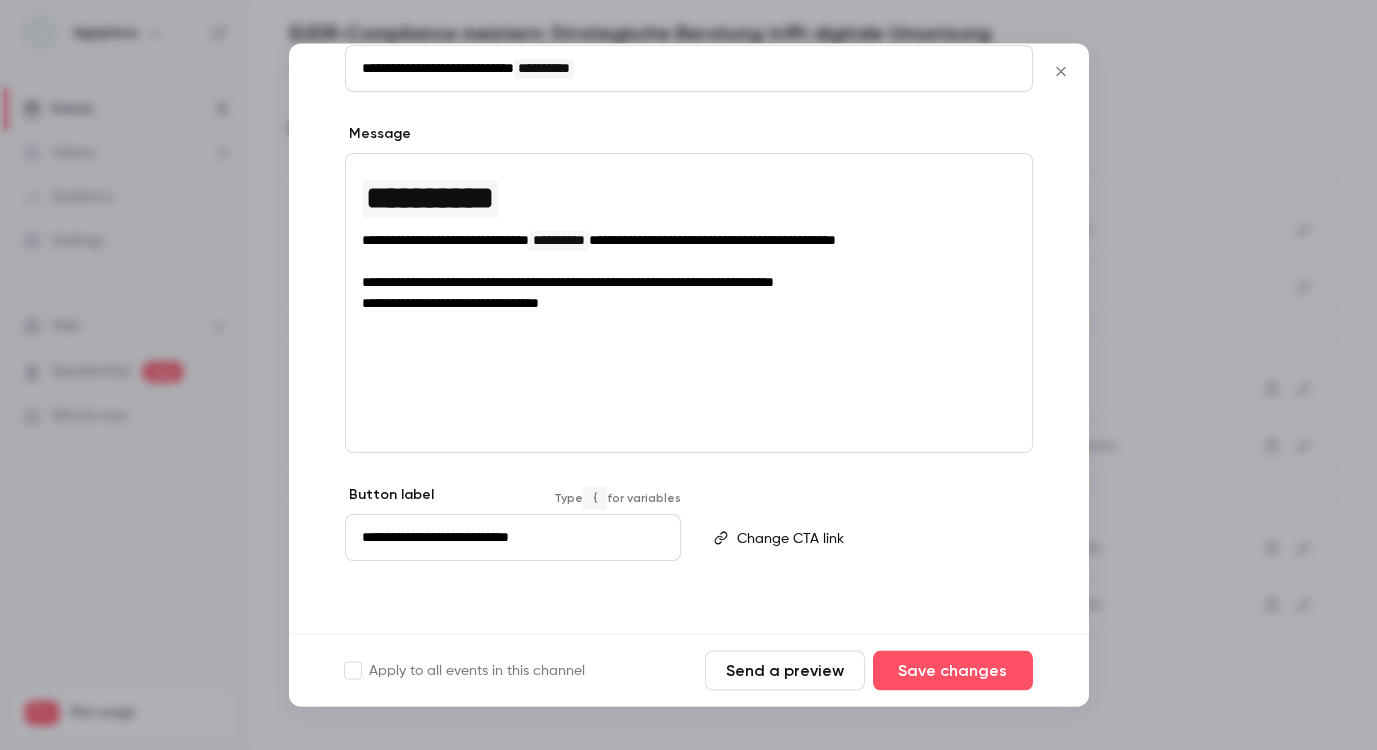 scroll, scrollTop: 10, scrollLeft: 1, axis: both 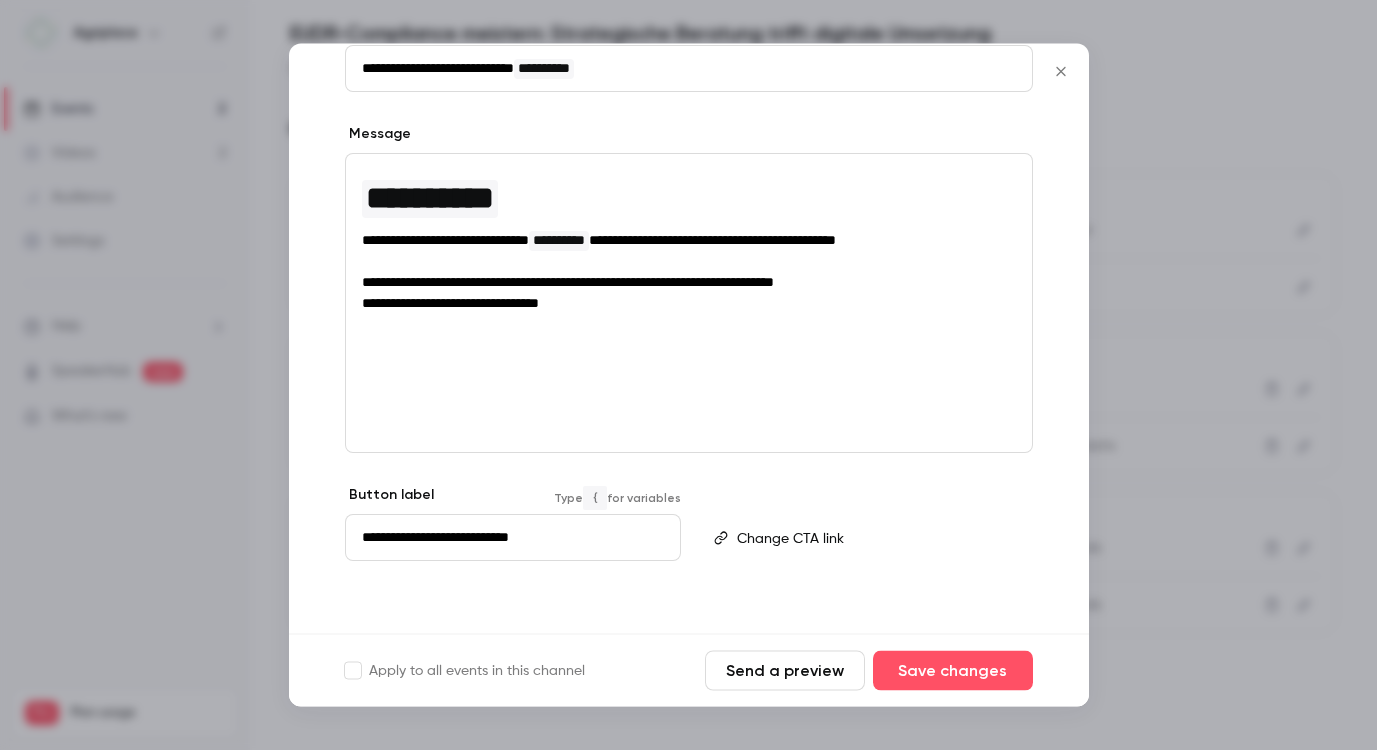type 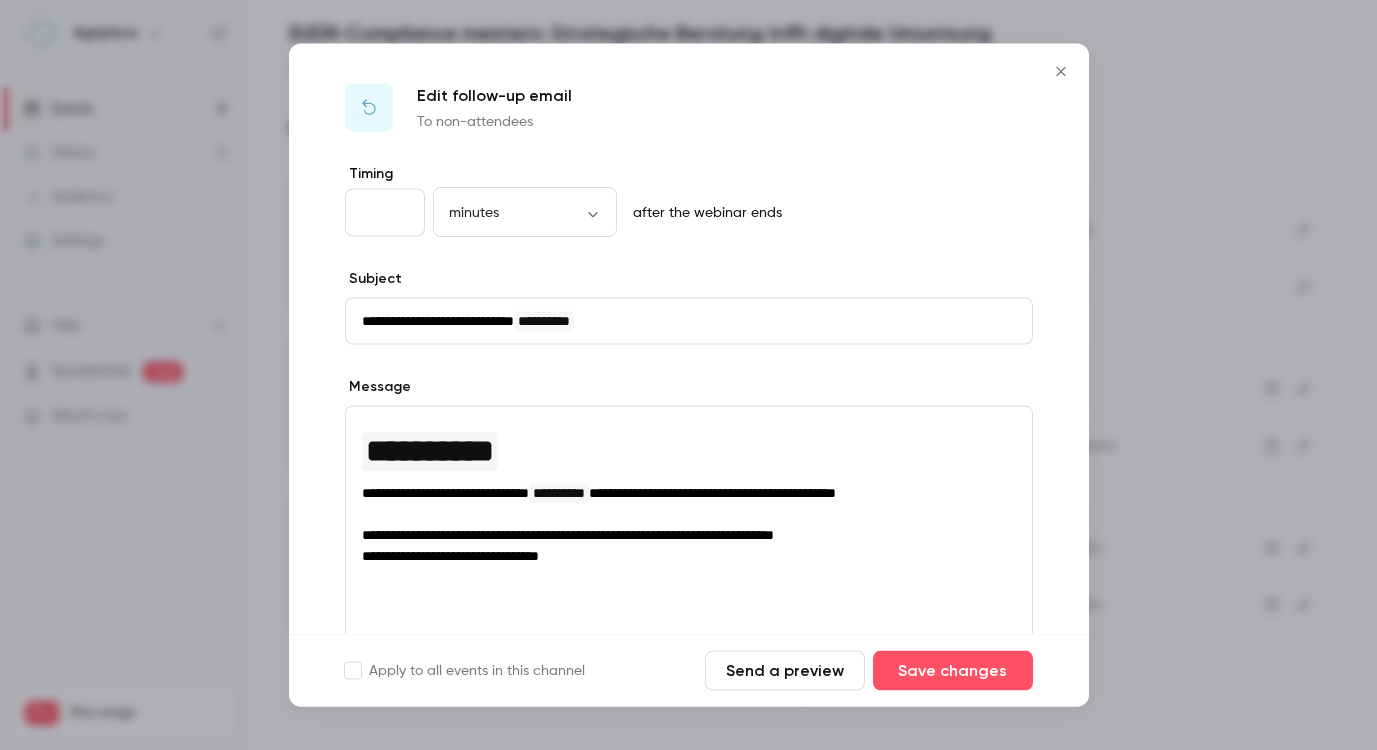 scroll, scrollTop: 252, scrollLeft: 0, axis: vertical 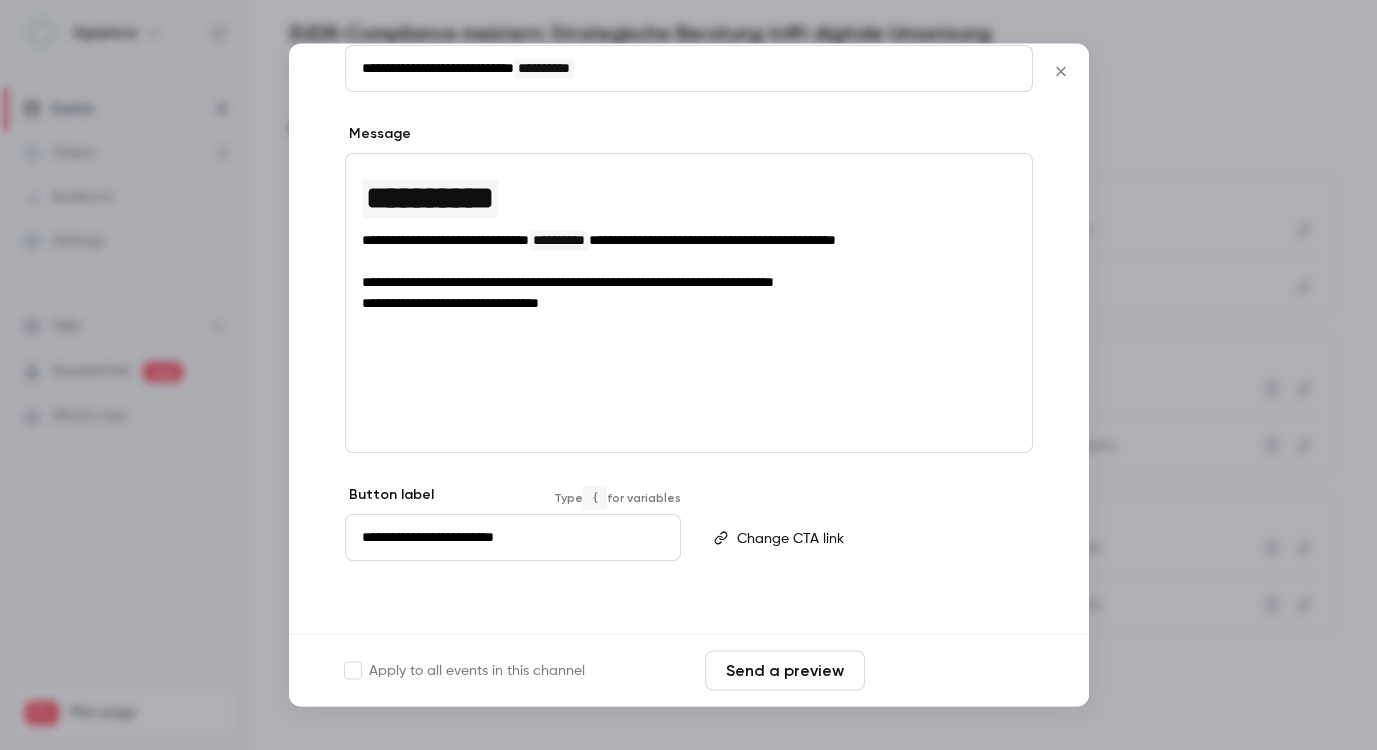 click on "Save changes" at bounding box center [953, 671] 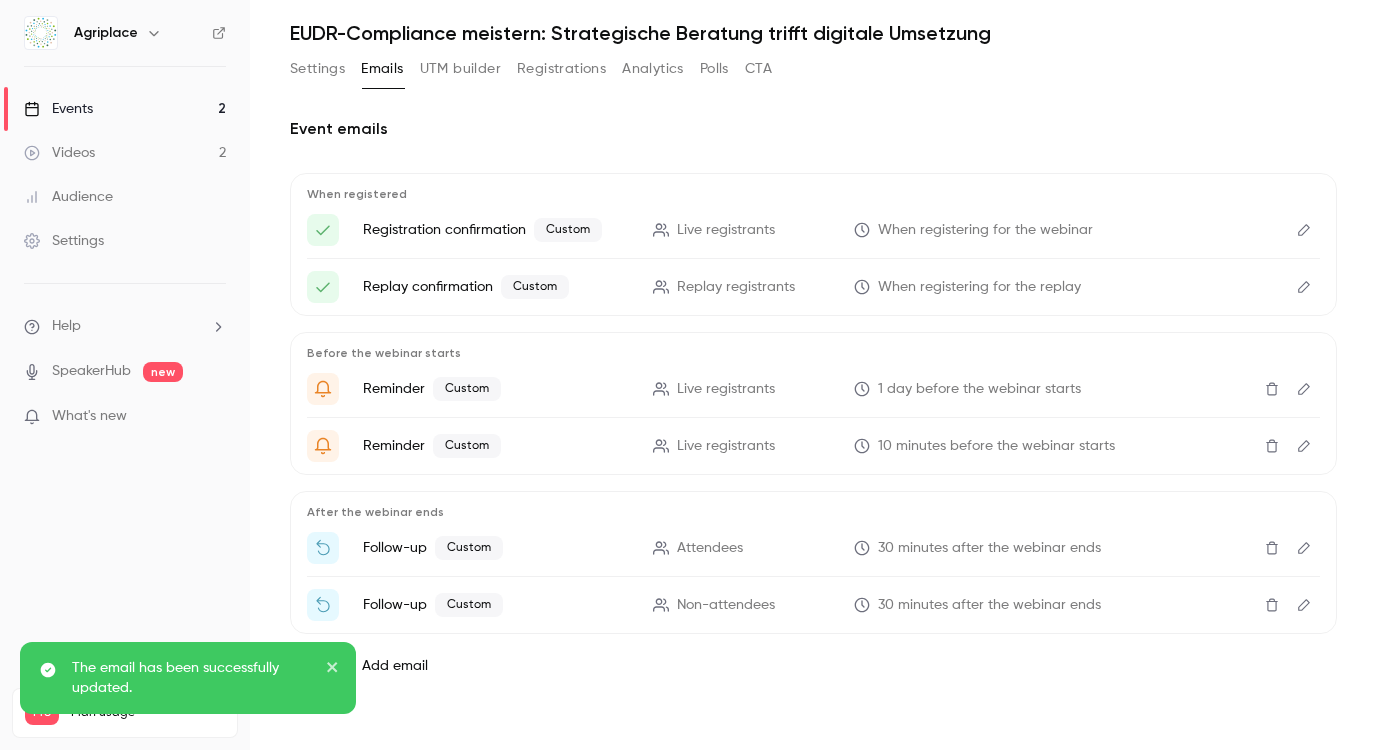 click 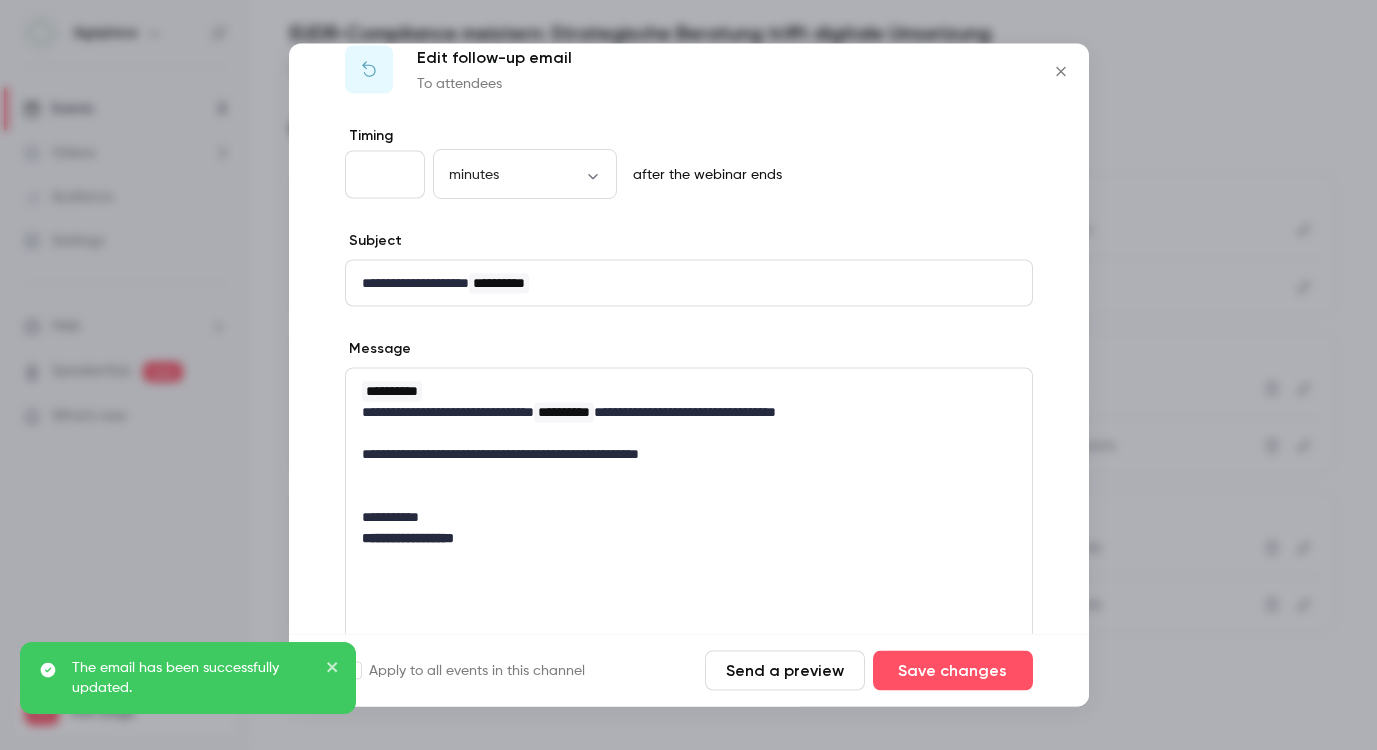 scroll, scrollTop: 252, scrollLeft: 0, axis: vertical 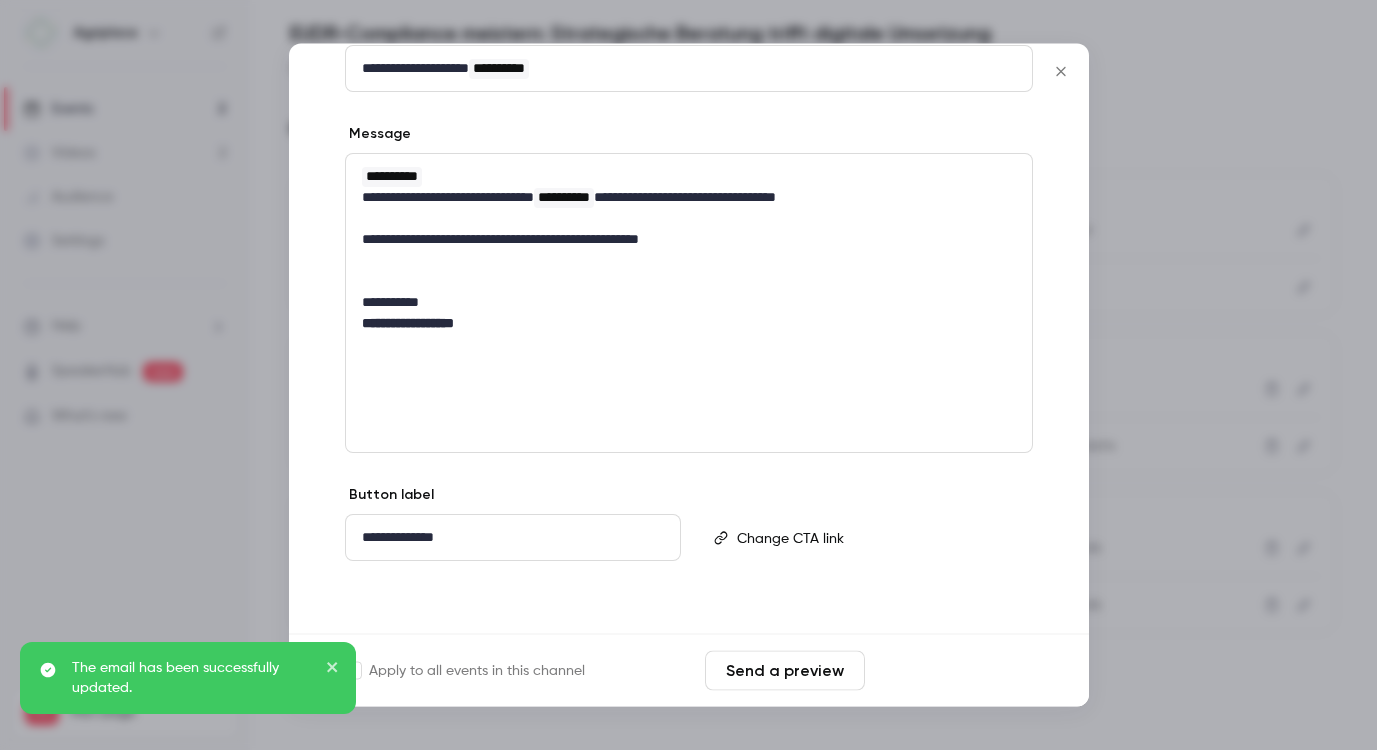 click on "Save changes" at bounding box center (953, 671) 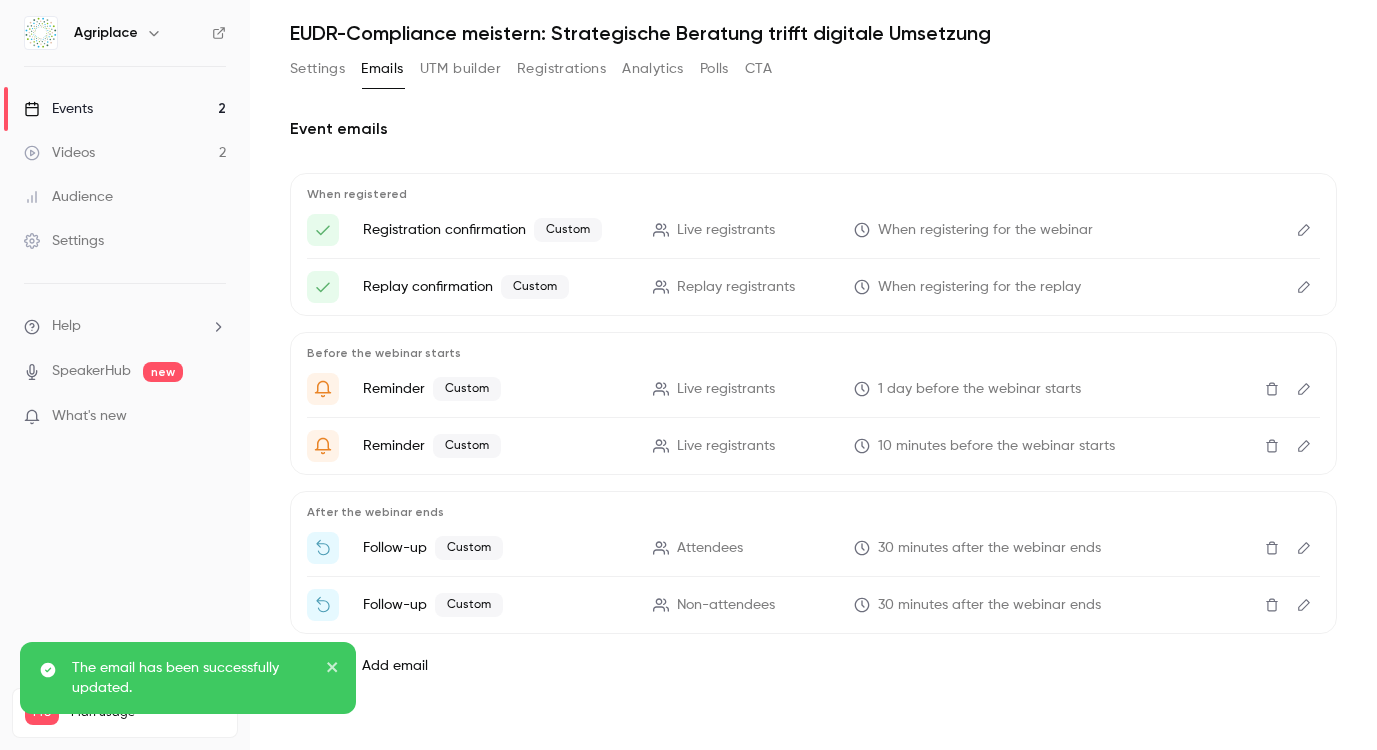 click 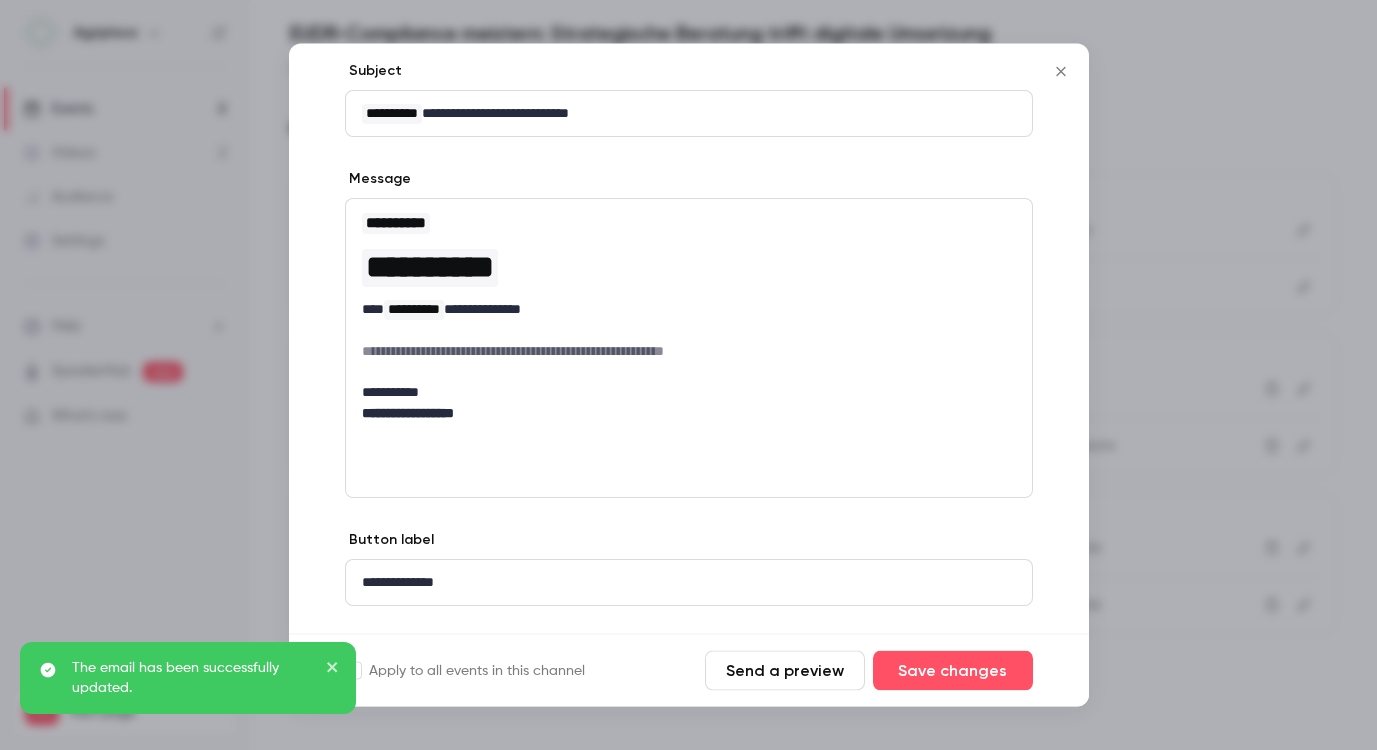 scroll, scrollTop: 211, scrollLeft: 0, axis: vertical 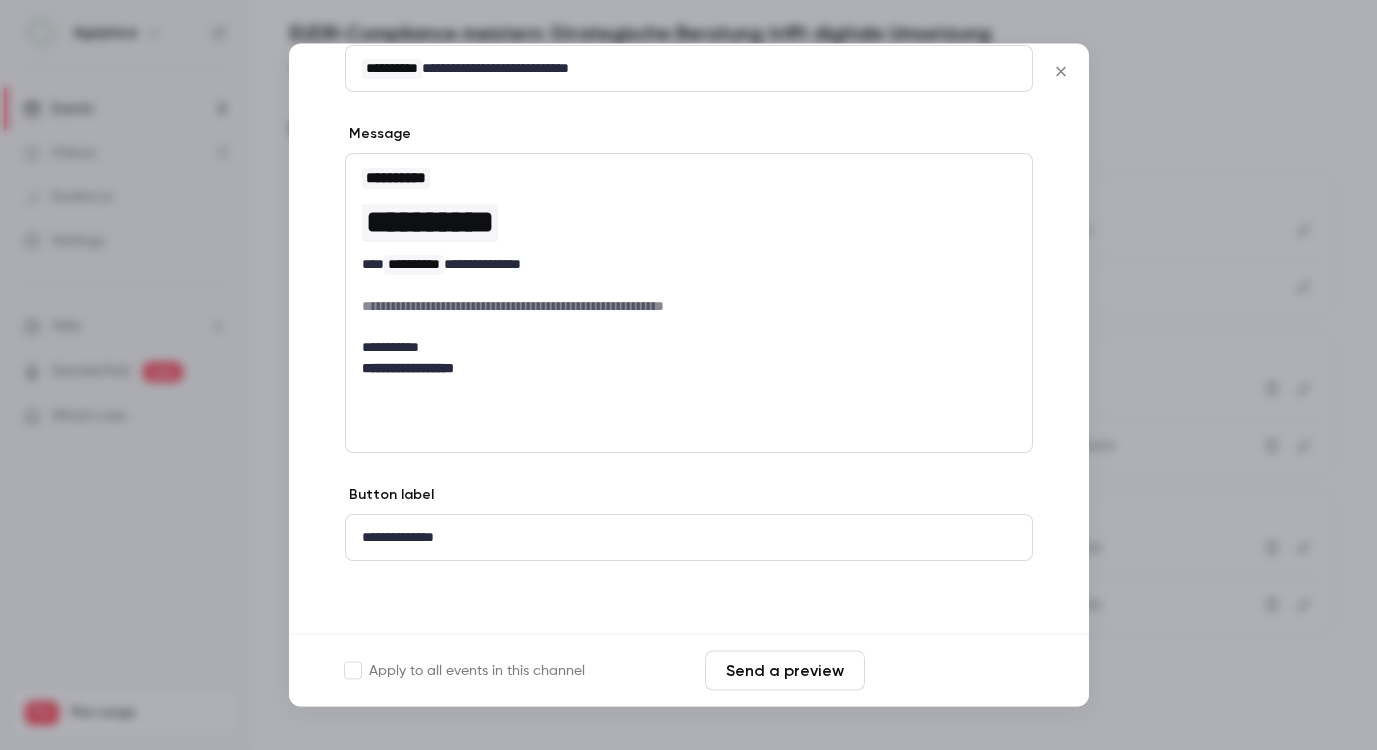 click on "Save changes" at bounding box center [953, 671] 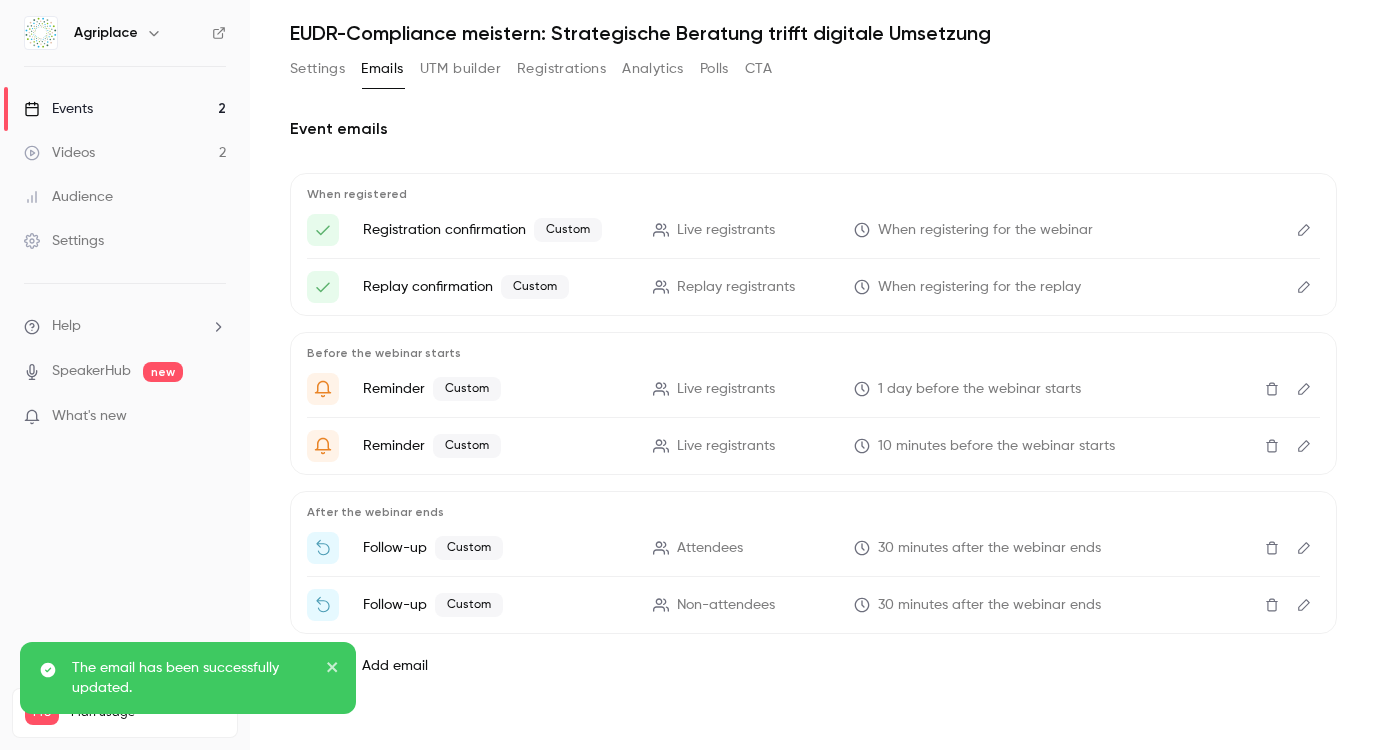 click 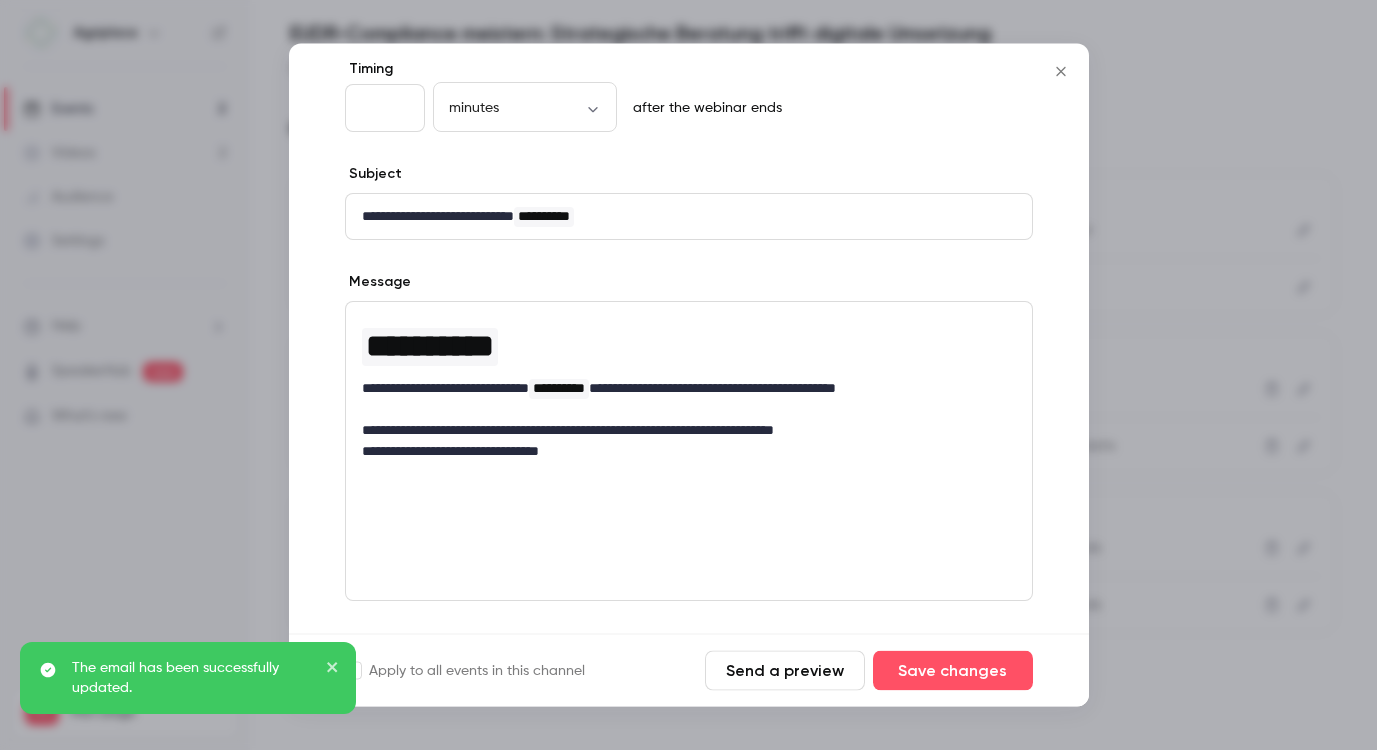 scroll, scrollTop: 252, scrollLeft: 0, axis: vertical 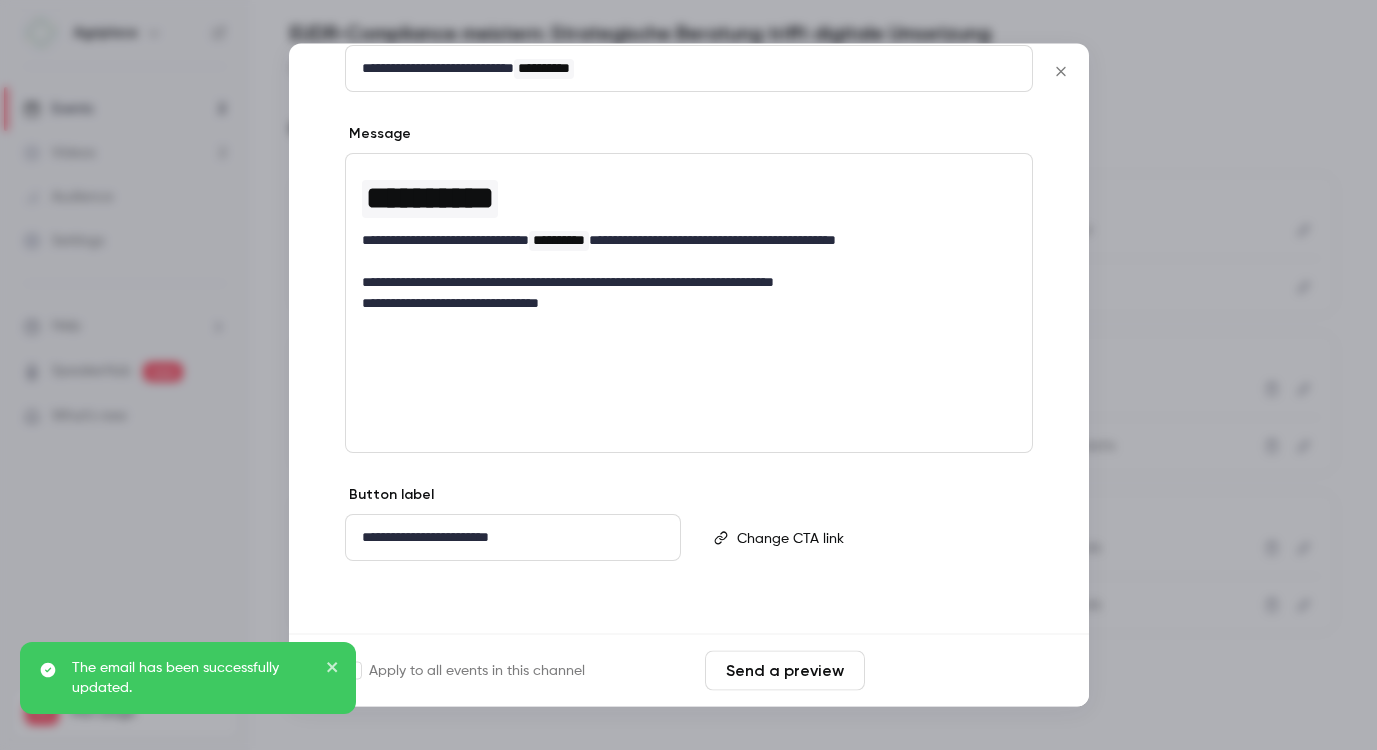 click on "Save changes" at bounding box center (953, 671) 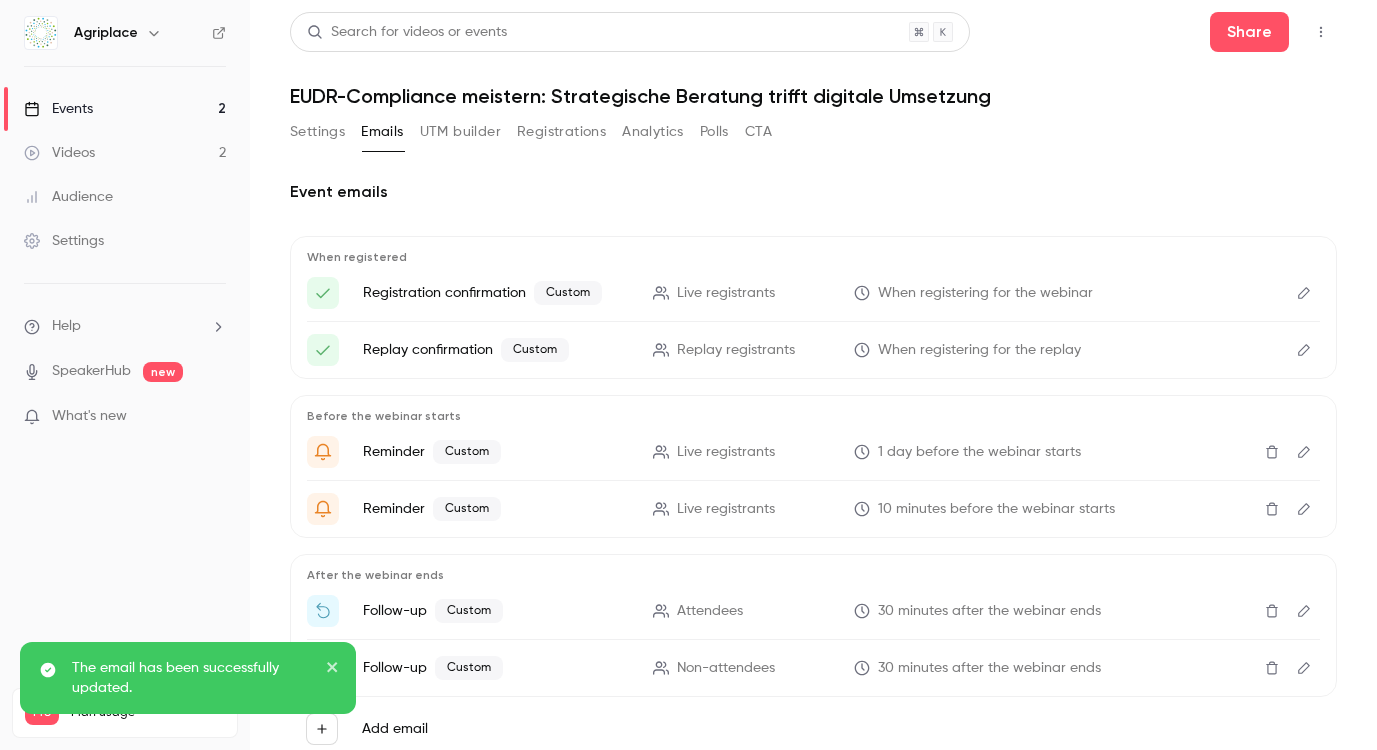 scroll, scrollTop: 63, scrollLeft: 0, axis: vertical 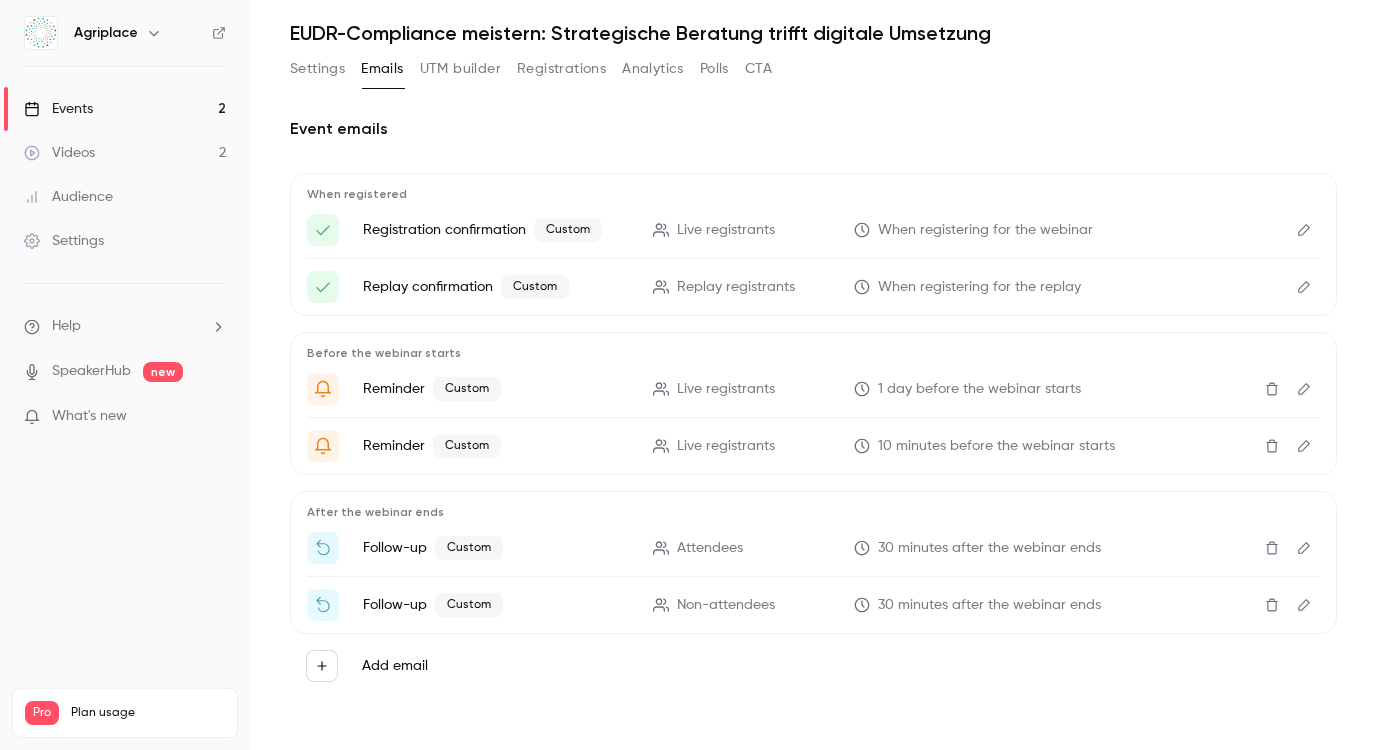 click on "30 minutes after the webinar ends" at bounding box center (987, 548) 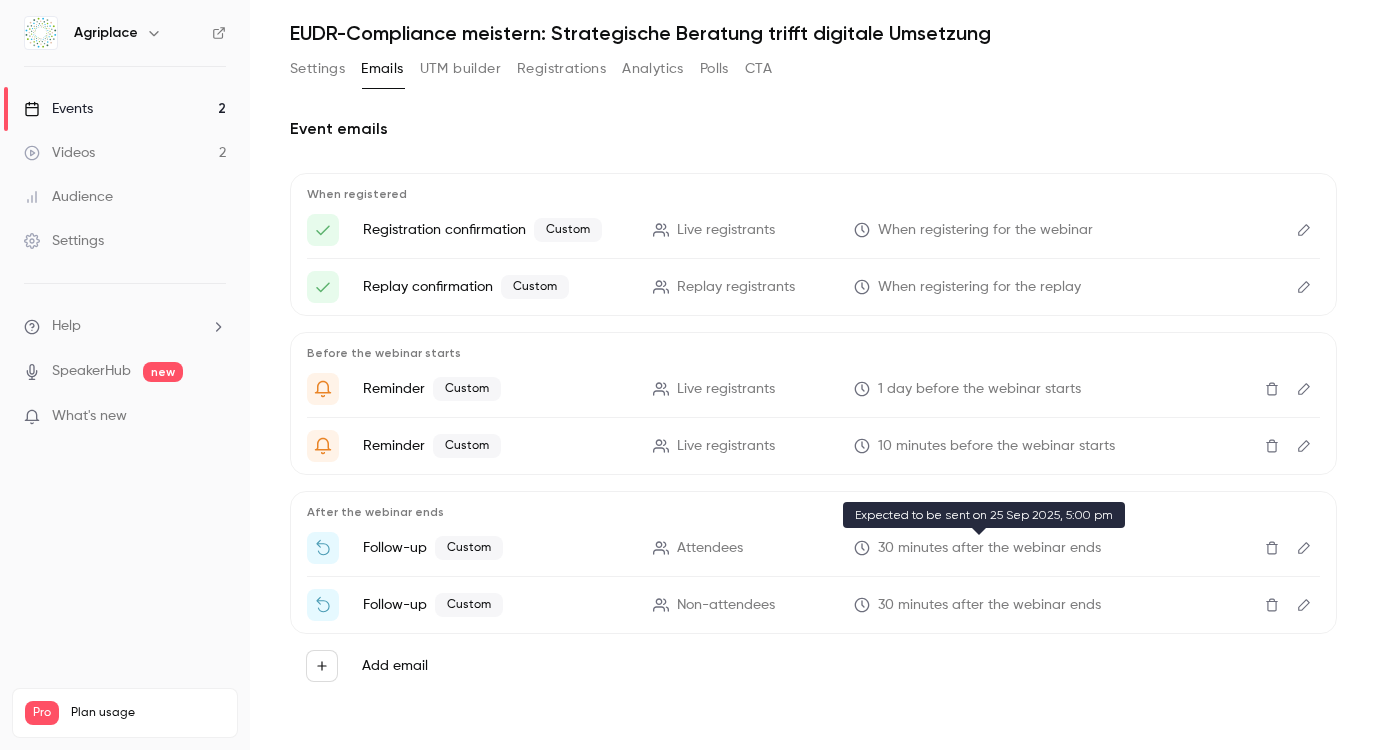click on "30 minutes after the webinar ends" at bounding box center [989, 548] 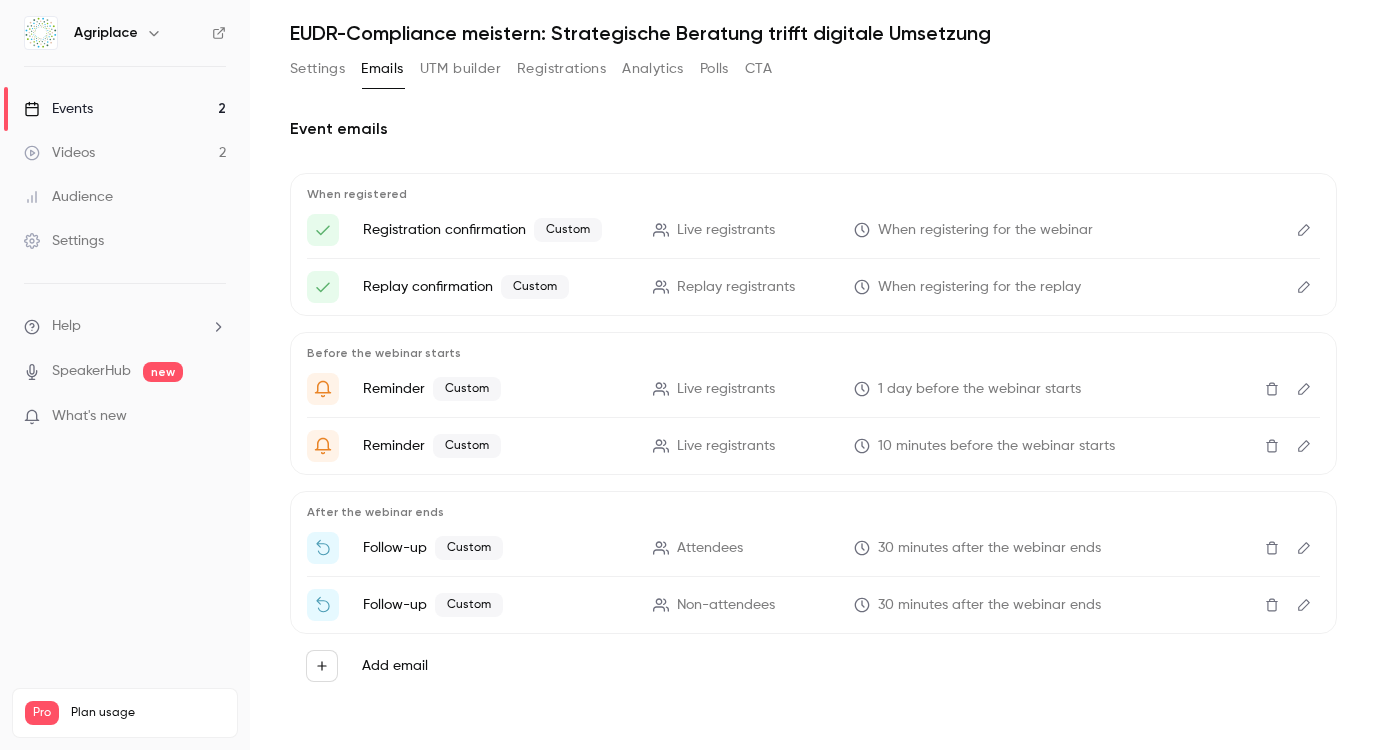 click 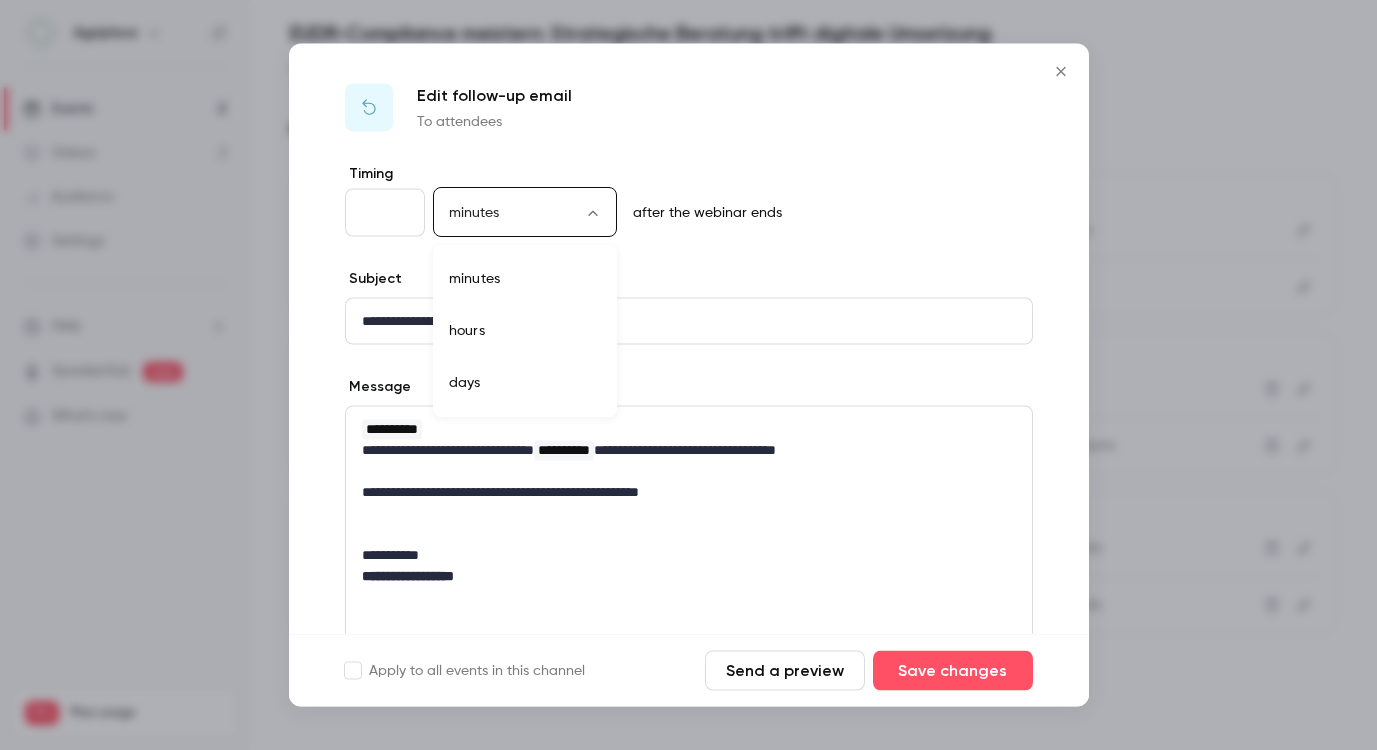 click on "**********" at bounding box center (688, 375) 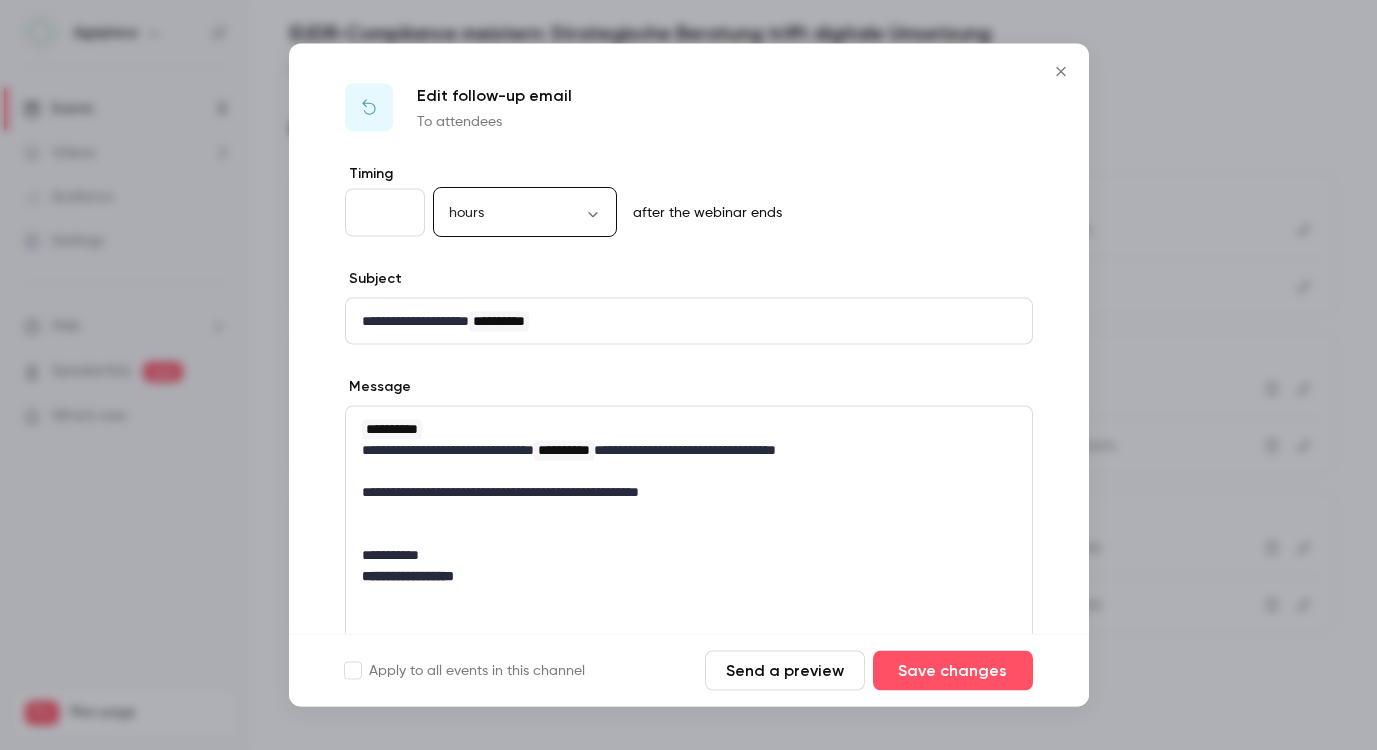click on "**" at bounding box center [385, 213] 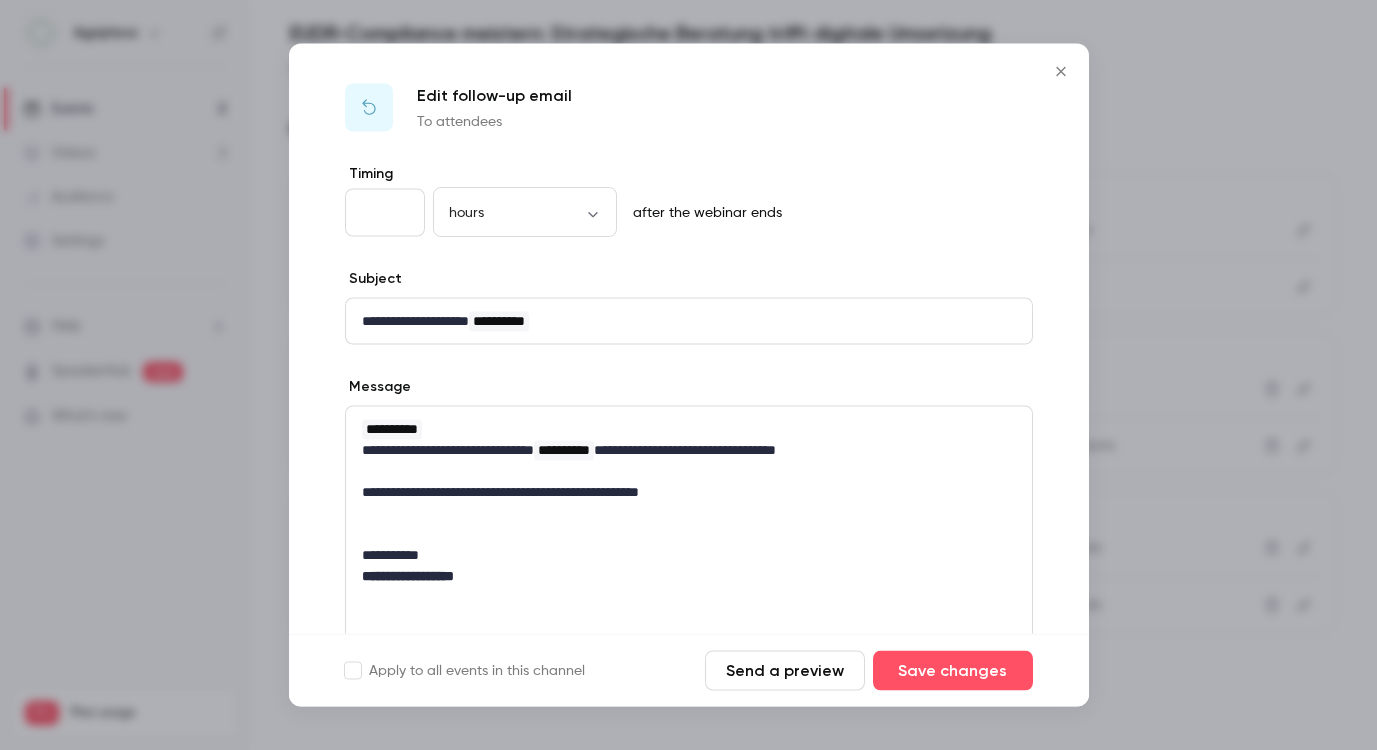 click on "**" at bounding box center [385, 213] 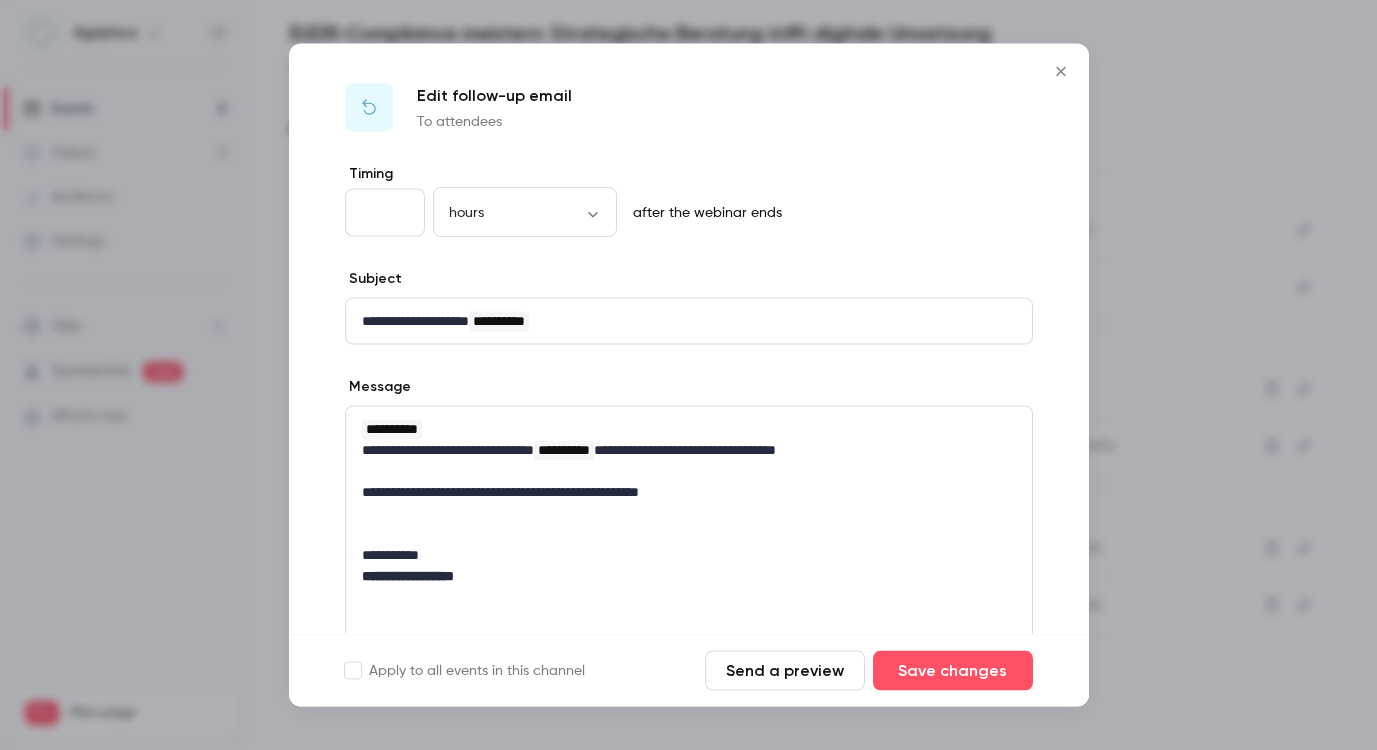 type on "*" 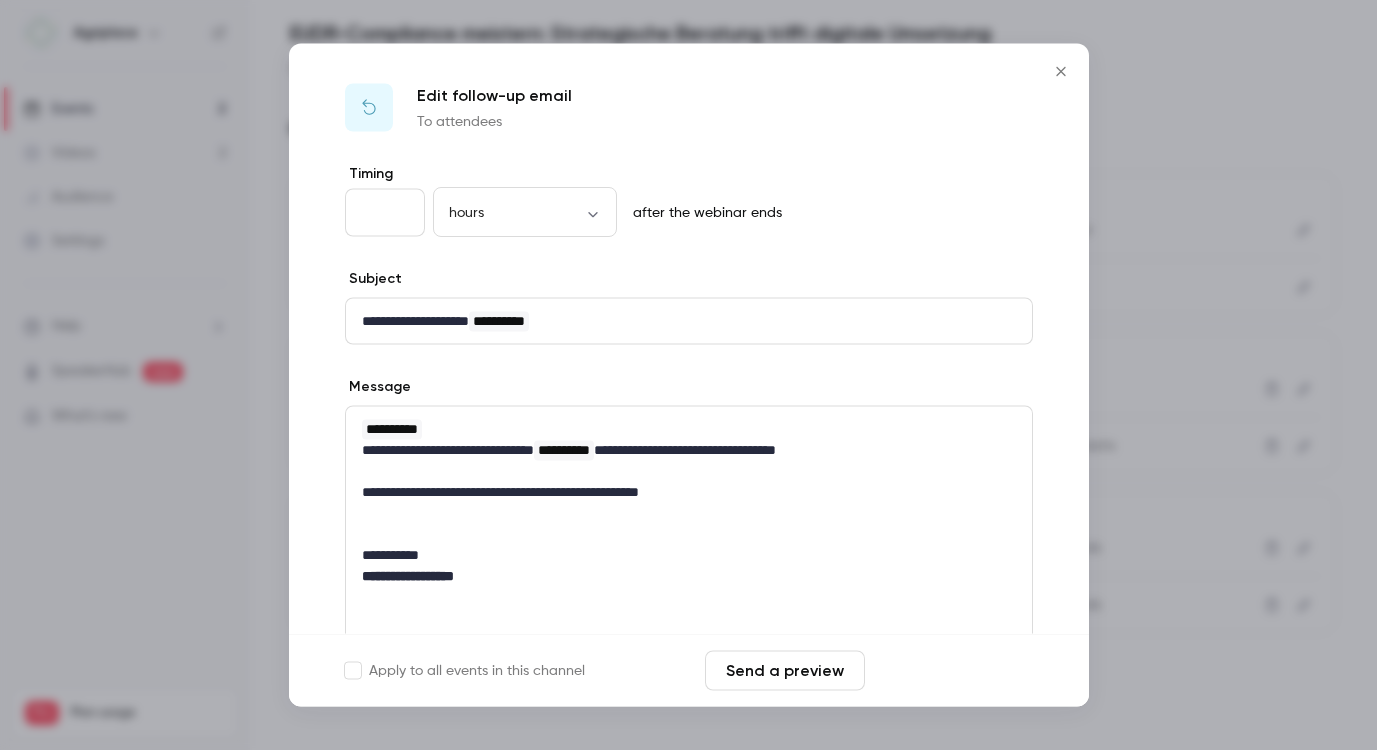 type on "*" 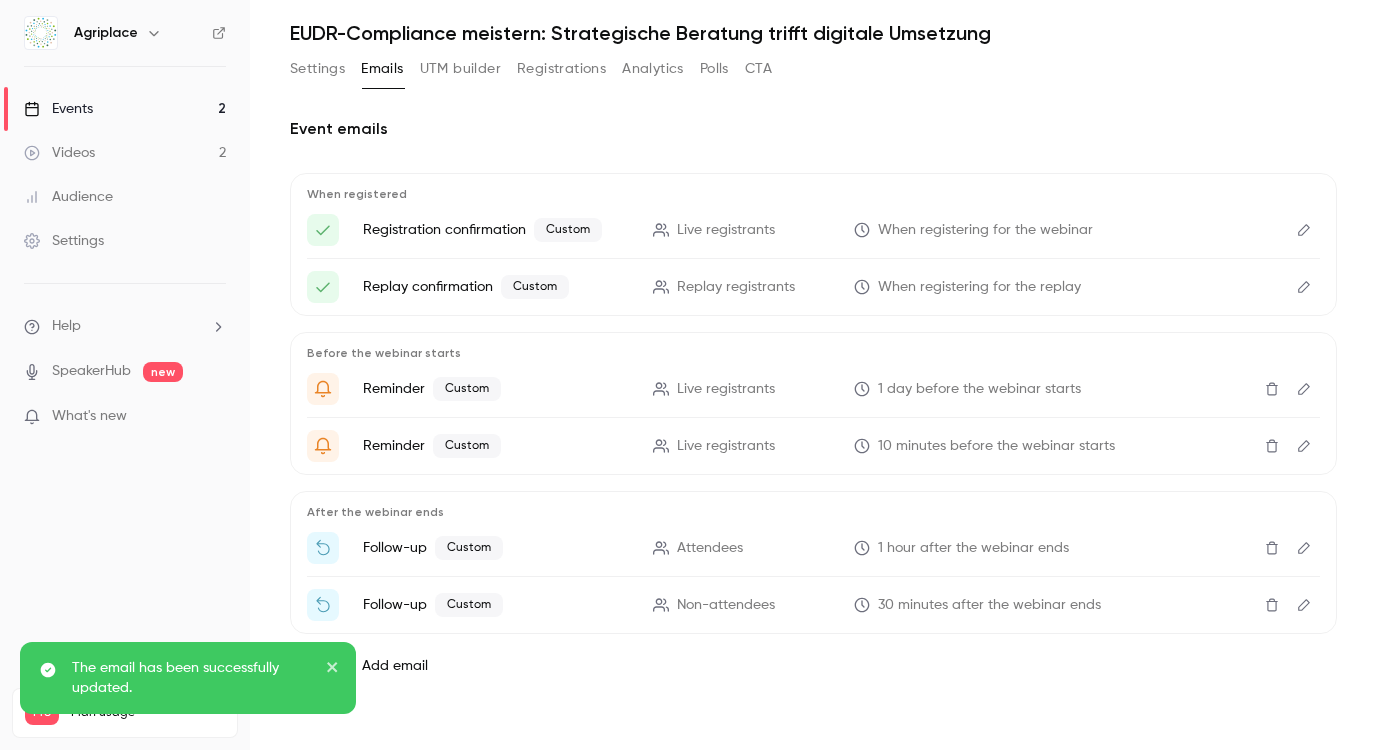 click 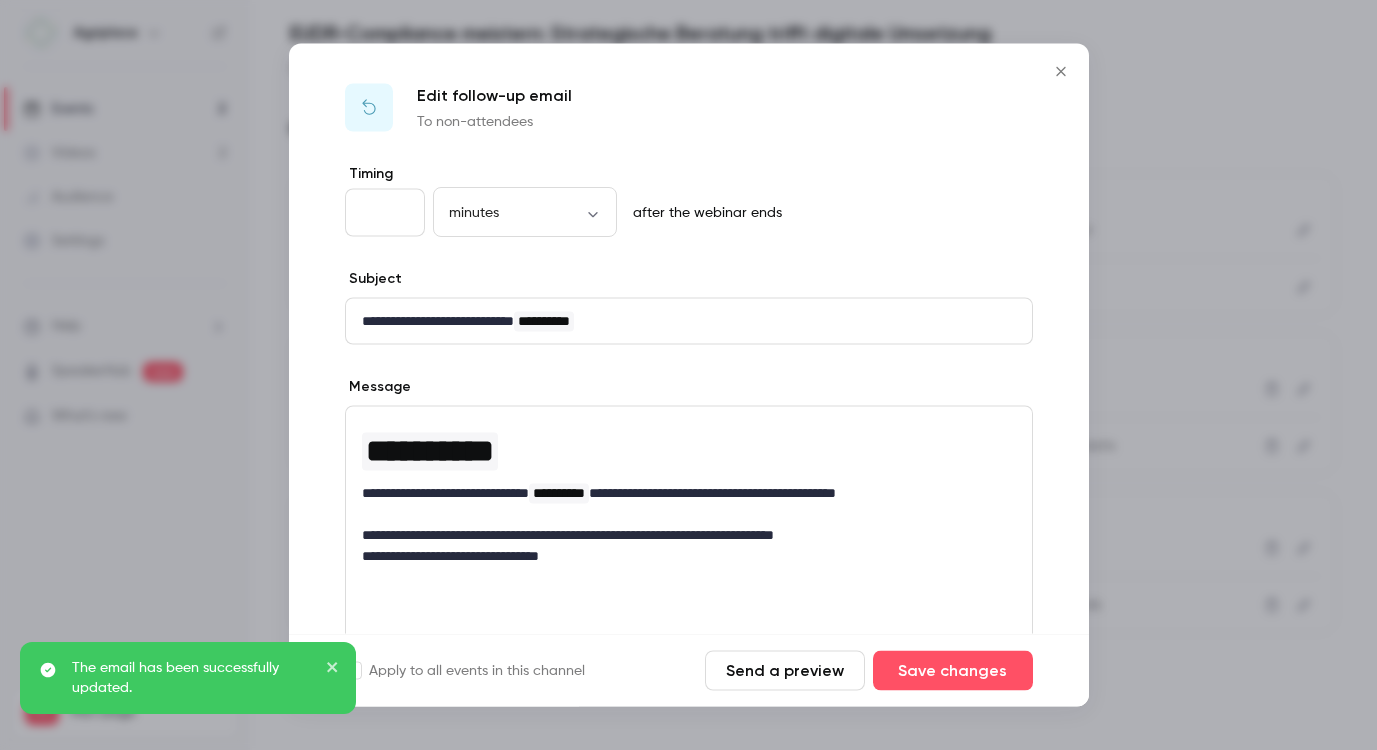 drag, startPoint x: 379, startPoint y: 212, endPoint x: 353, endPoint y: 212, distance: 26 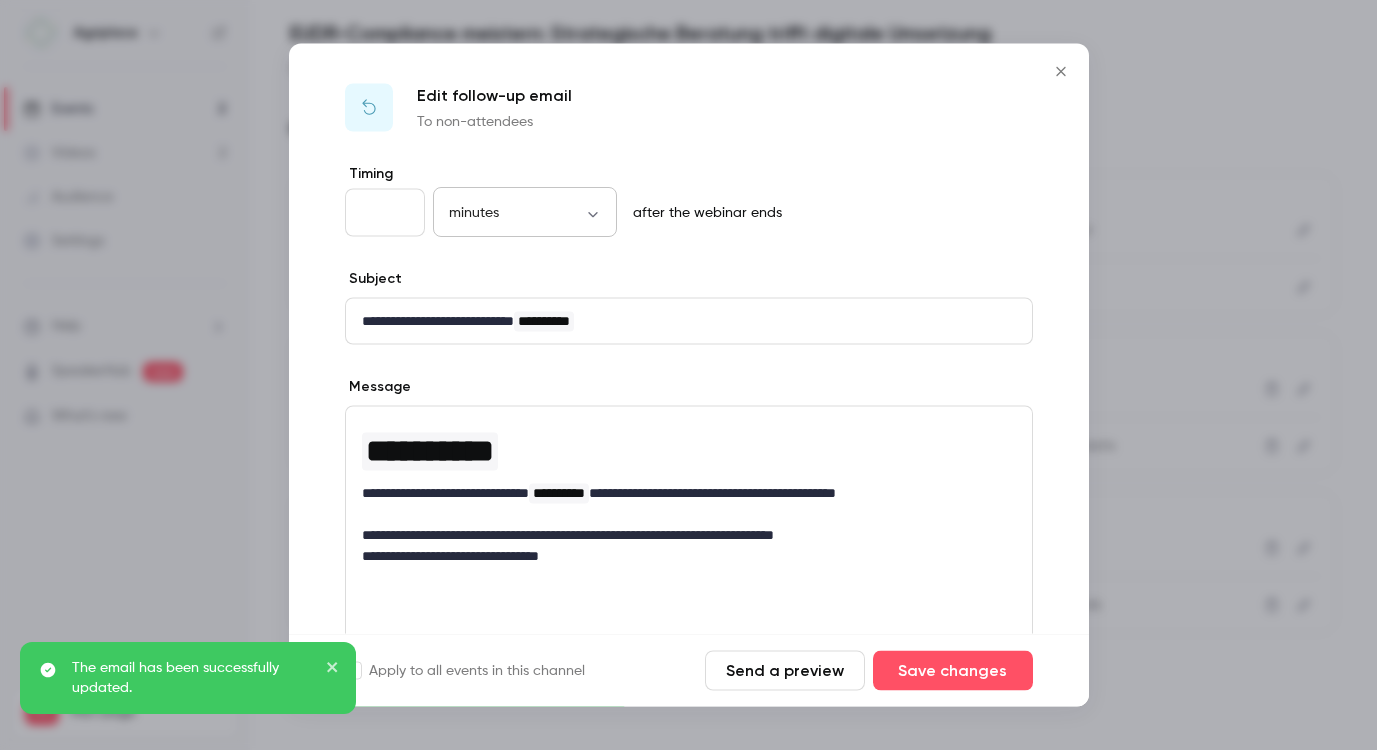 type on "*" 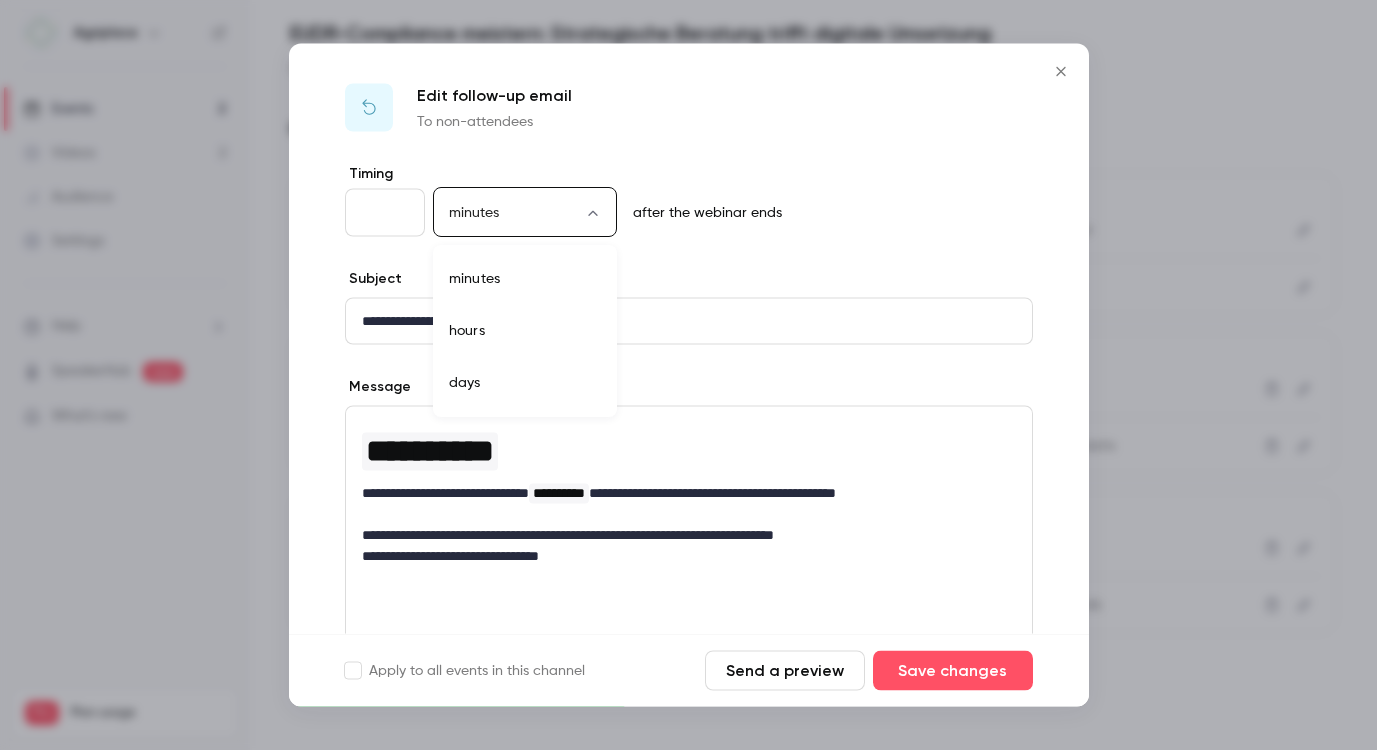 click on "hours" at bounding box center (525, 331) 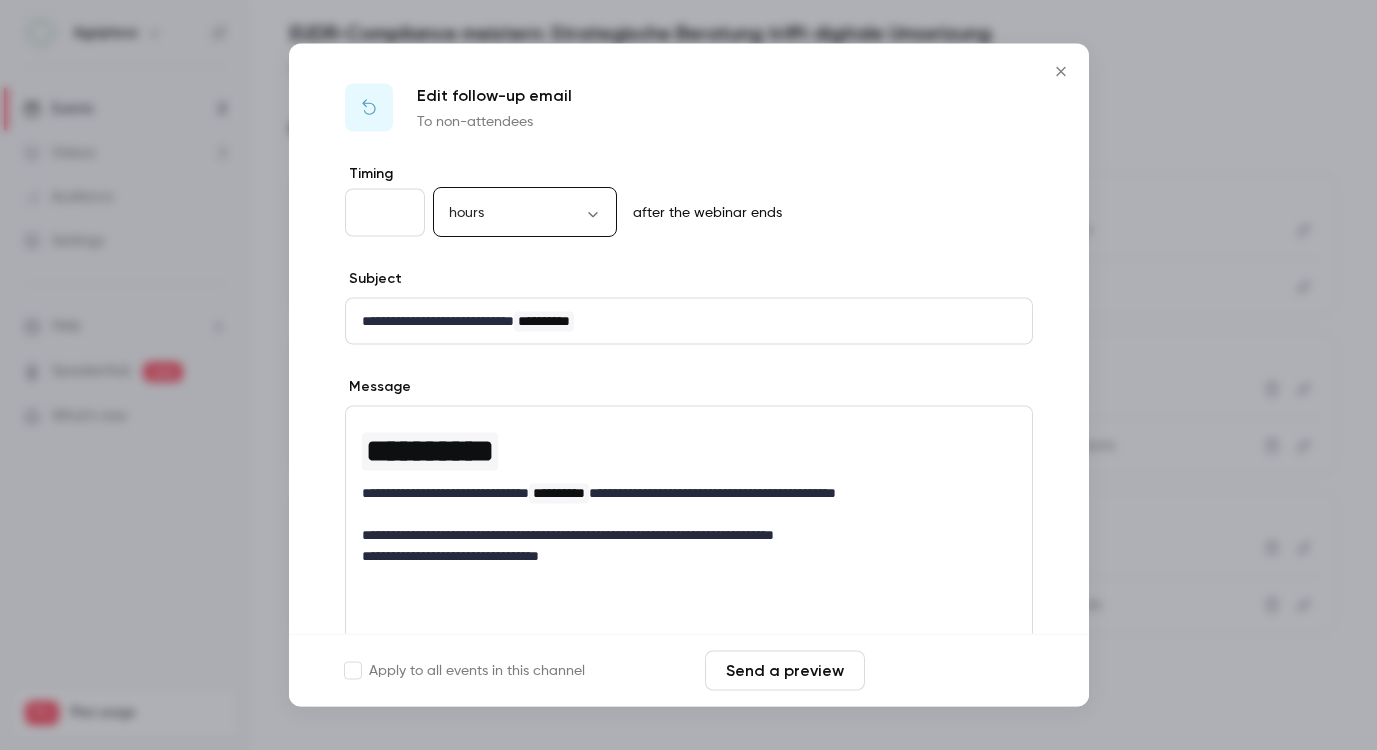 click on "Save changes" at bounding box center (953, 671) 